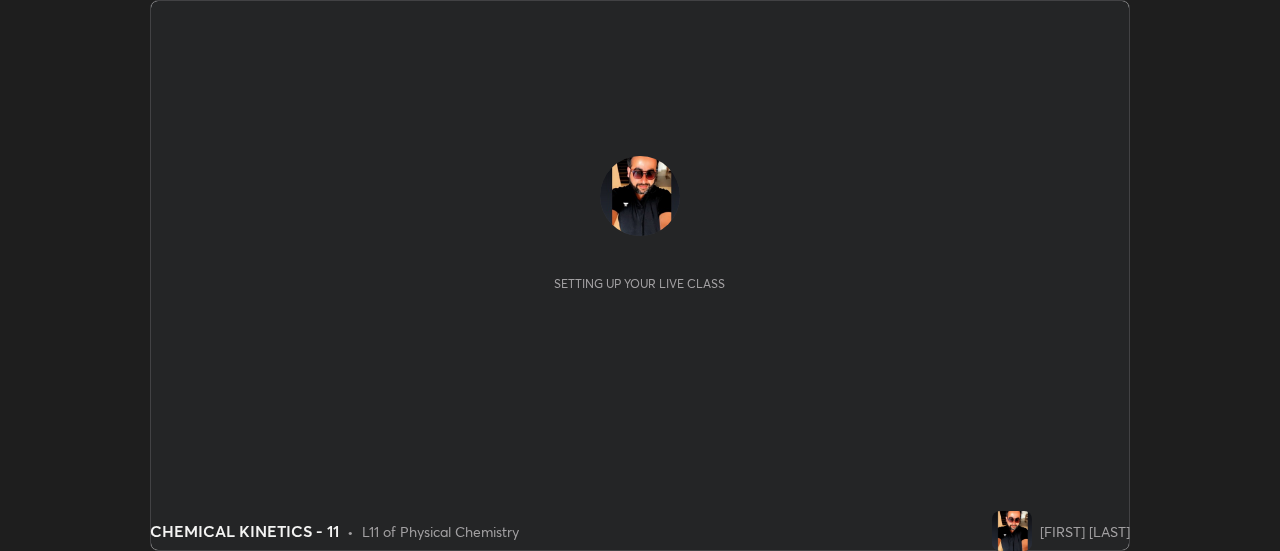 scroll, scrollTop: 0, scrollLeft: 0, axis: both 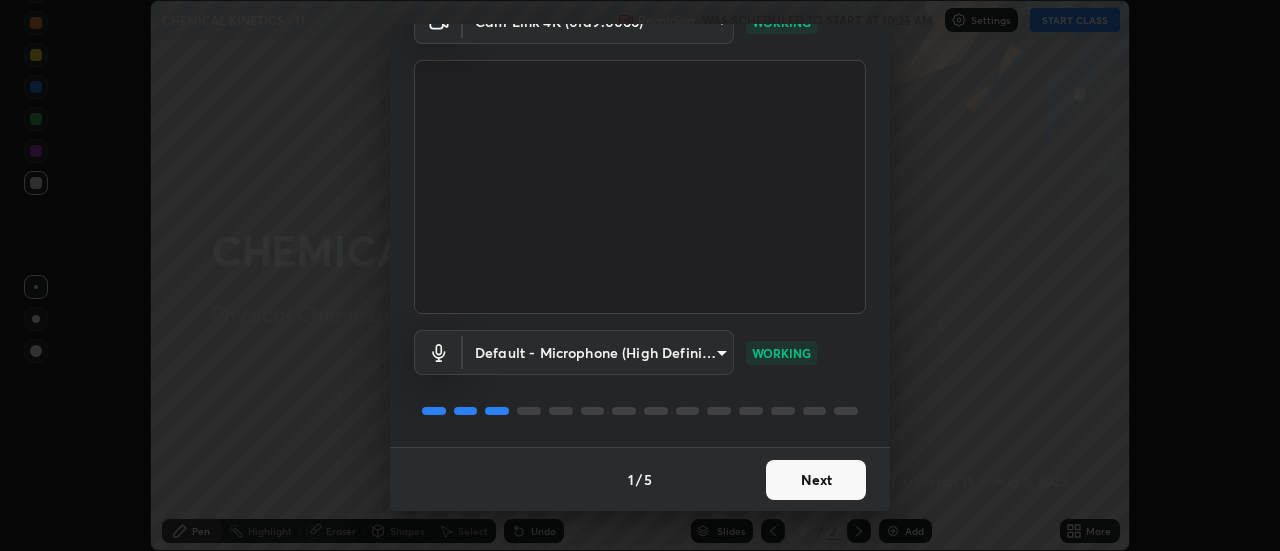 click on "Next" at bounding box center [816, 480] 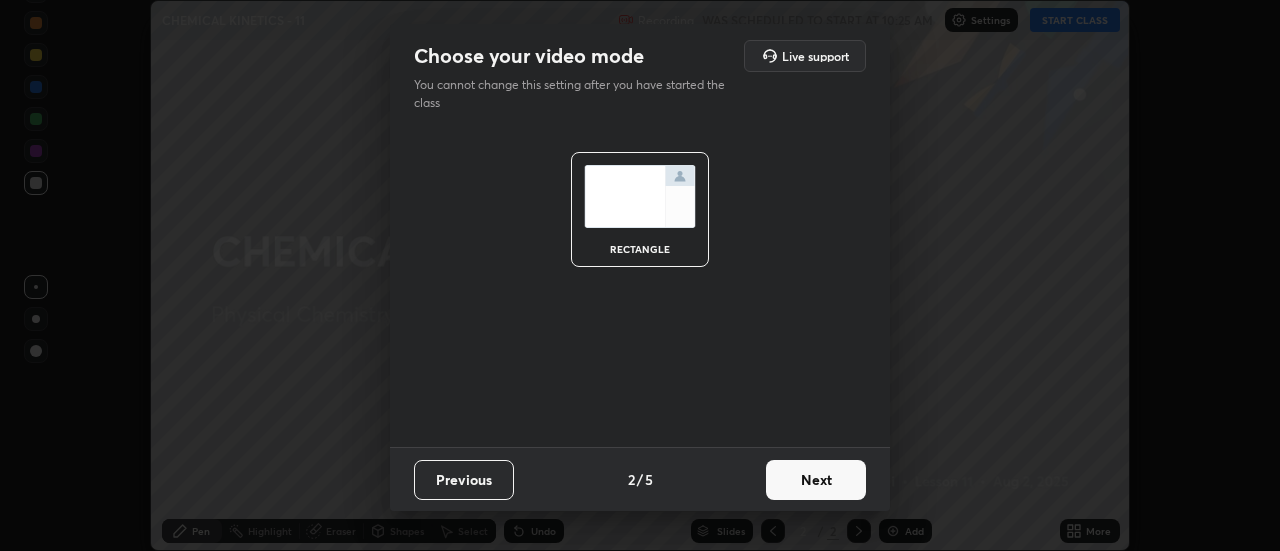 scroll, scrollTop: 0, scrollLeft: 0, axis: both 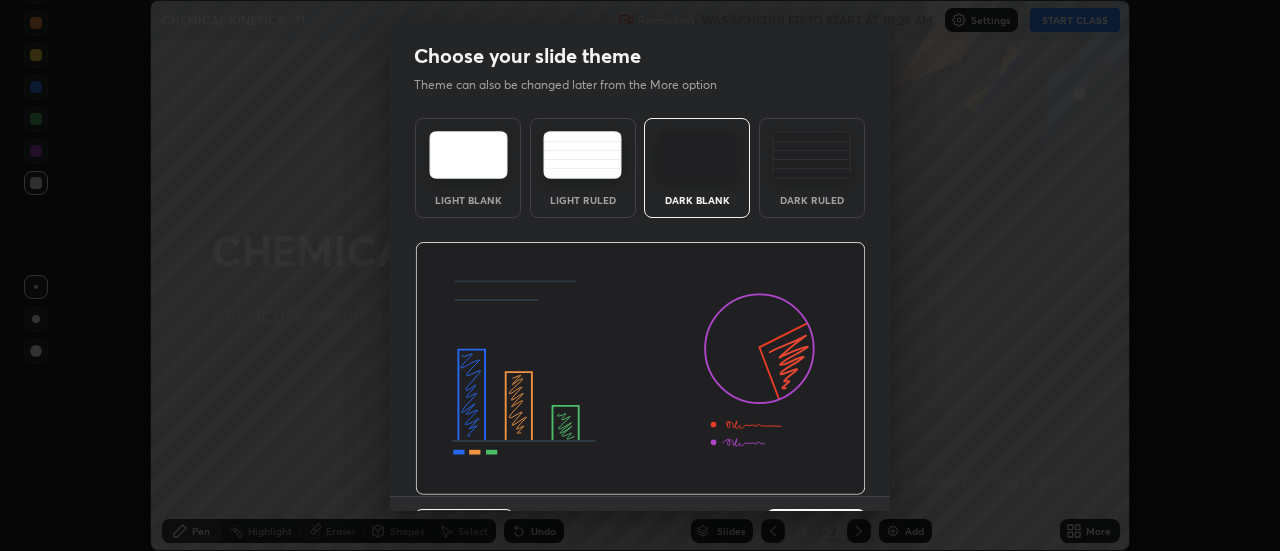click at bounding box center [640, 369] 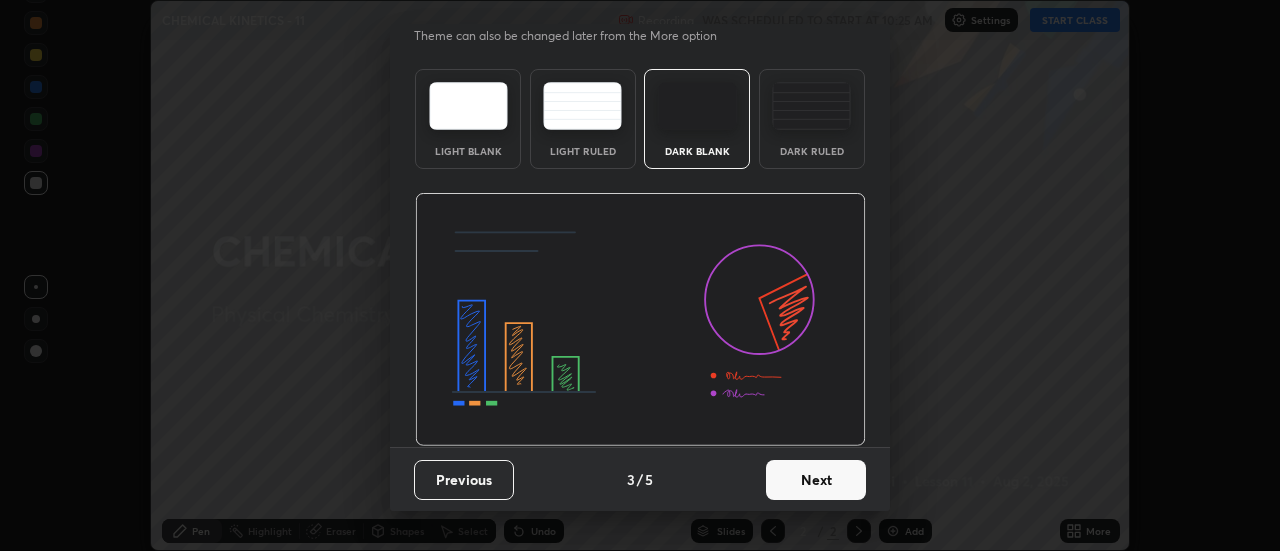 click on "Next" at bounding box center [816, 480] 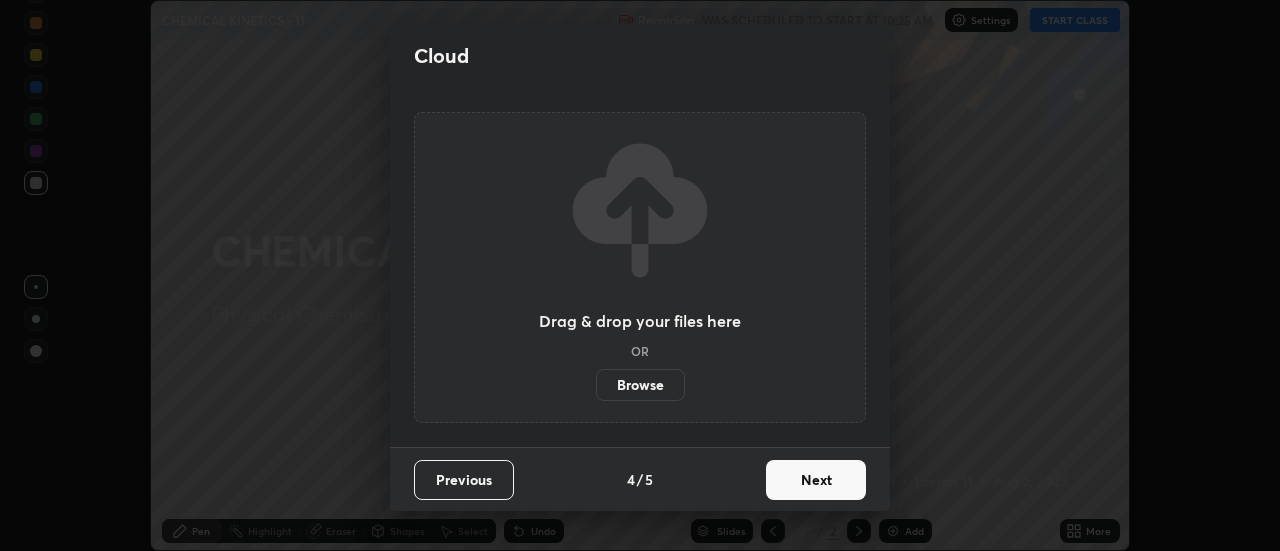 click on "Next" at bounding box center (816, 480) 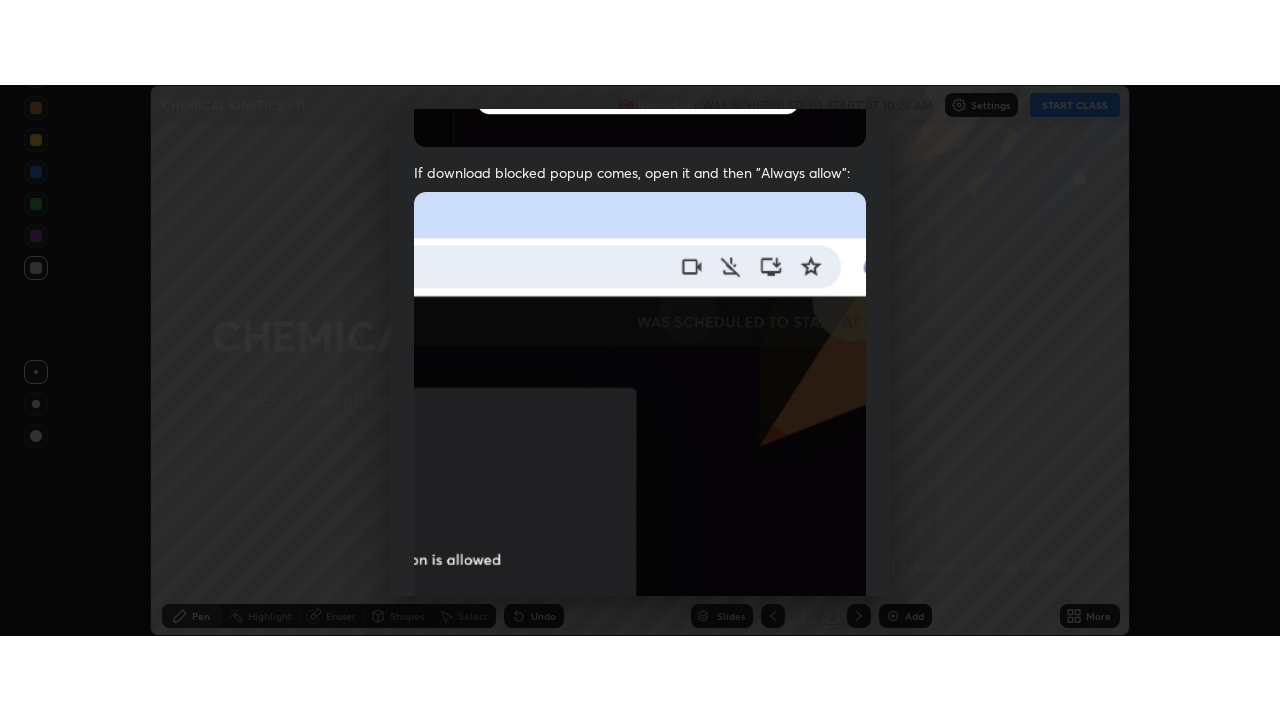 scroll, scrollTop: 513, scrollLeft: 0, axis: vertical 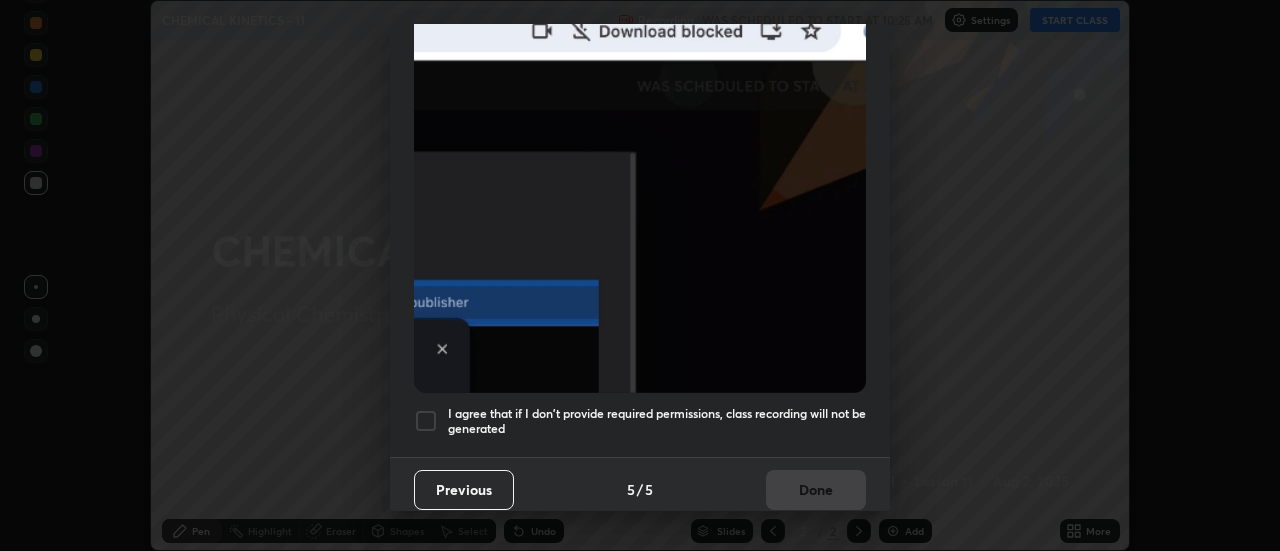 click on "I agree that if I don't provide required permissions, class recording will not be generated" at bounding box center (657, 421) 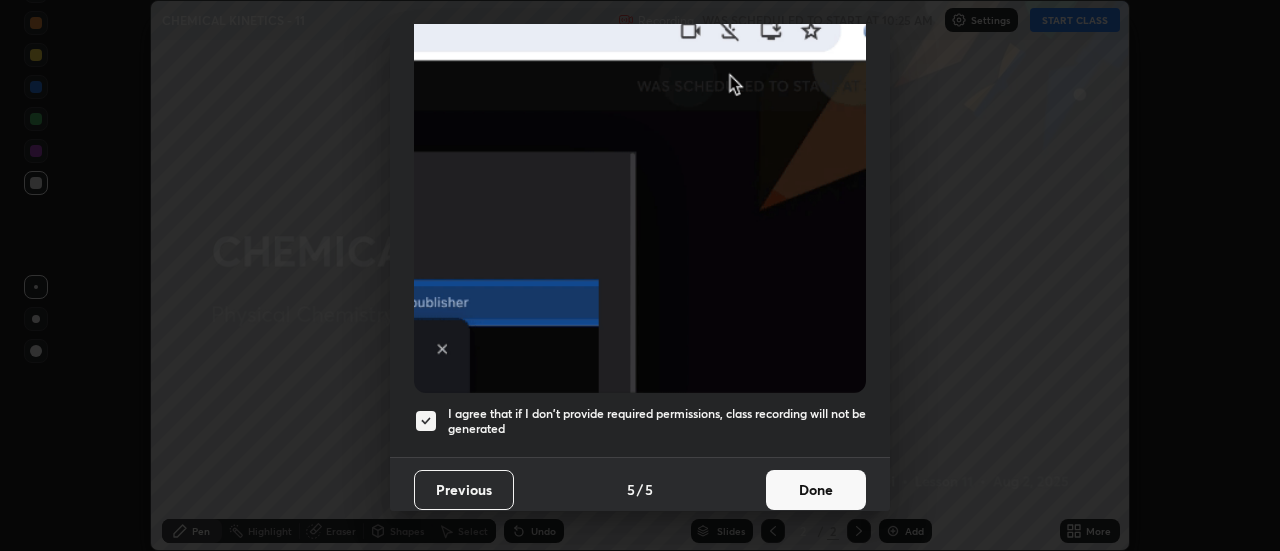 click on "Done" at bounding box center (816, 490) 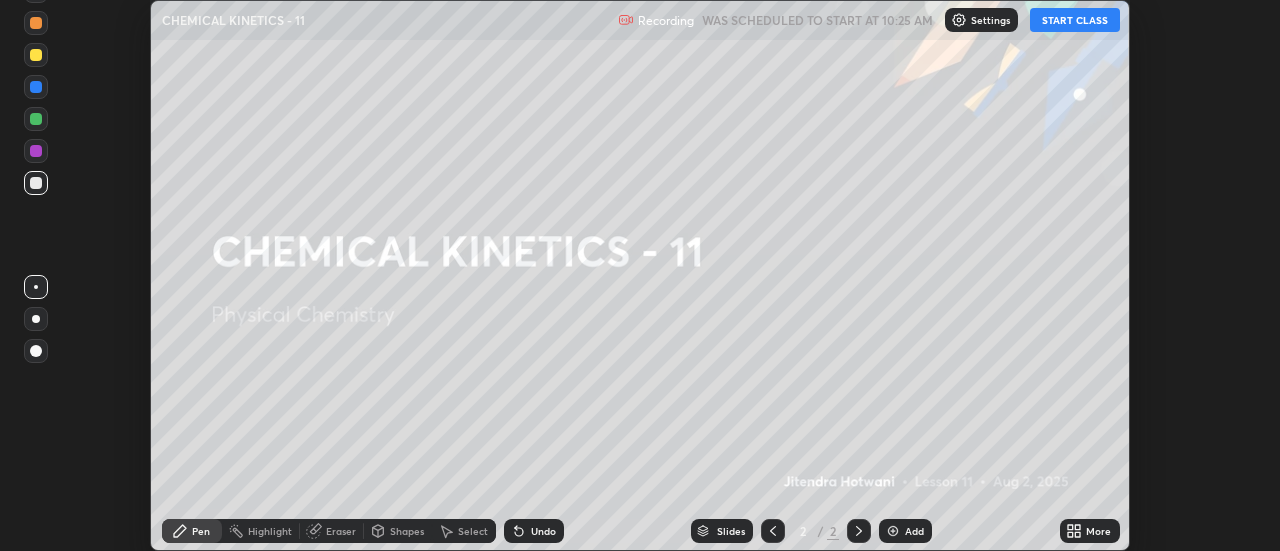 click on "START CLASS" at bounding box center [1075, 20] 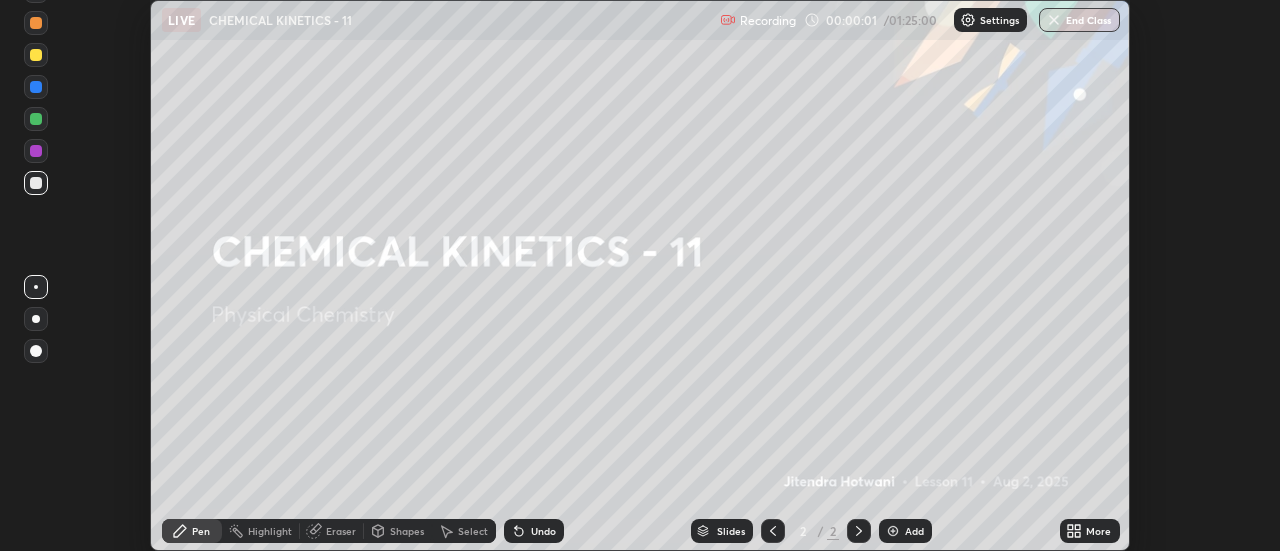 click 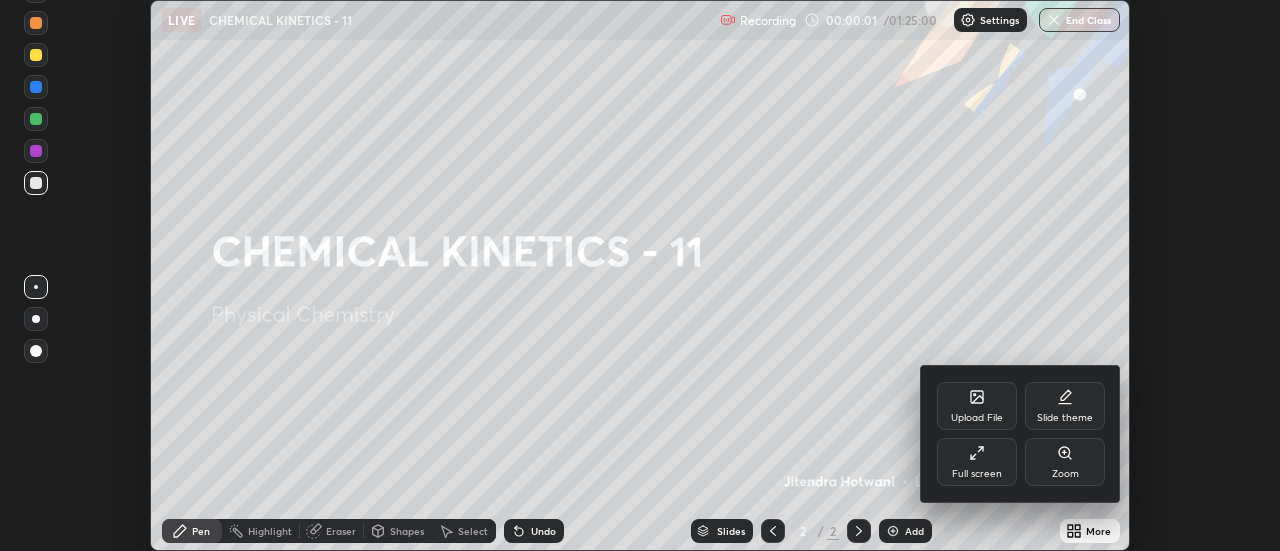 click on "Full screen" at bounding box center [977, 462] 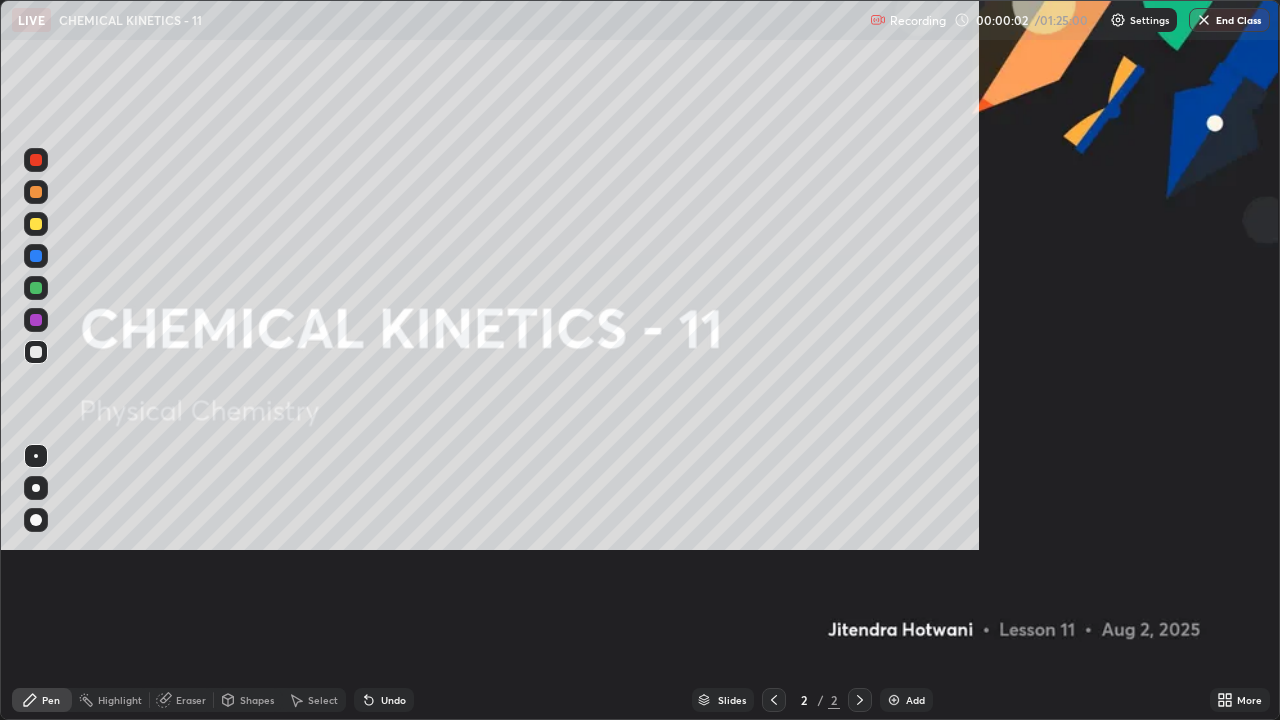 scroll, scrollTop: 99280, scrollLeft: 98720, axis: both 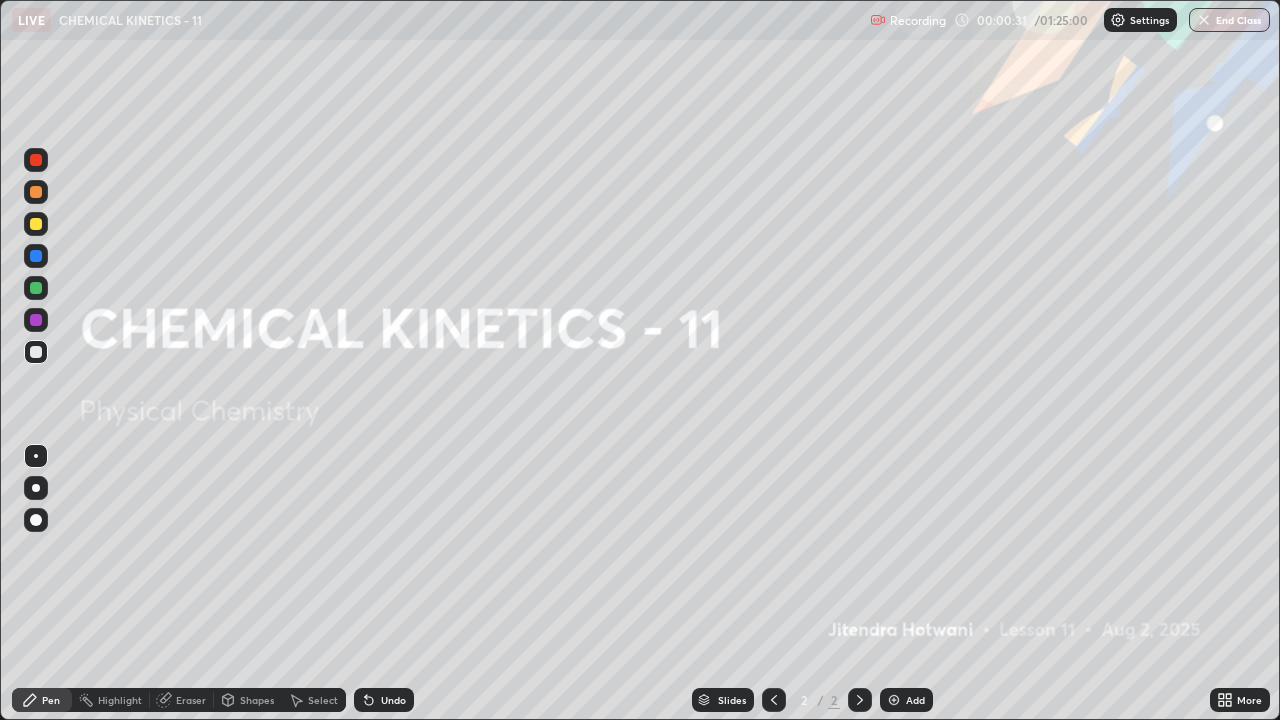 click on "Add" at bounding box center (915, 700) 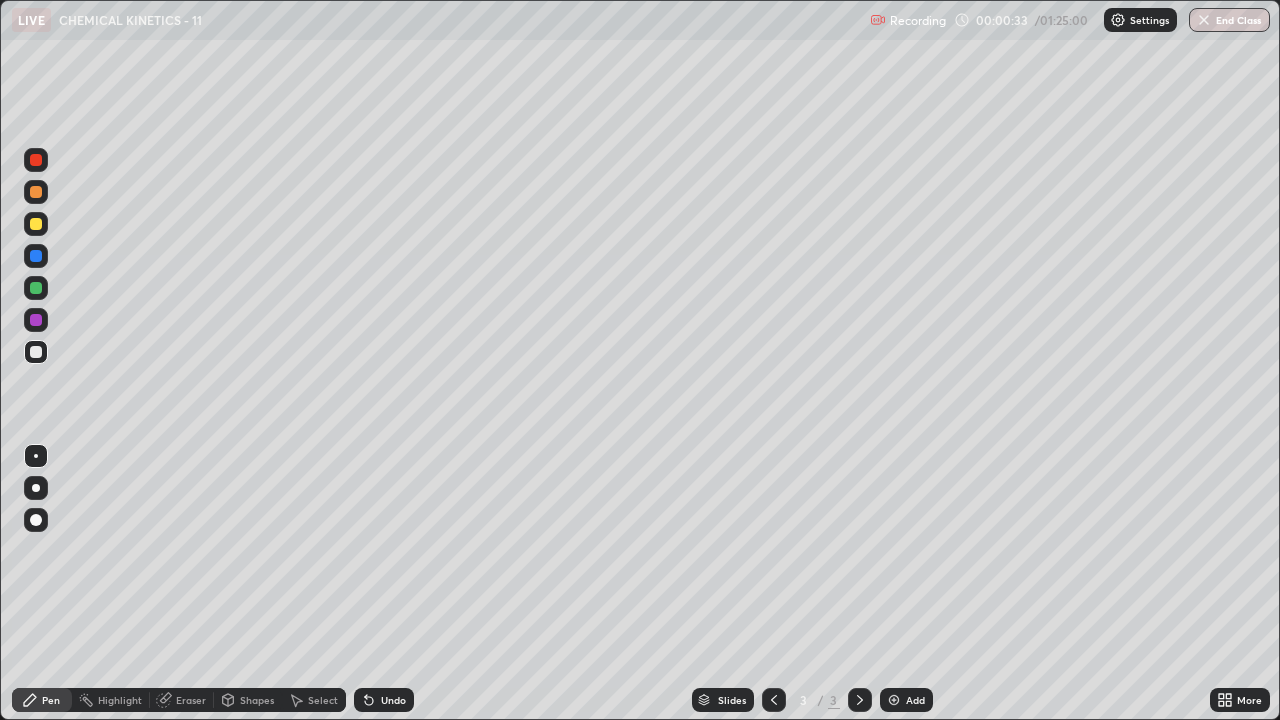 click at bounding box center [36, 224] 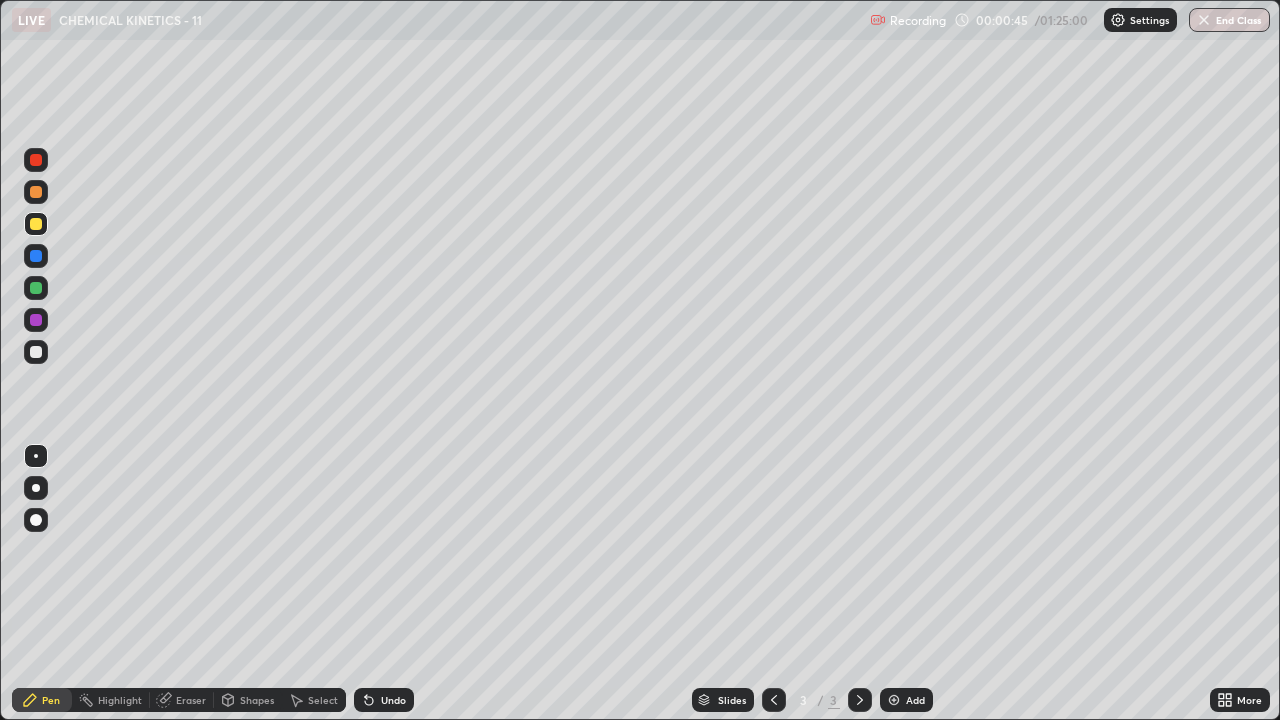 click at bounding box center (36, 352) 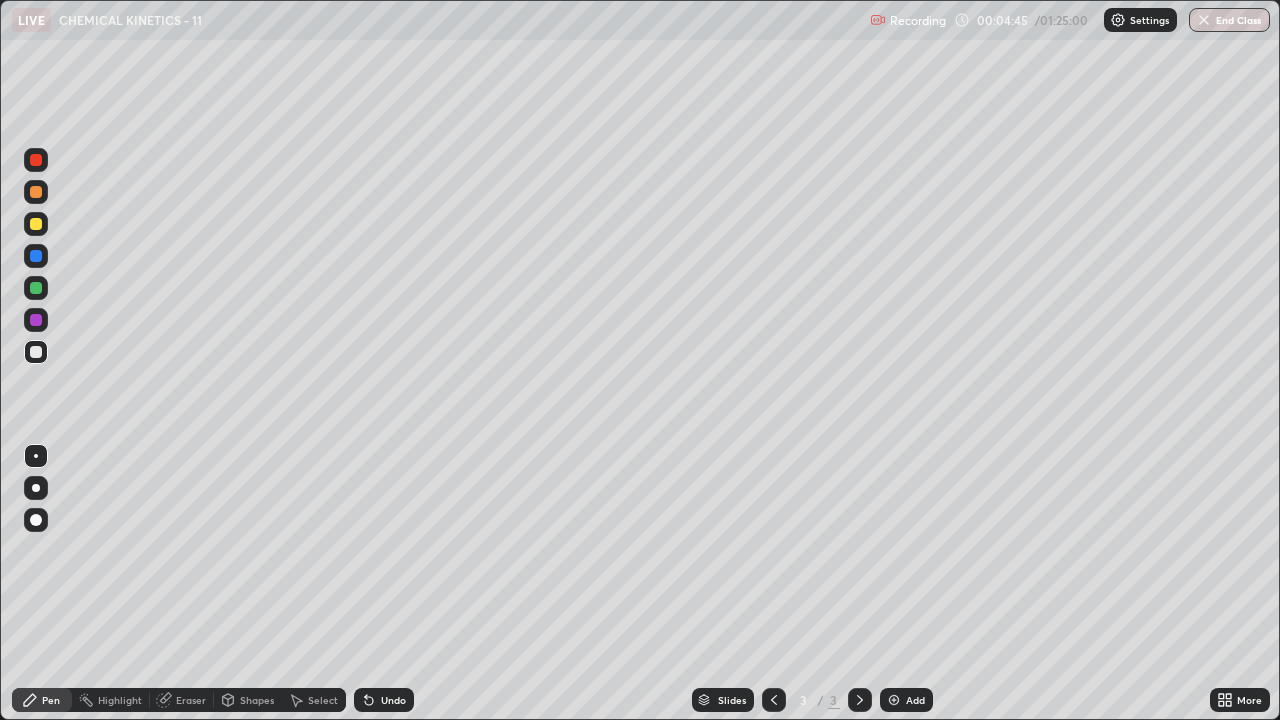 click at bounding box center (36, 288) 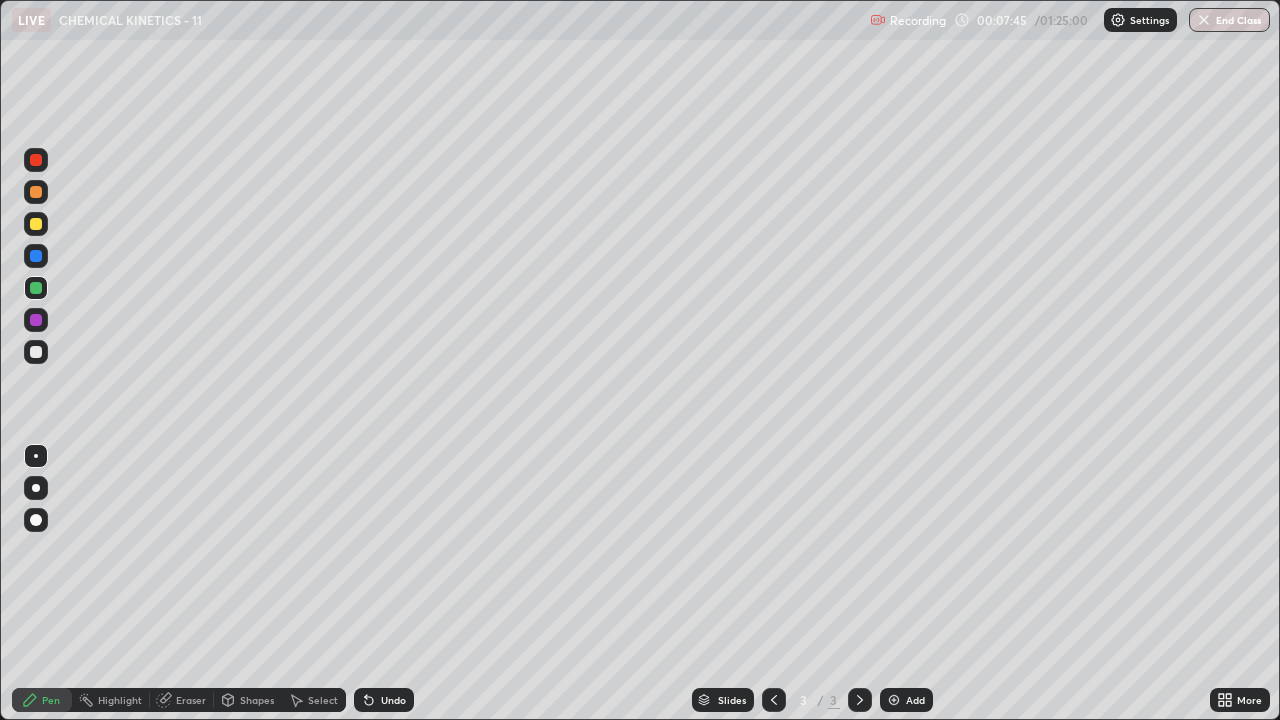 click on "Add" at bounding box center (915, 700) 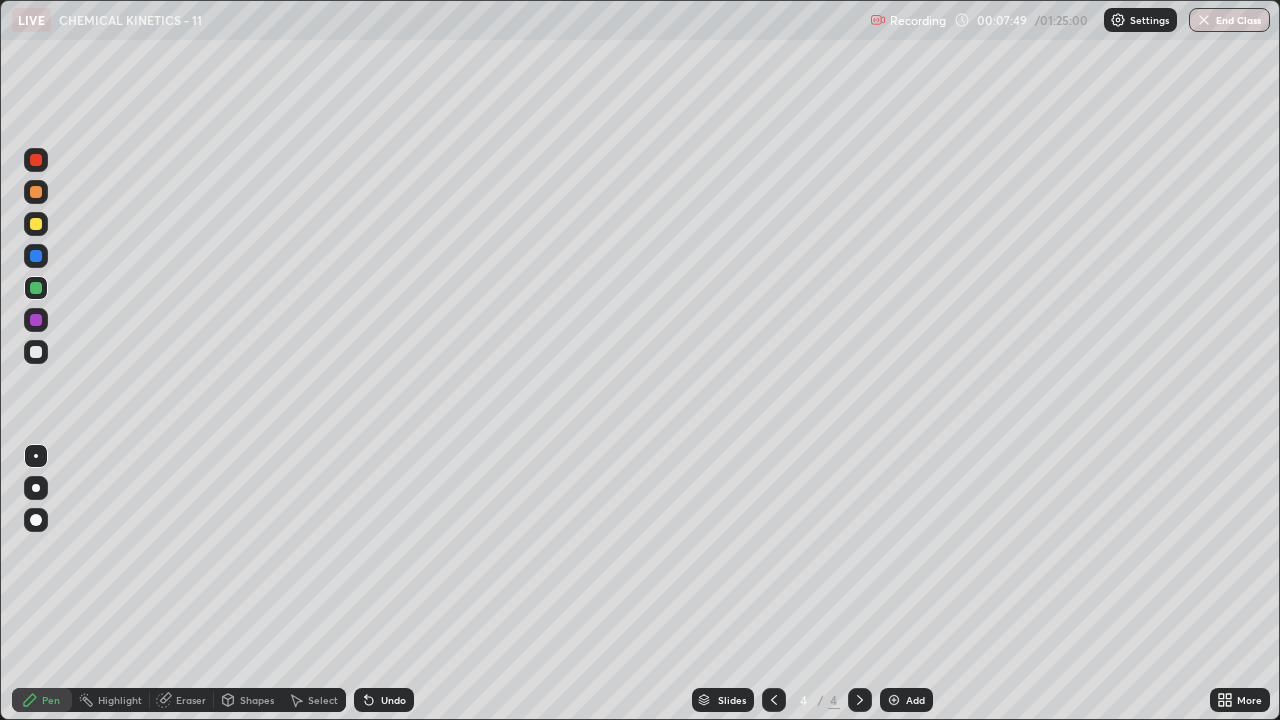 click at bounding box center [36, 352] 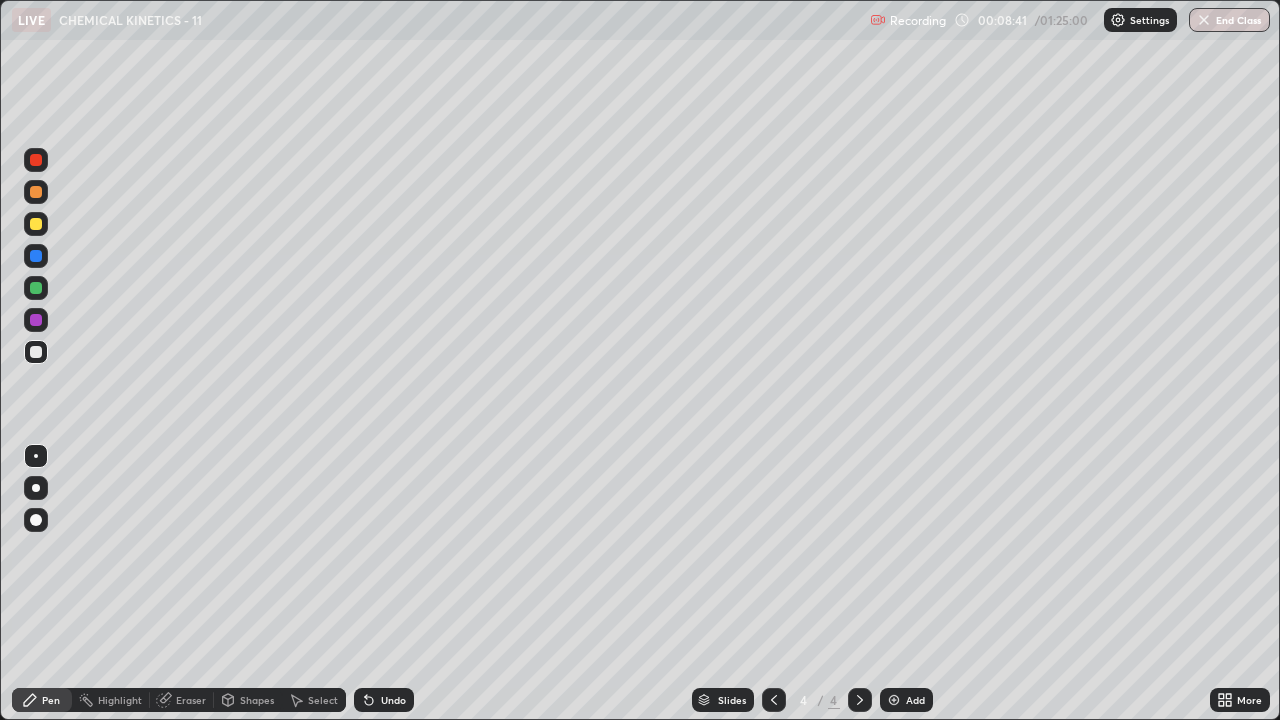 click on "Undo" at bounding box center (393, 700) 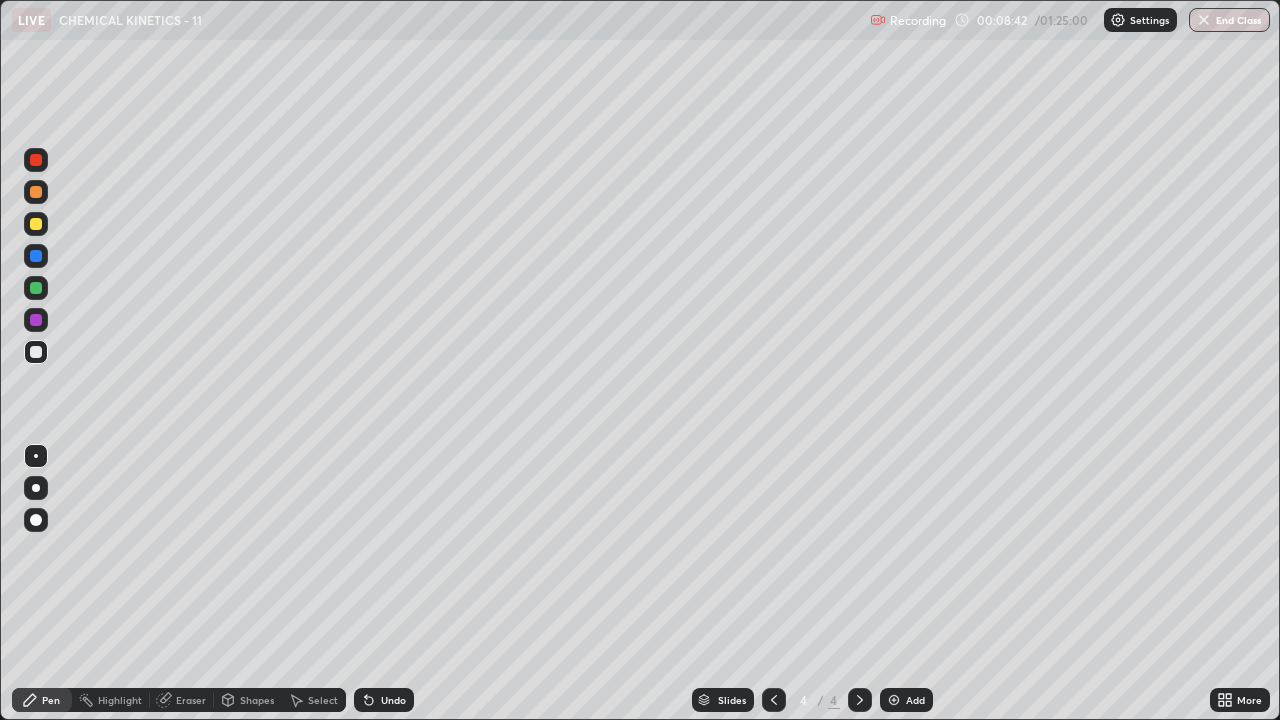 click on "Undo" at bounding box center (393, 700) 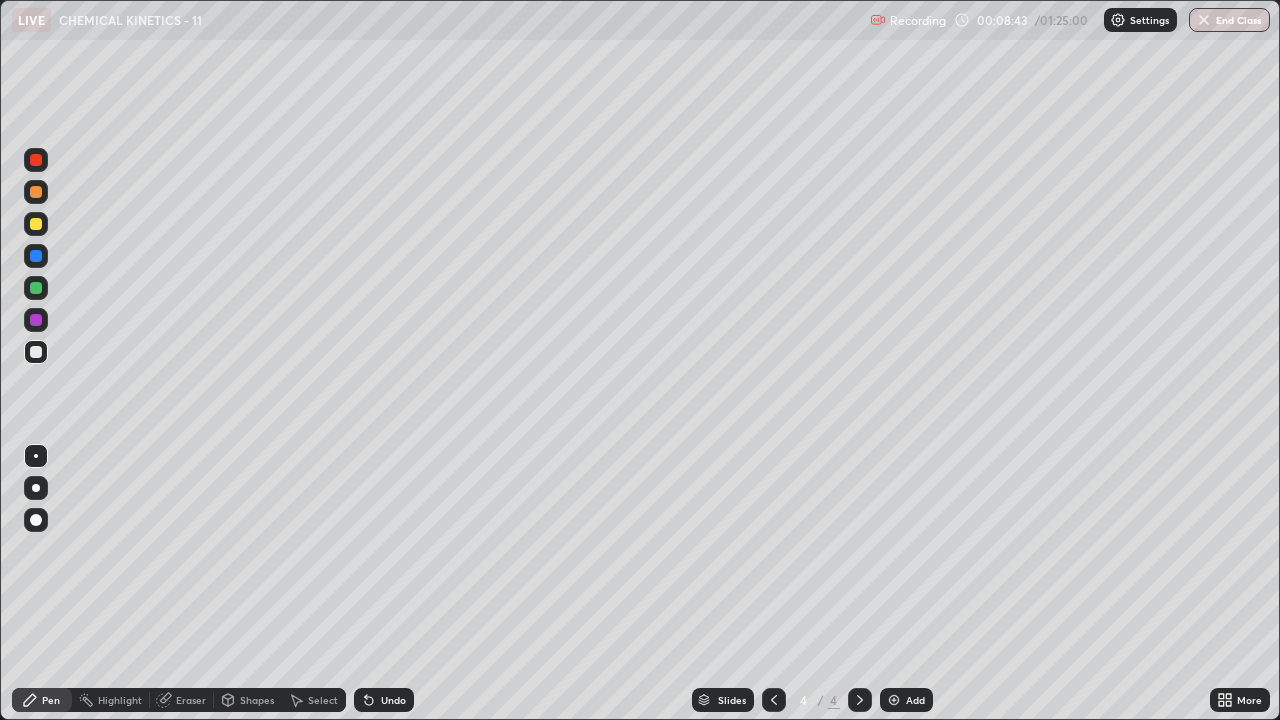 click on "Undo" at bounding box center [393, 700] 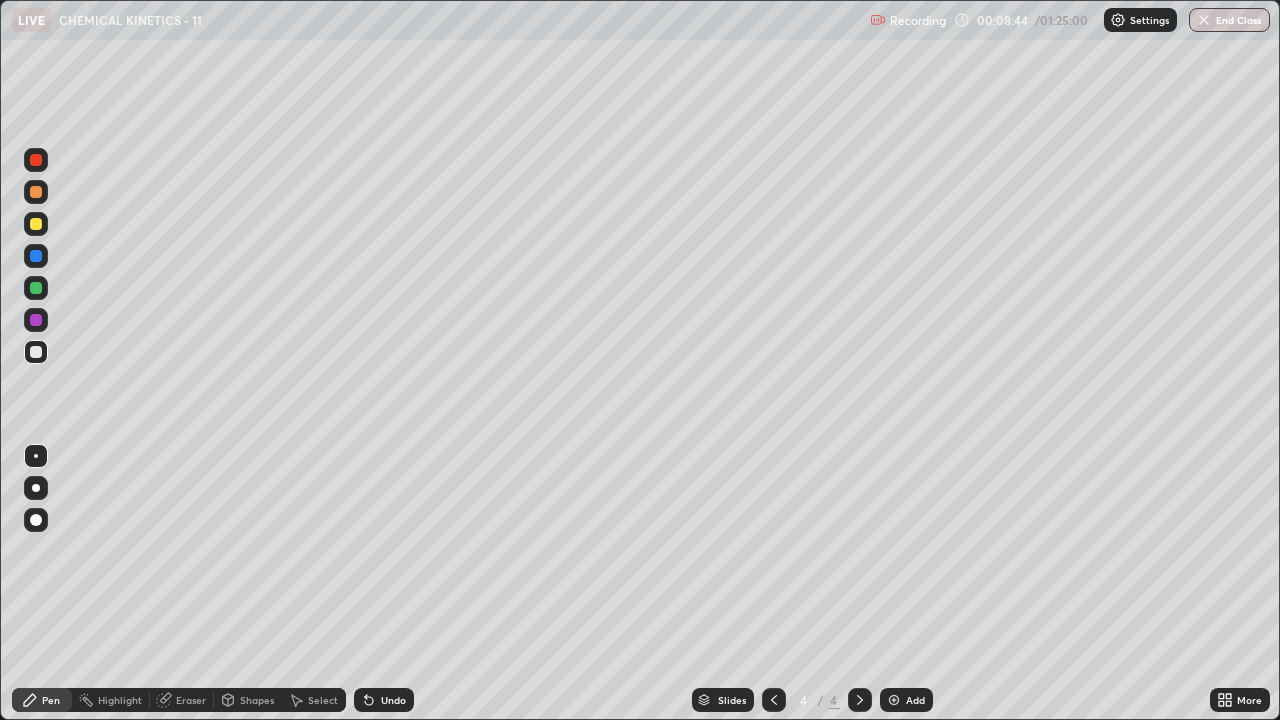 click on "Undo" at bounding box center [384, 700] 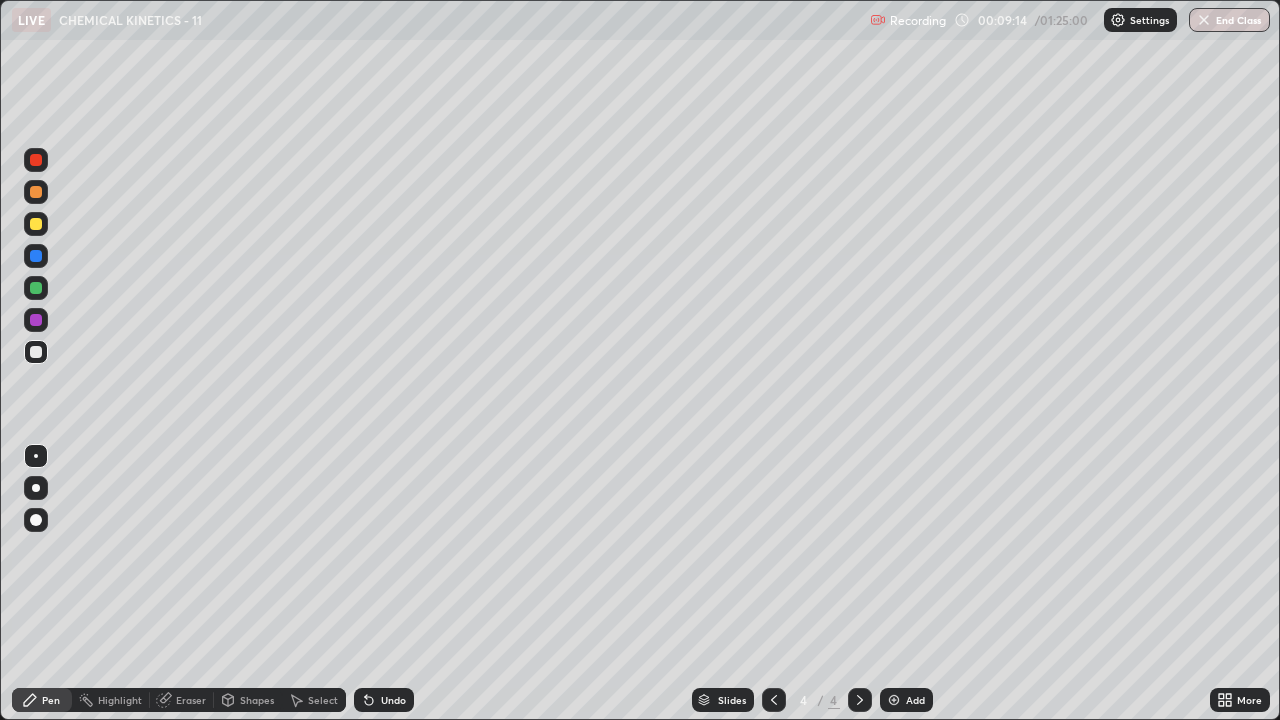 click on "Undo" at bounding box center [393, 700] 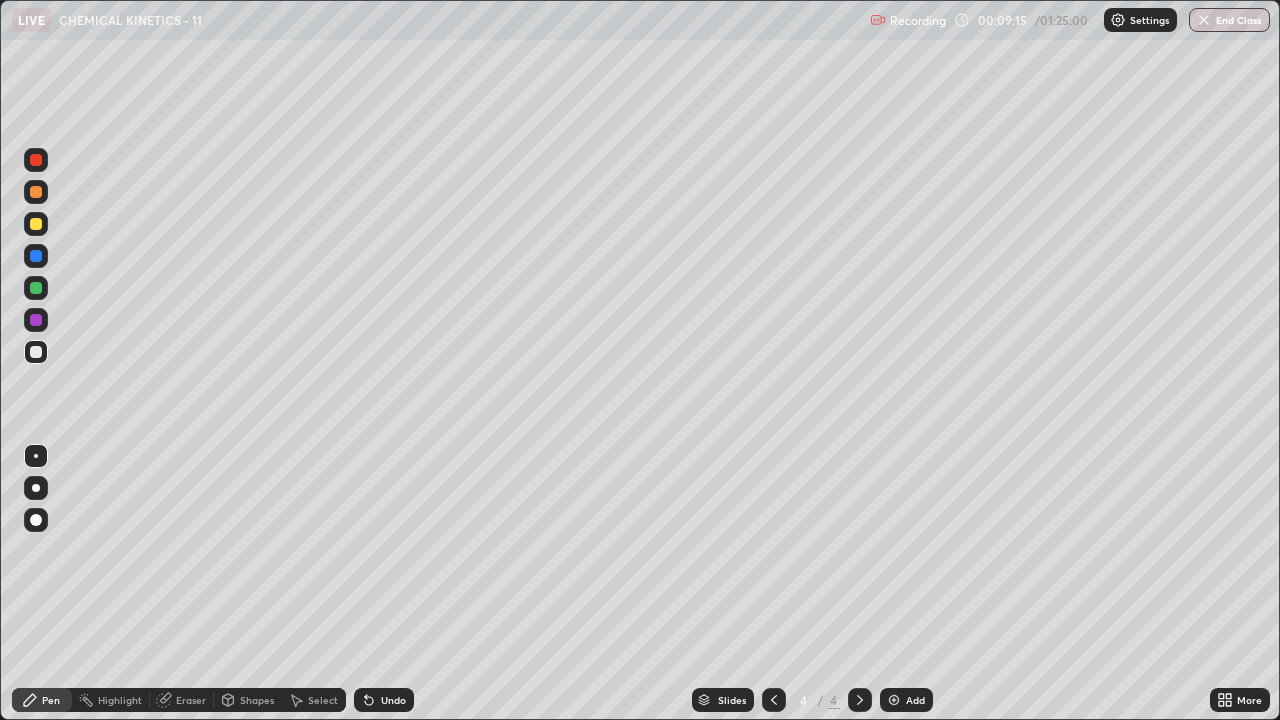 click 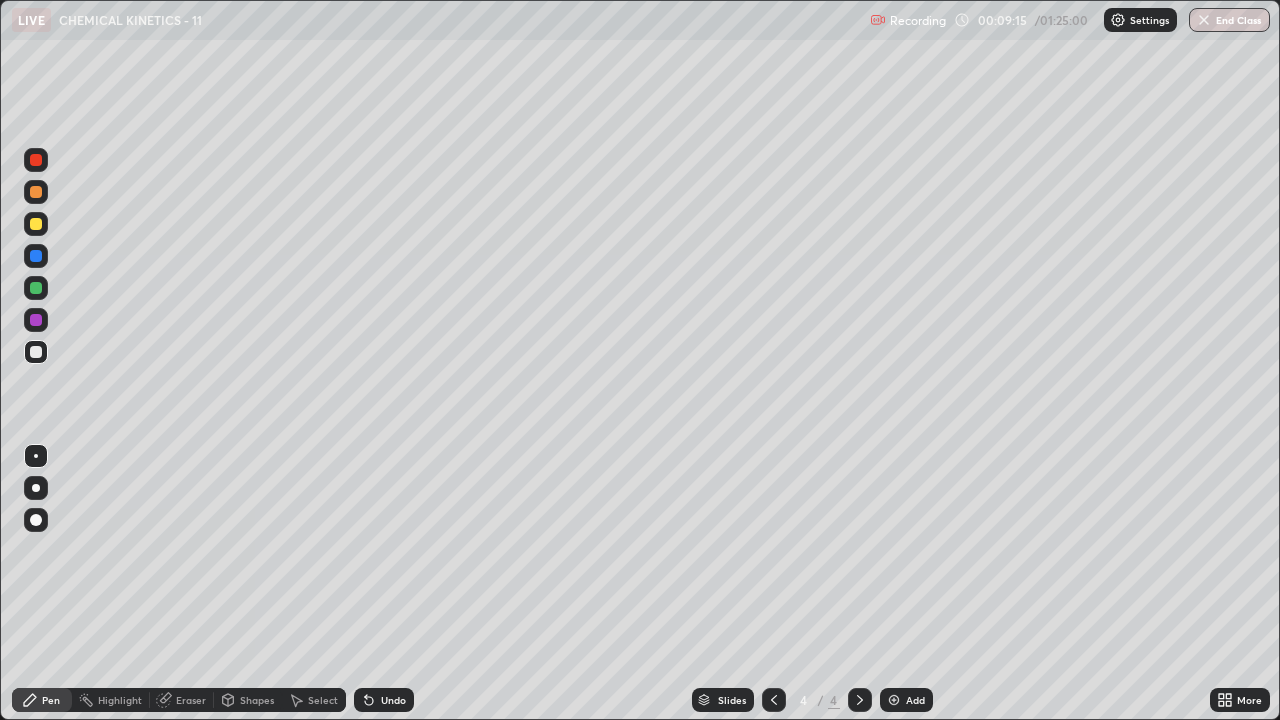 click on "Undo" at bounding box center (393, 700) 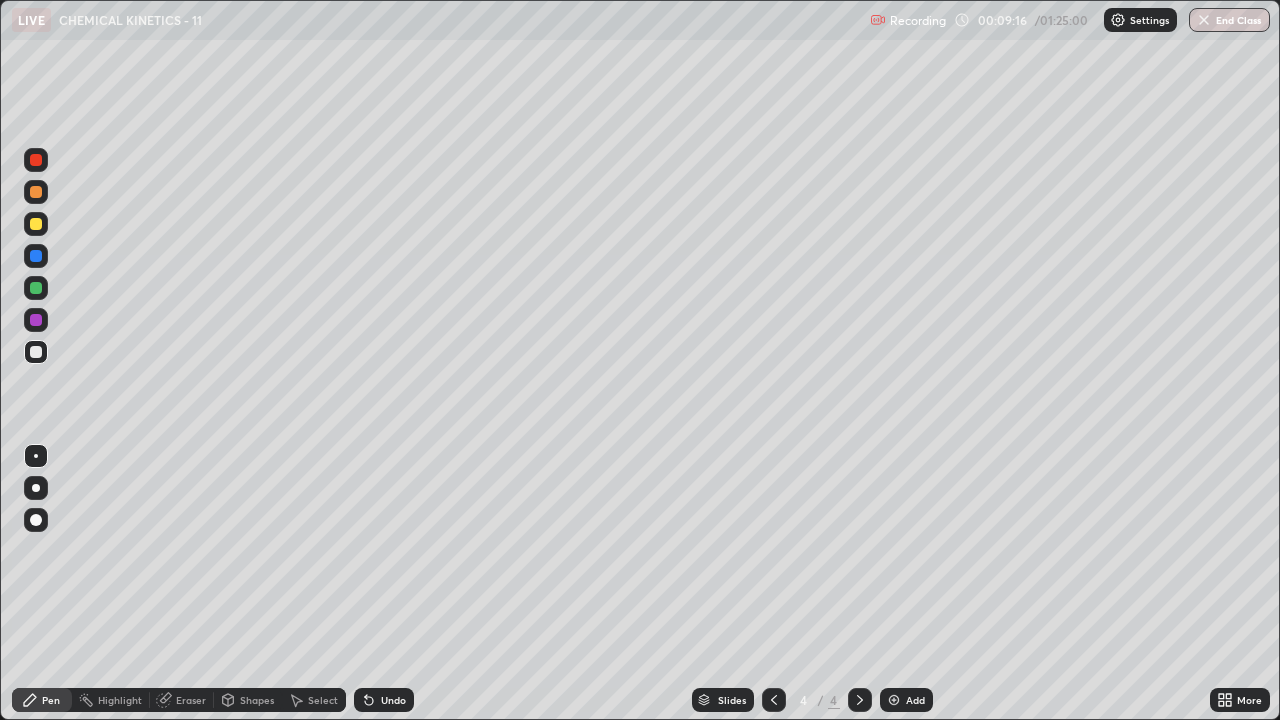 click on "Undo" at bounding box center [393, 700] 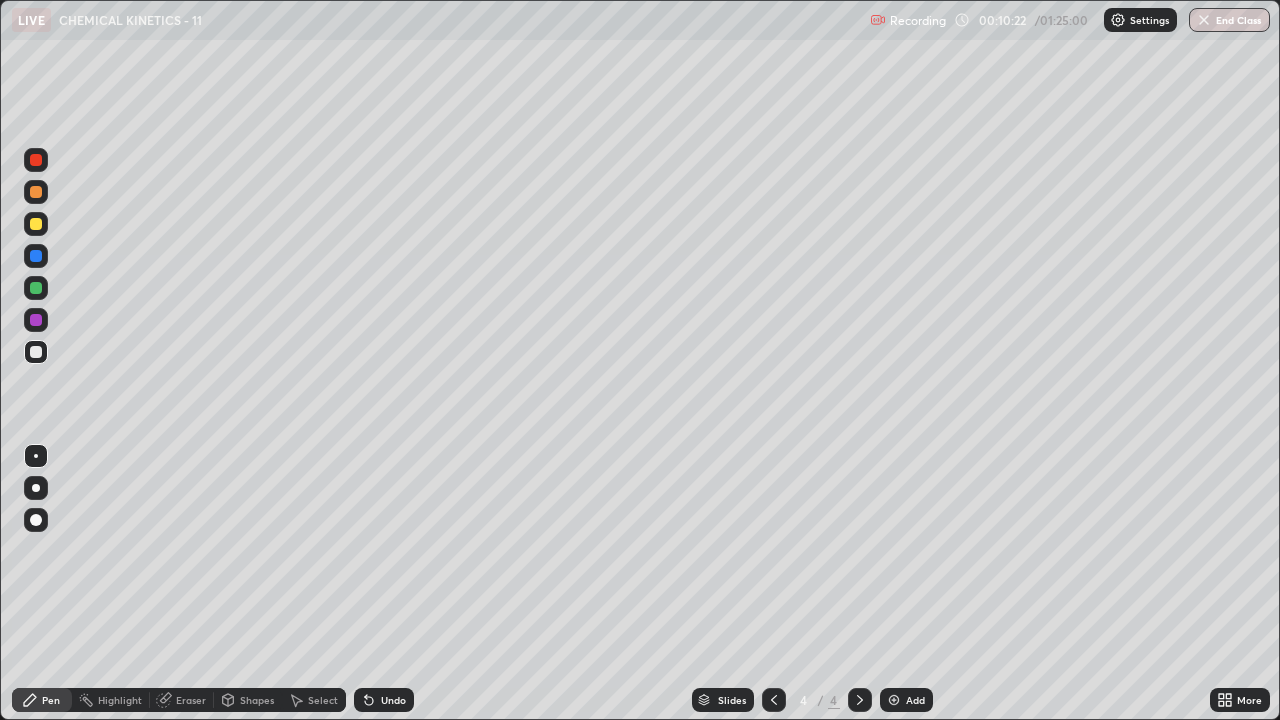 click at bounding box center (894, 700) 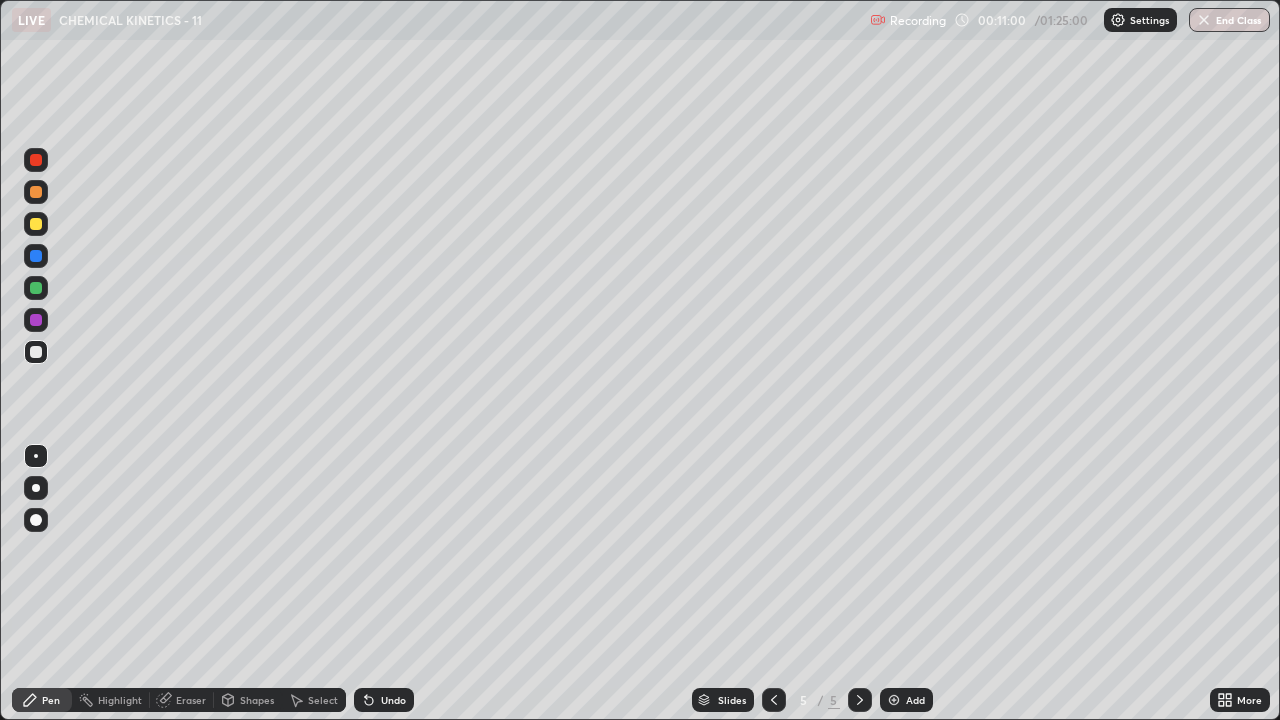 click 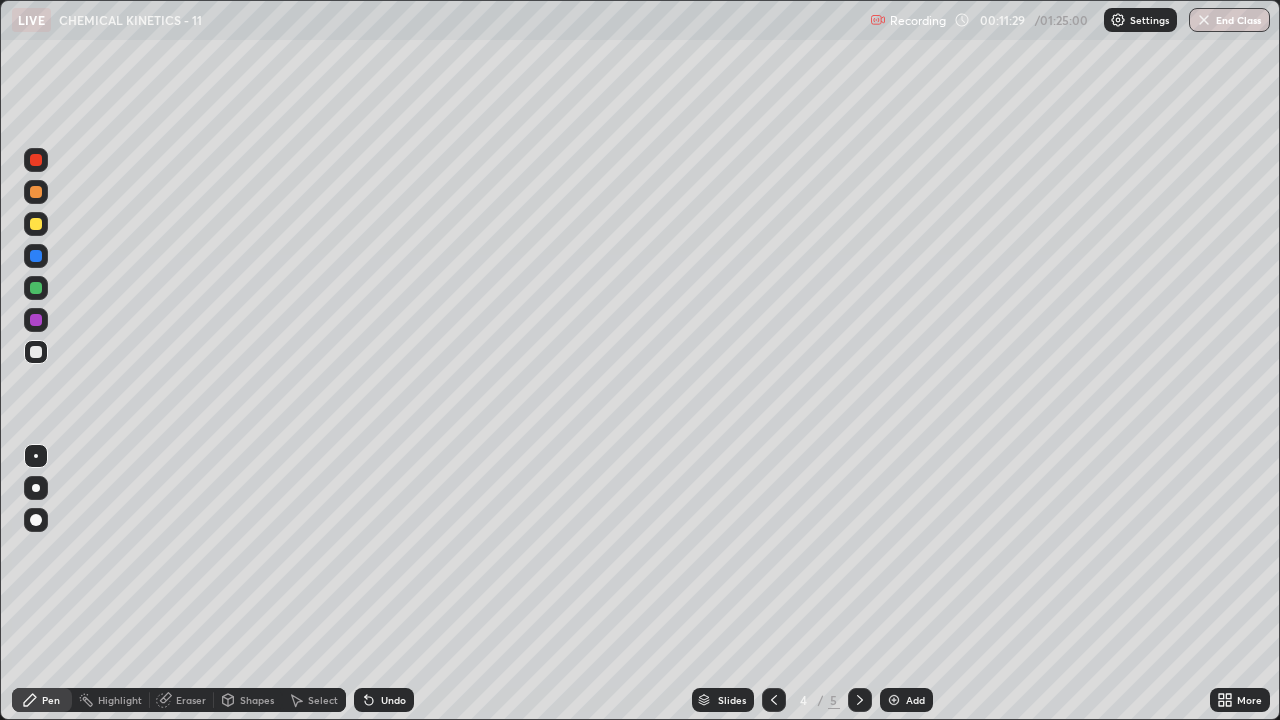 click 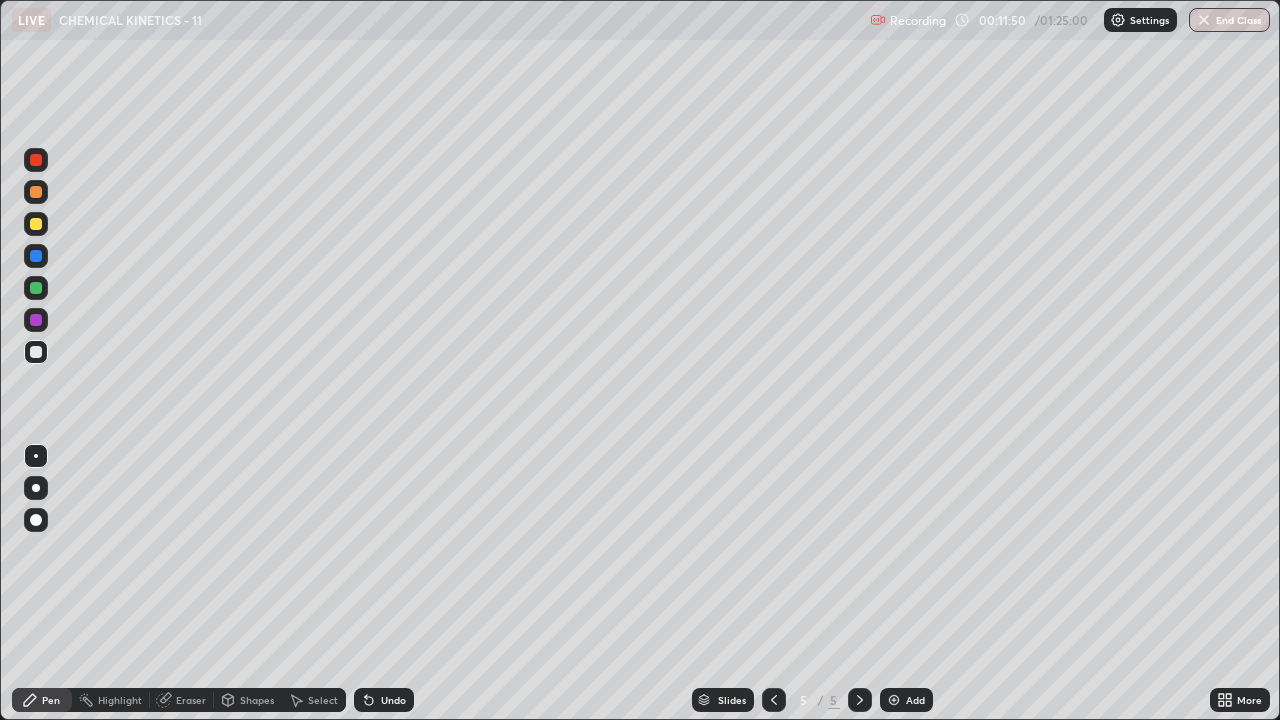 click on "Undo" at bounding box center [393, 700] 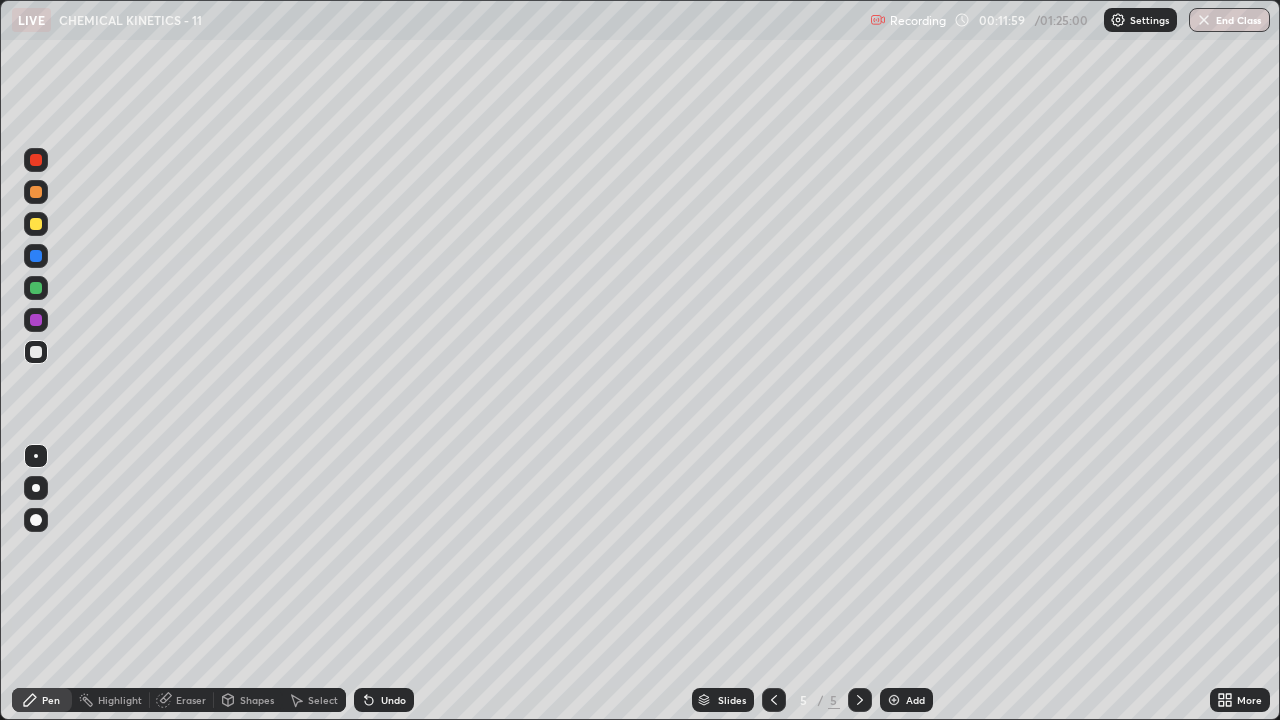 click at bounding box center [36, 320] 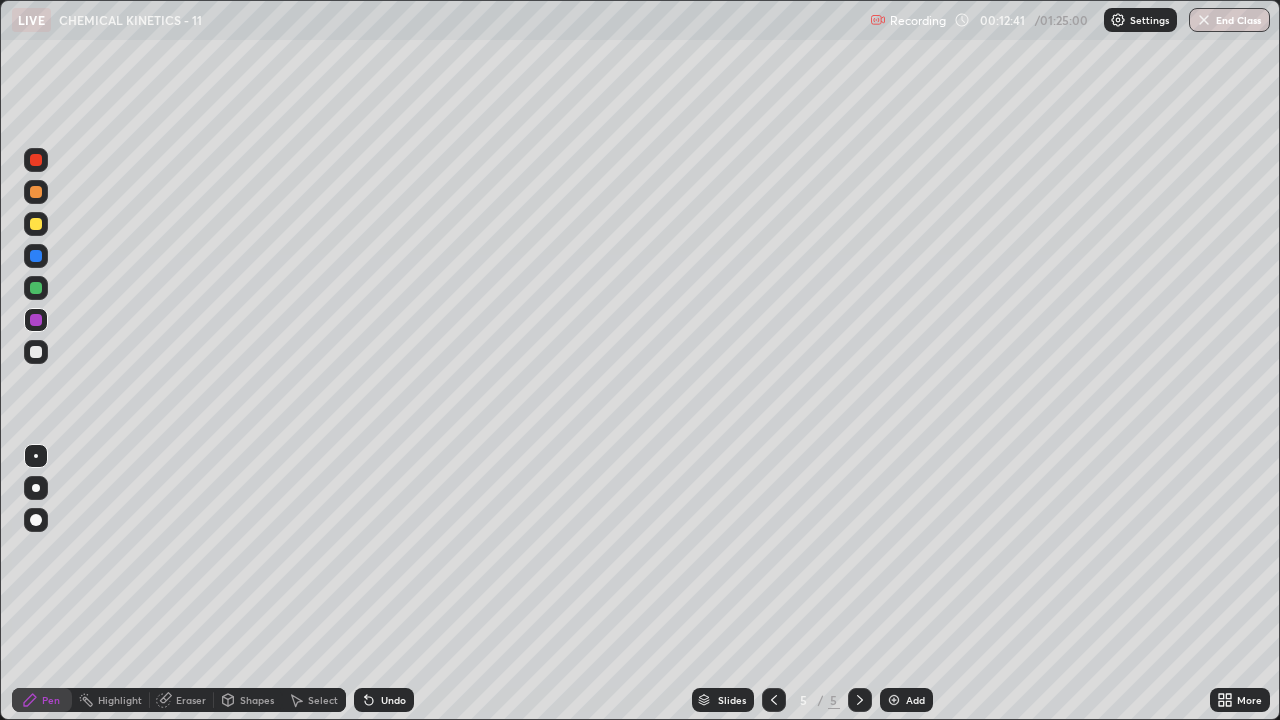 click at bounding box center [36, 224] 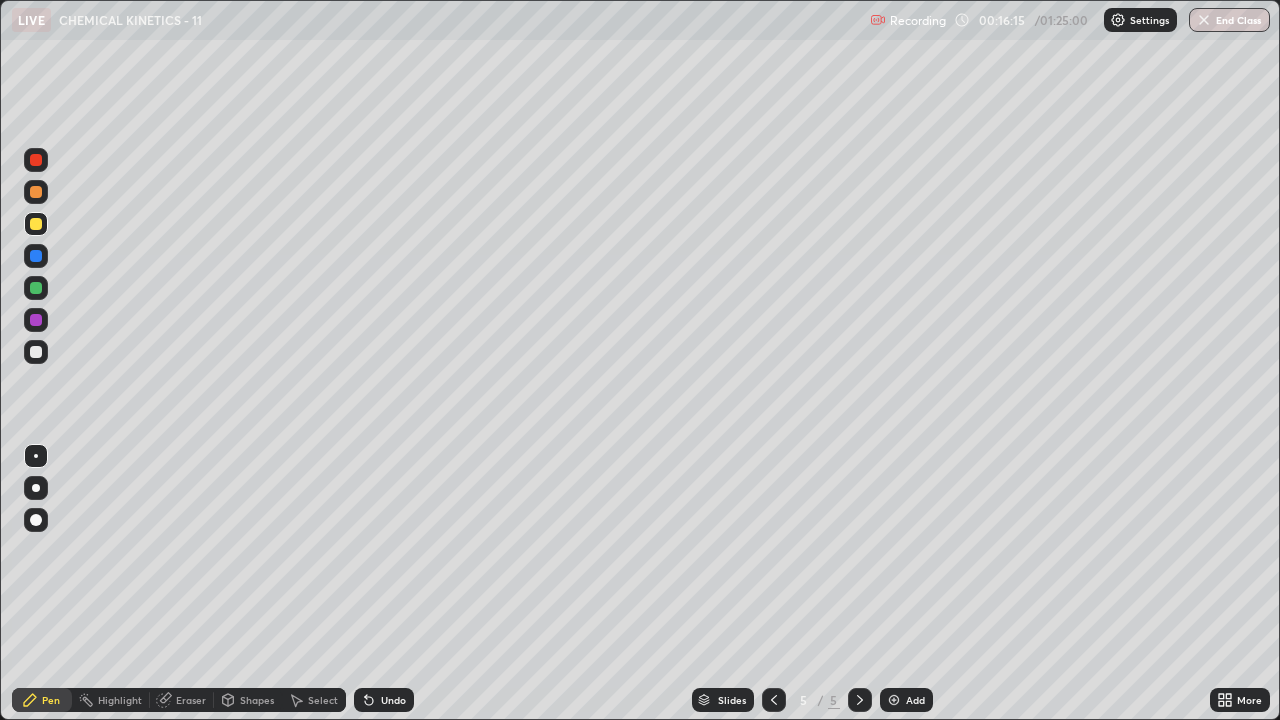 click at bounding box center (894, 700) 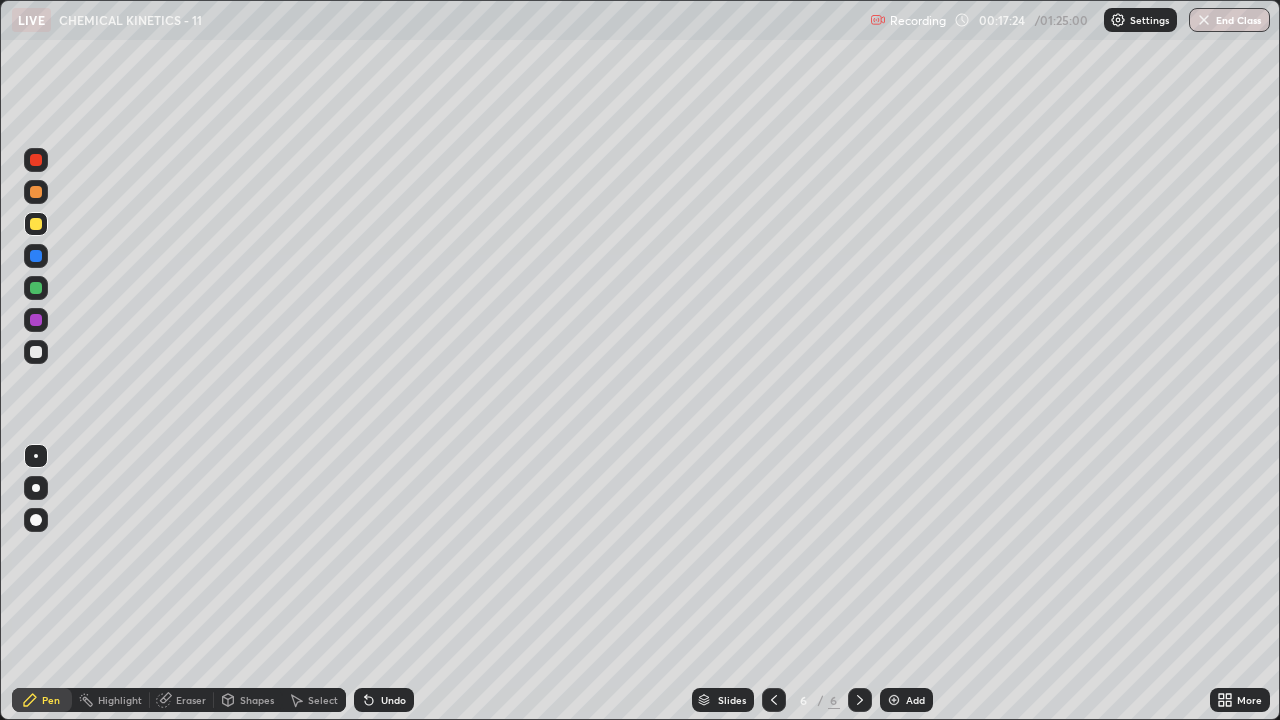 click on "Eraser" at bounding box center (191, 700) 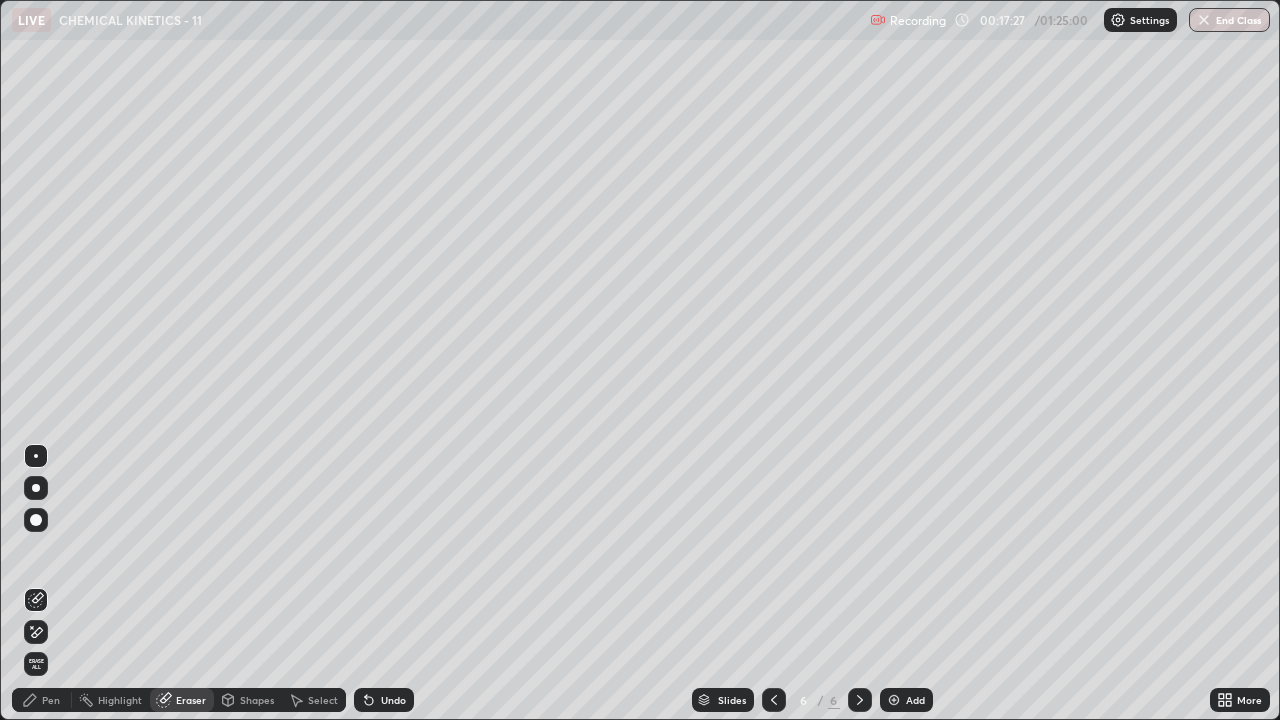 click on "Pen" at bounding box center [51, 700] 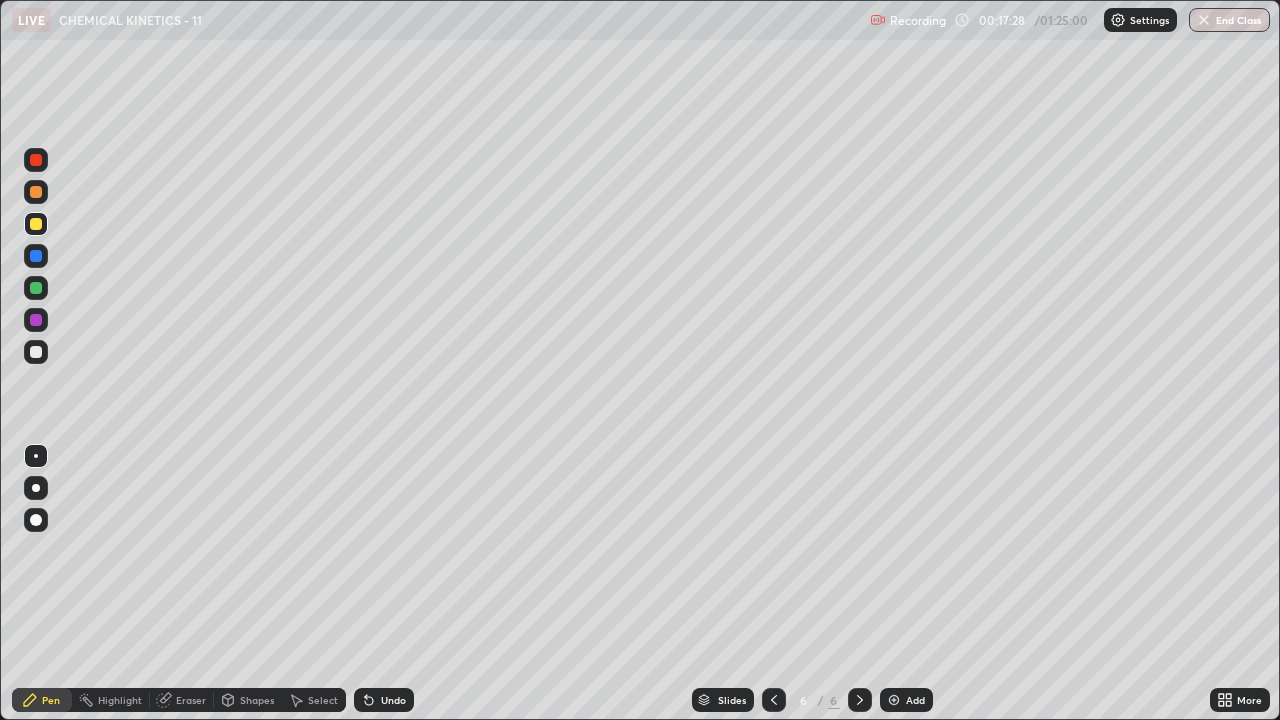 click on "Pen" at bounding box center [51, 700] 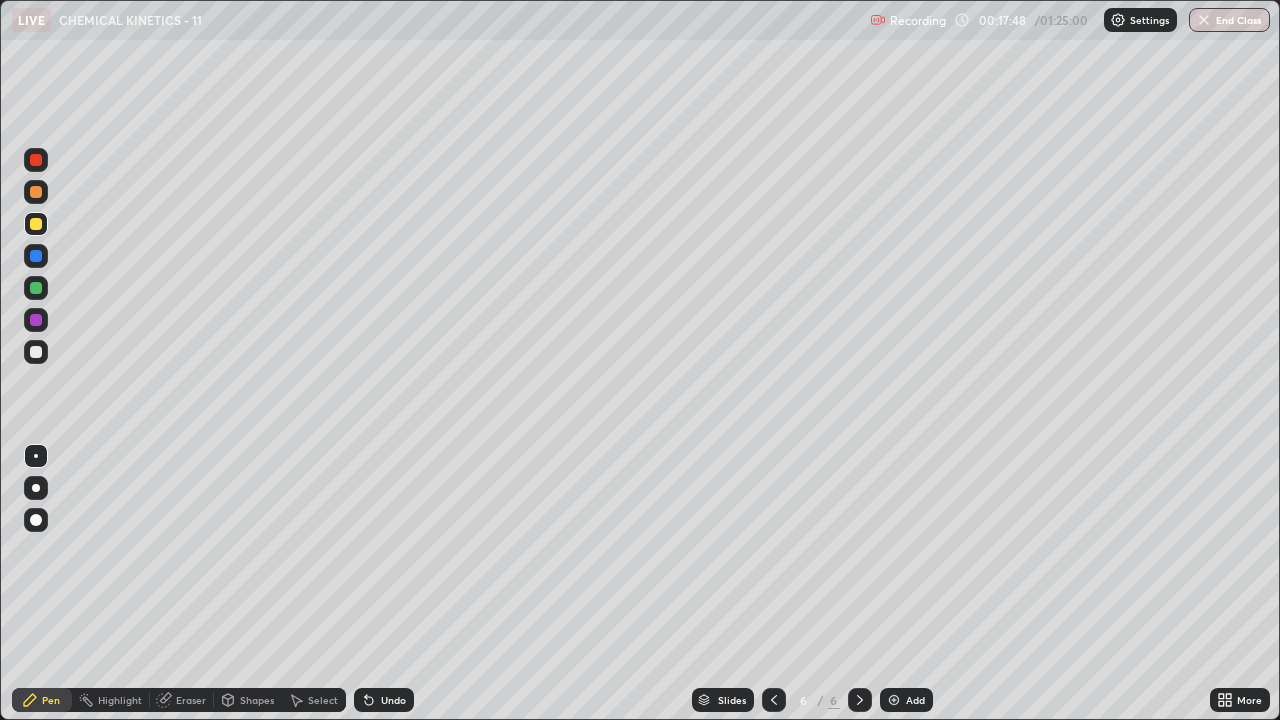 click on "Eraser" at bounding box center [191, 700] 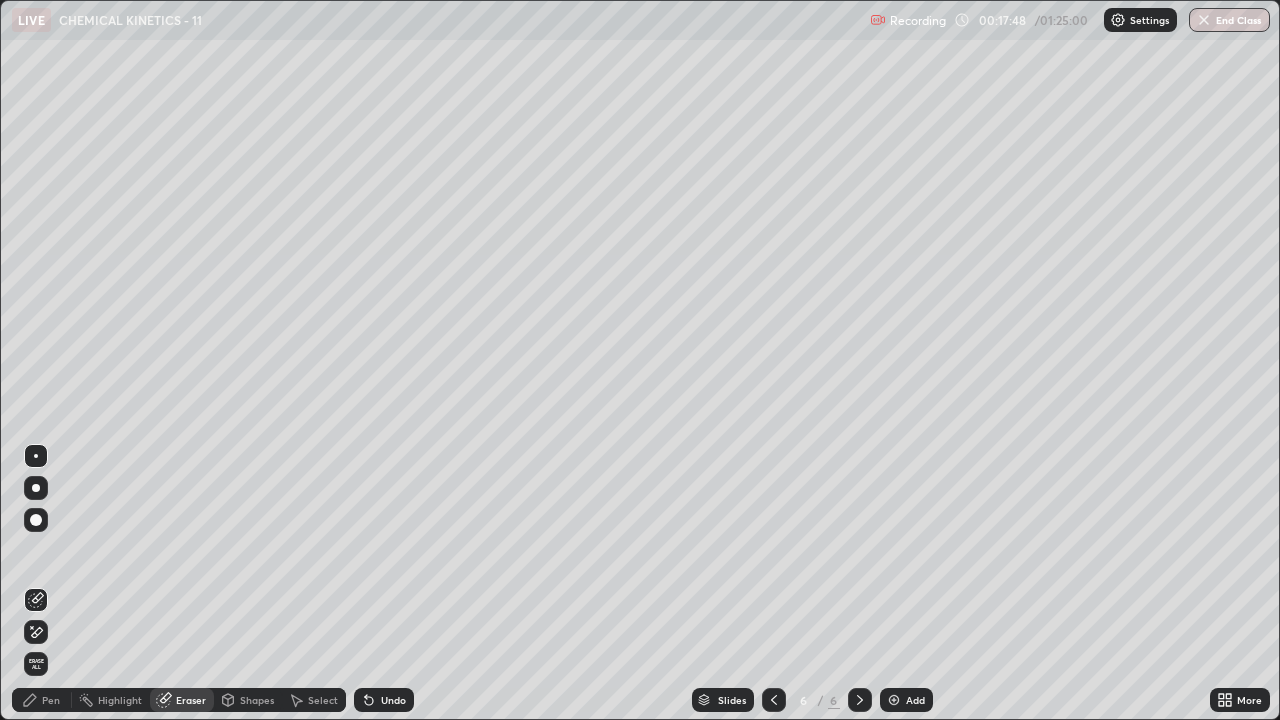 click on "Erase all" at bounding box center (36, 664) 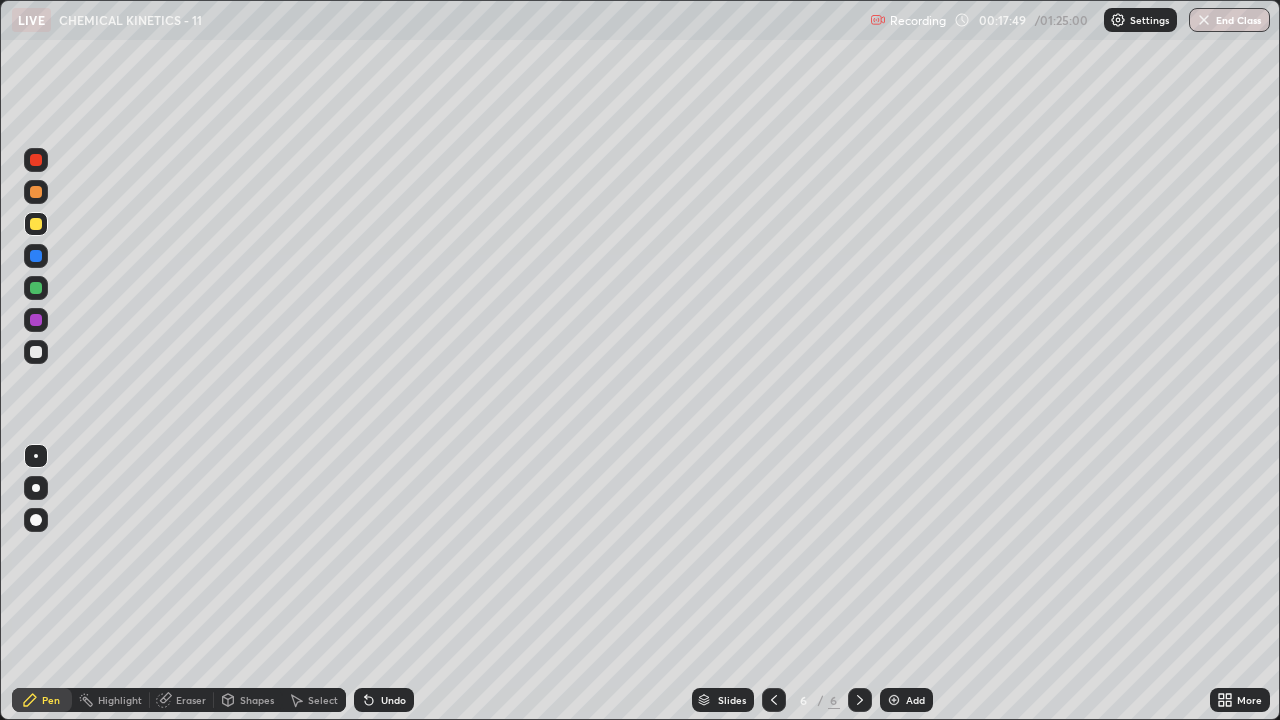 click at bounding box center (36, 352) 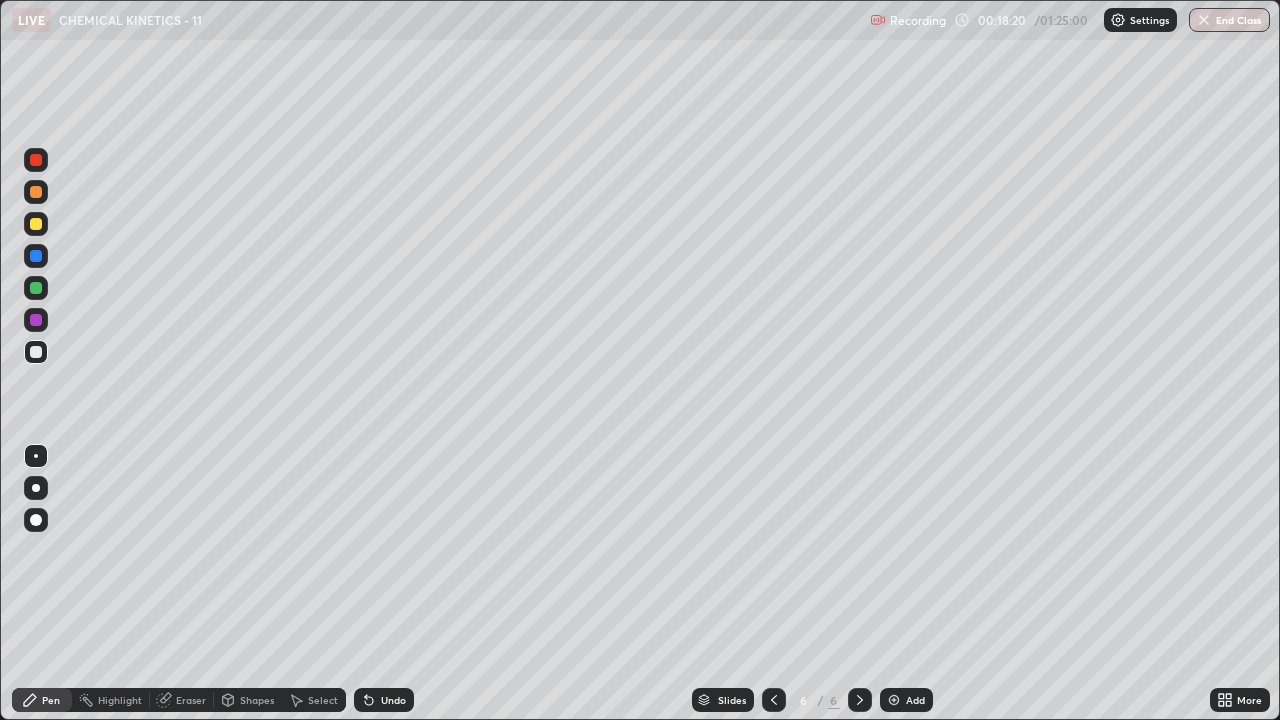 click at bounding box center (36, 320) 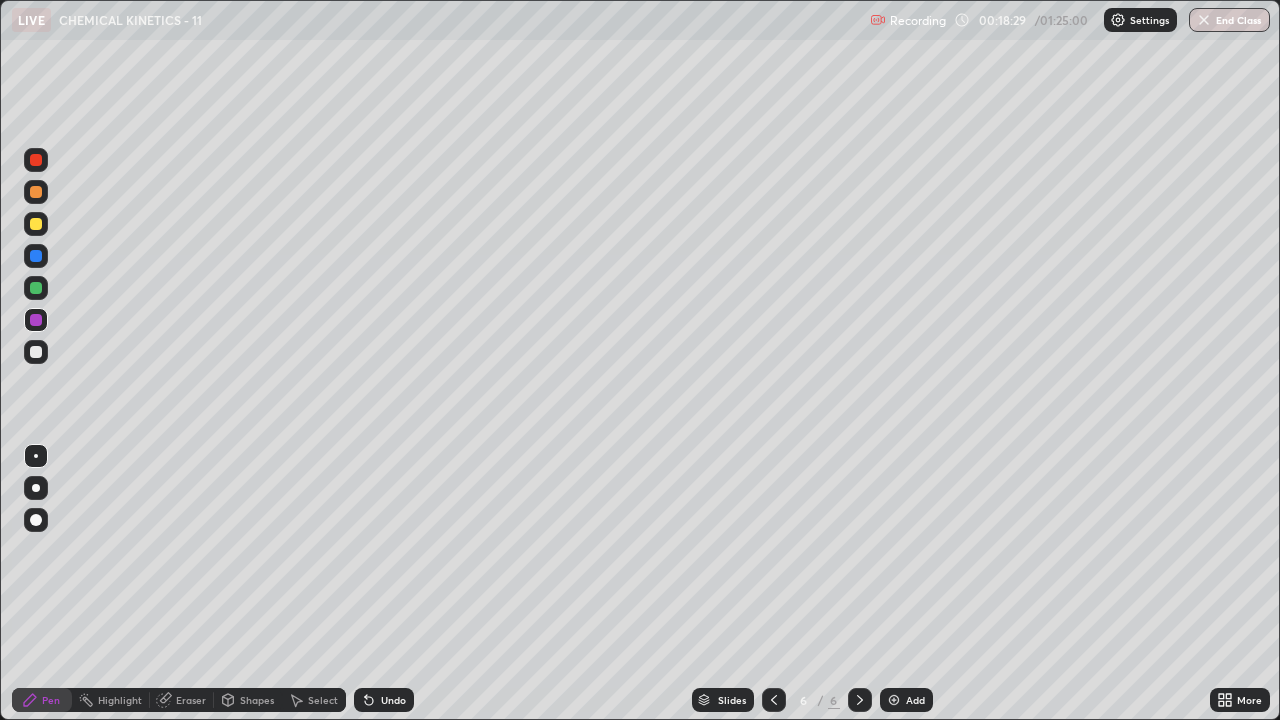 click at bounding box center [36, 352] 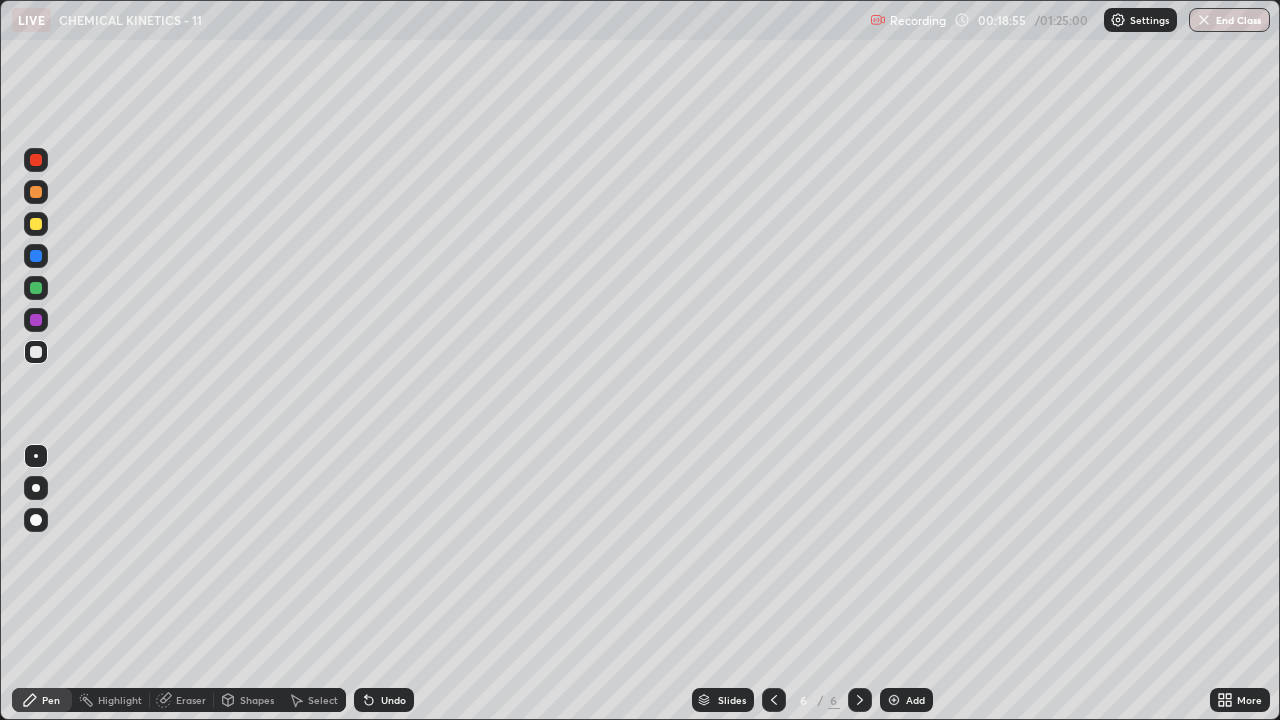 click on "Undo" at bounding box center (393, 700) 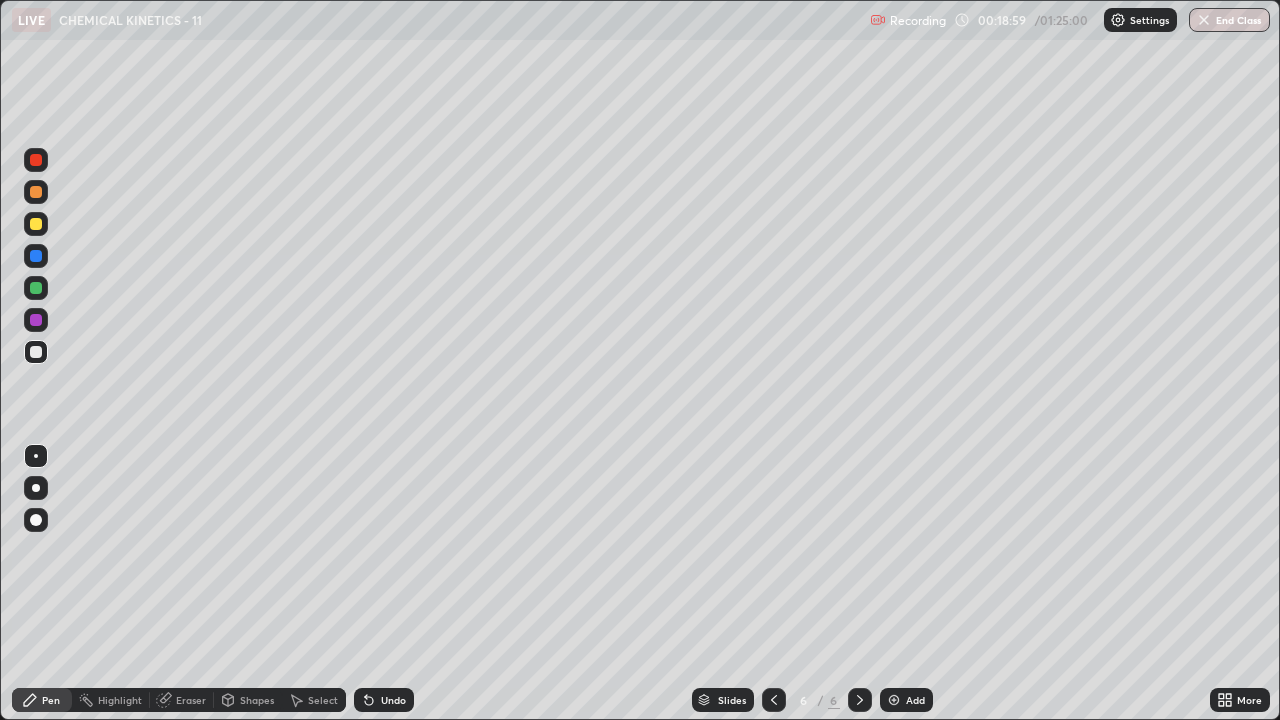 click on "Undo" at bounding box center (384, 700) 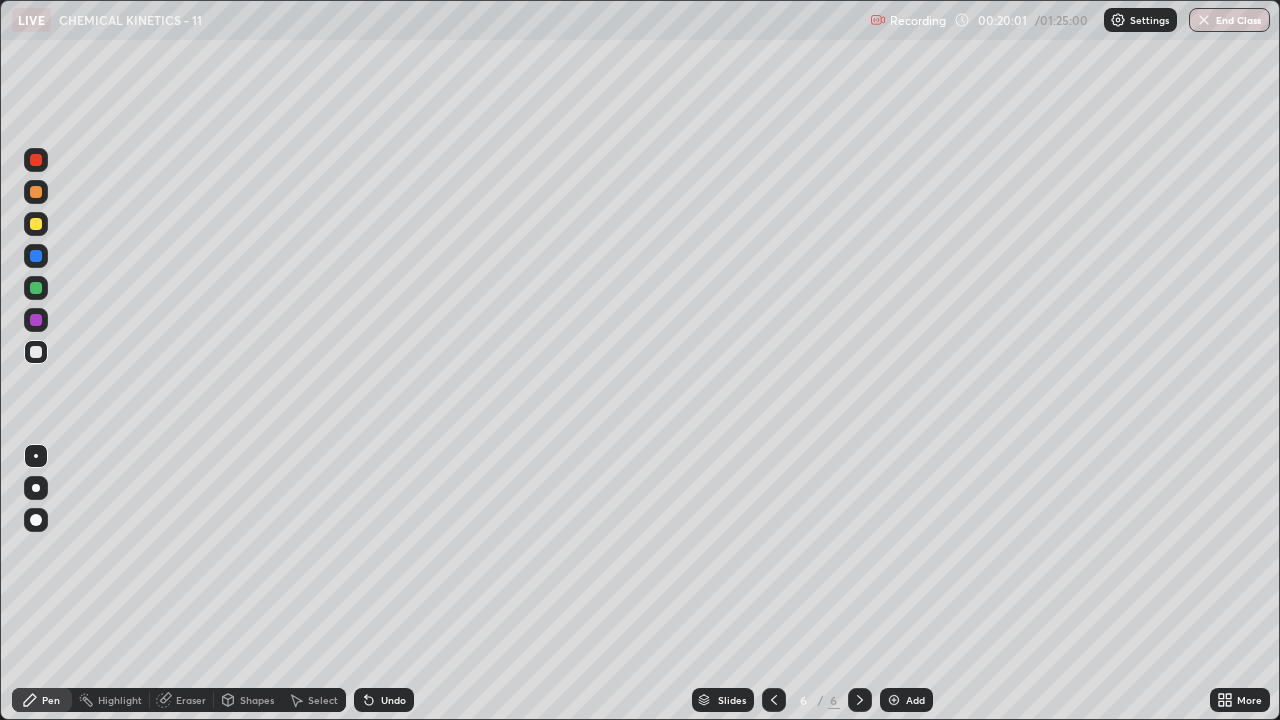click at bounding box center [36, 288] 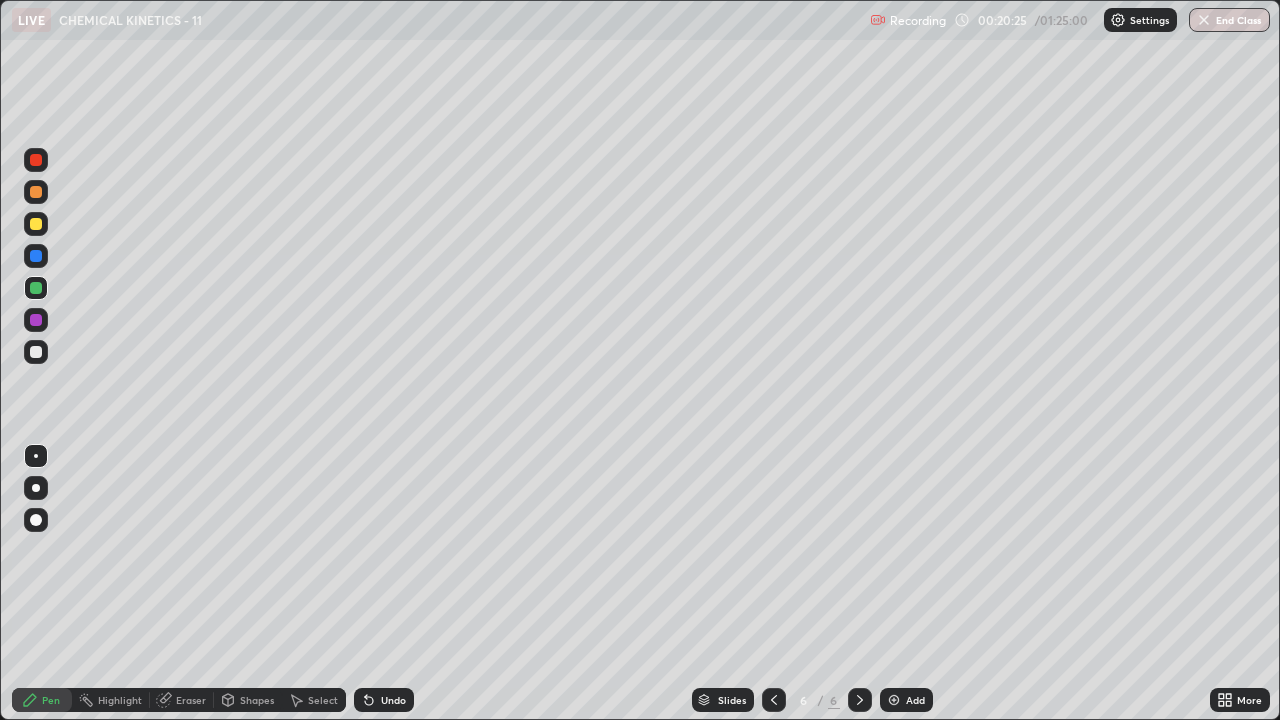 click on "Add" at bounding box center [906, 700] 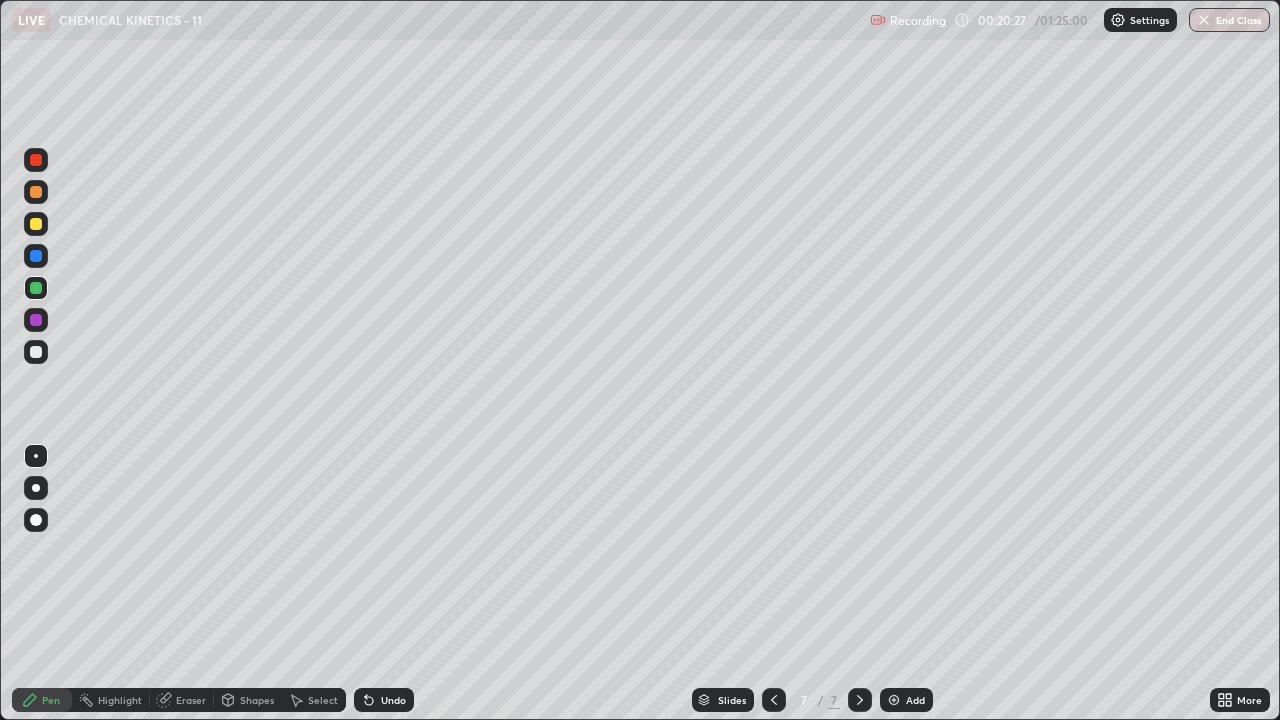 click at bounding box center [36, 352] 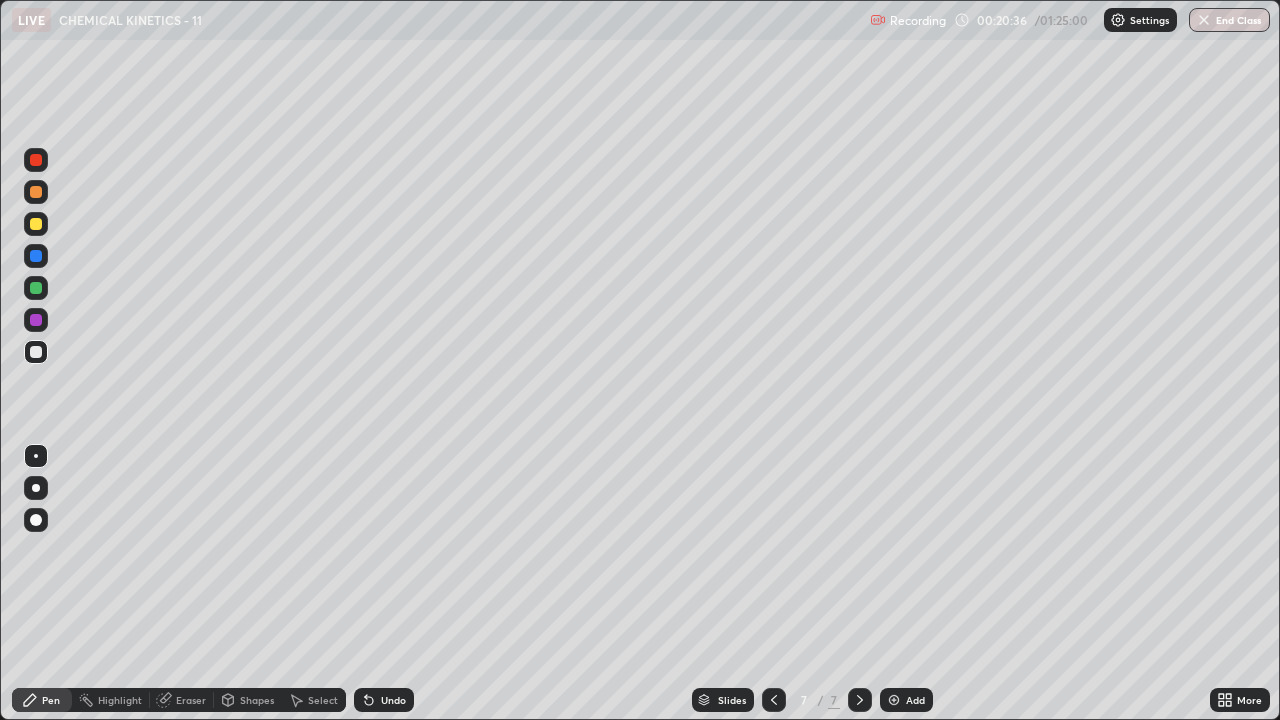 click at bounding box center (36, 288) 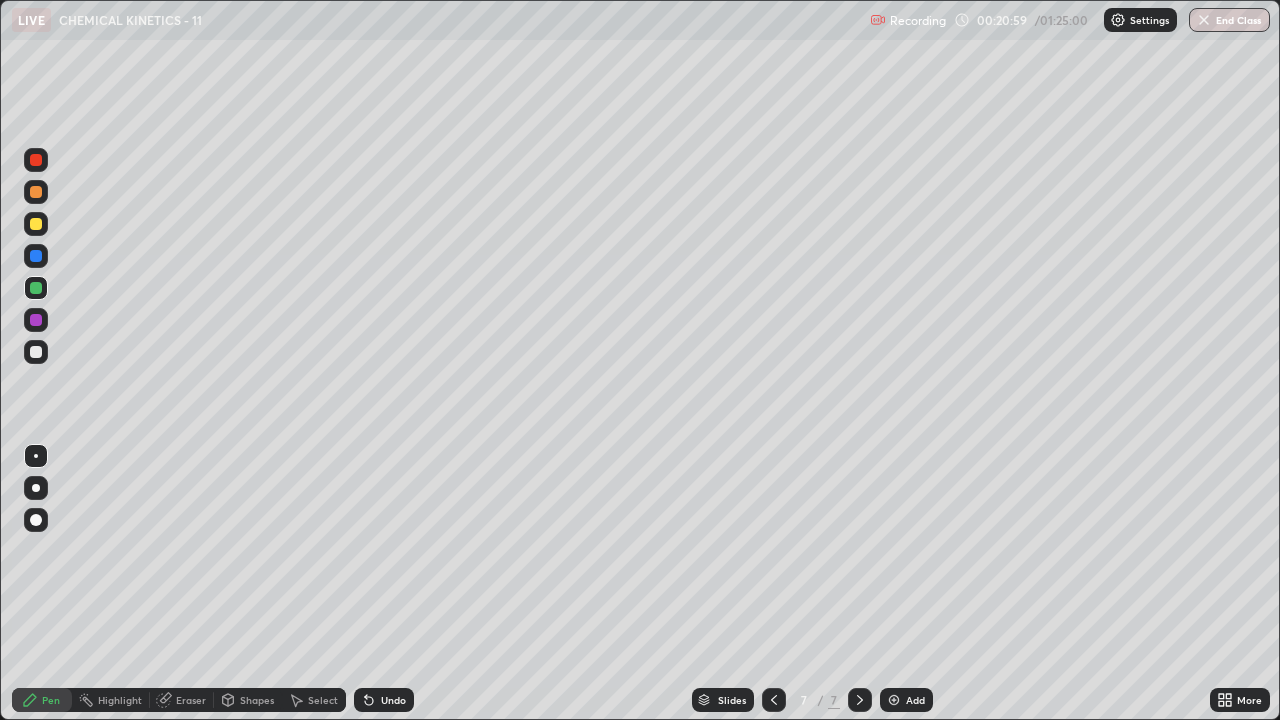 click at bounding box center [36, 224] 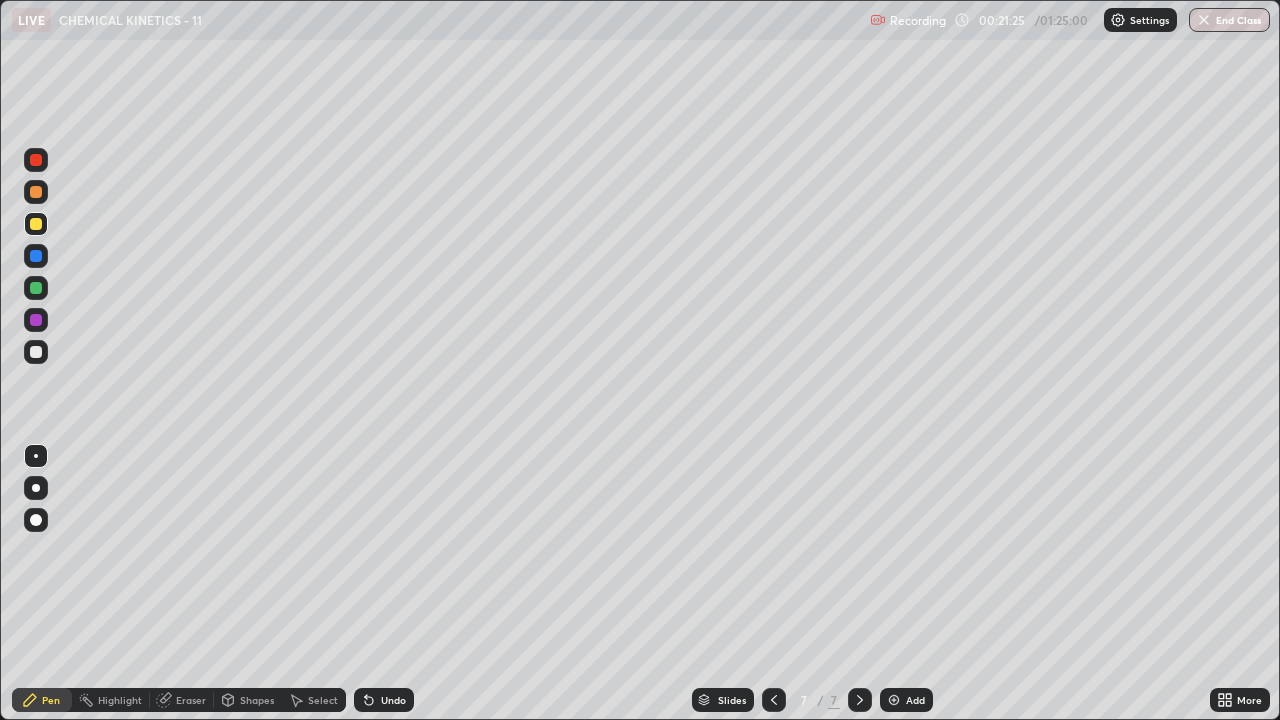 click at bounding box center (36, 352) 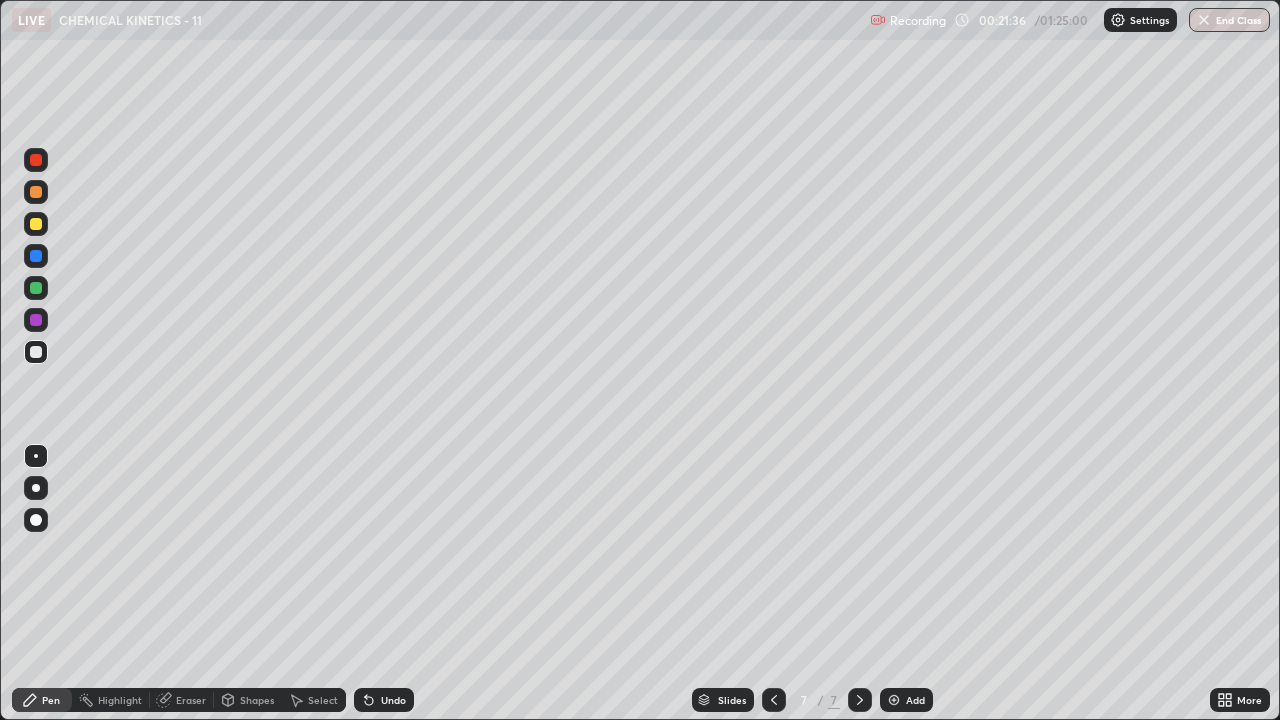click at bounding box center [774, 700] 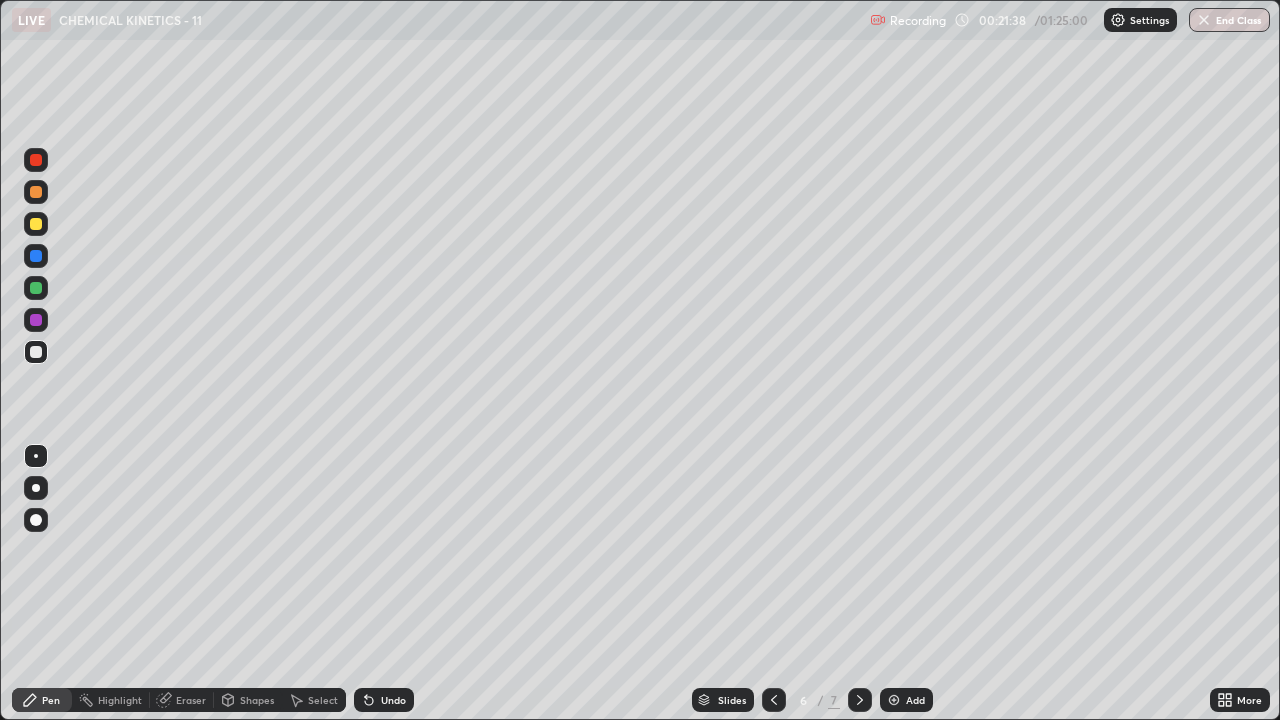 click 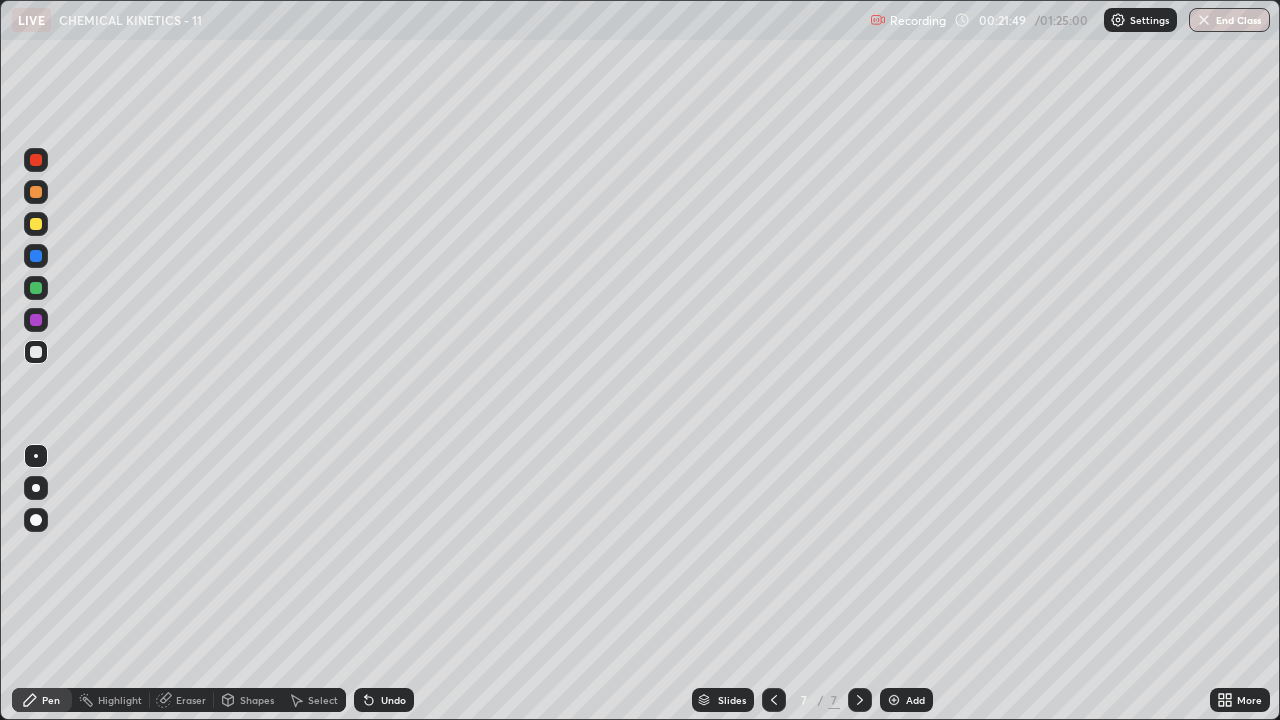click at bounding box center (36, 288) 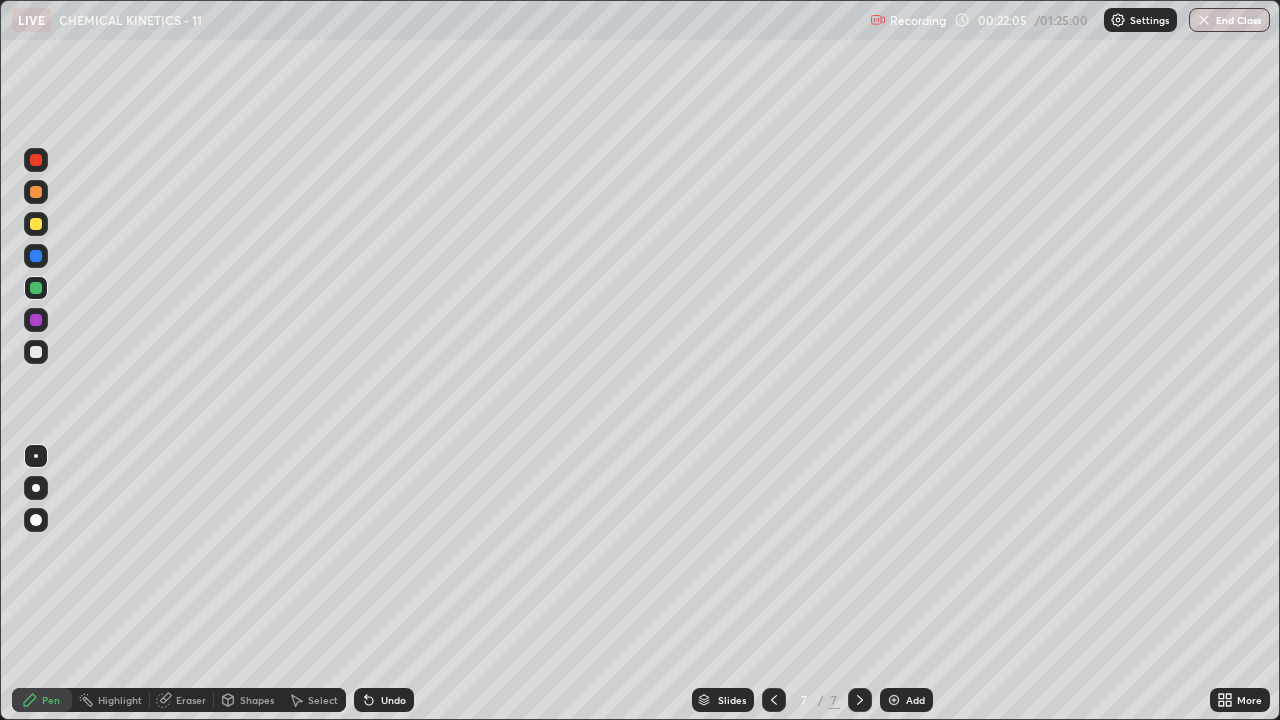 click at bounding box center (36, 352) 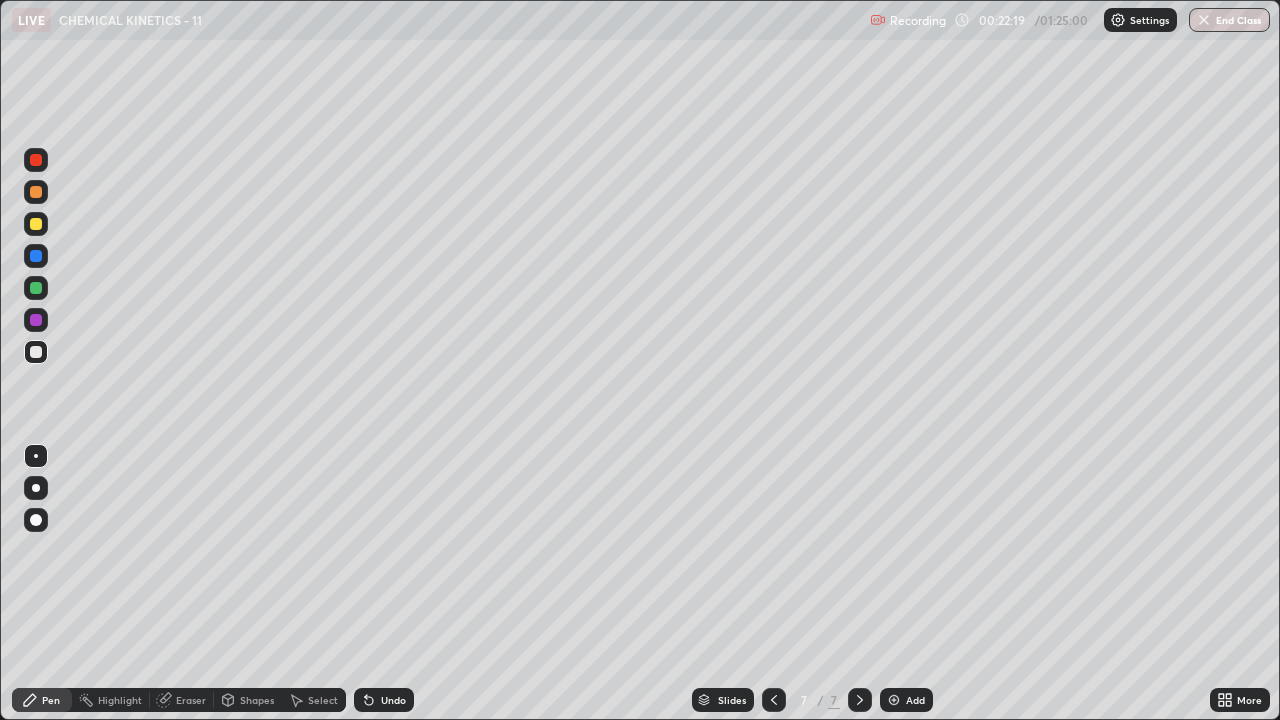 click at bounding box center [36, 288] 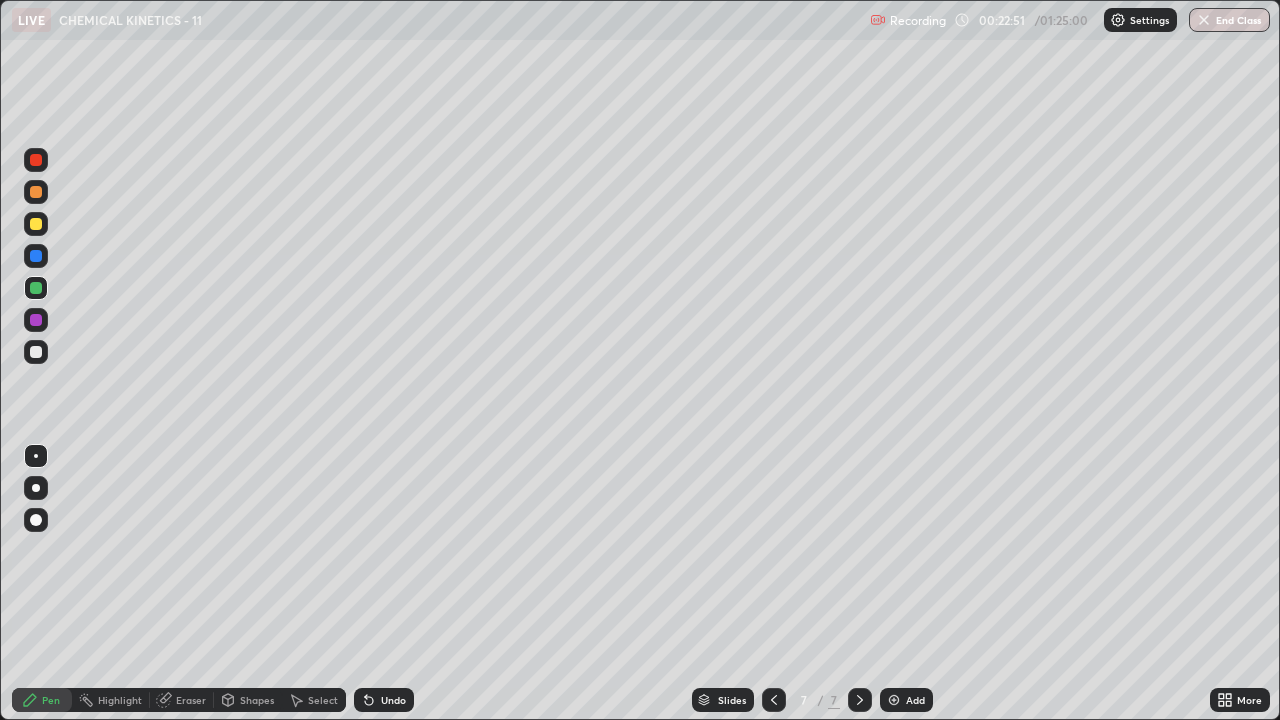 click on "Add" at bounding box center (915, 700) 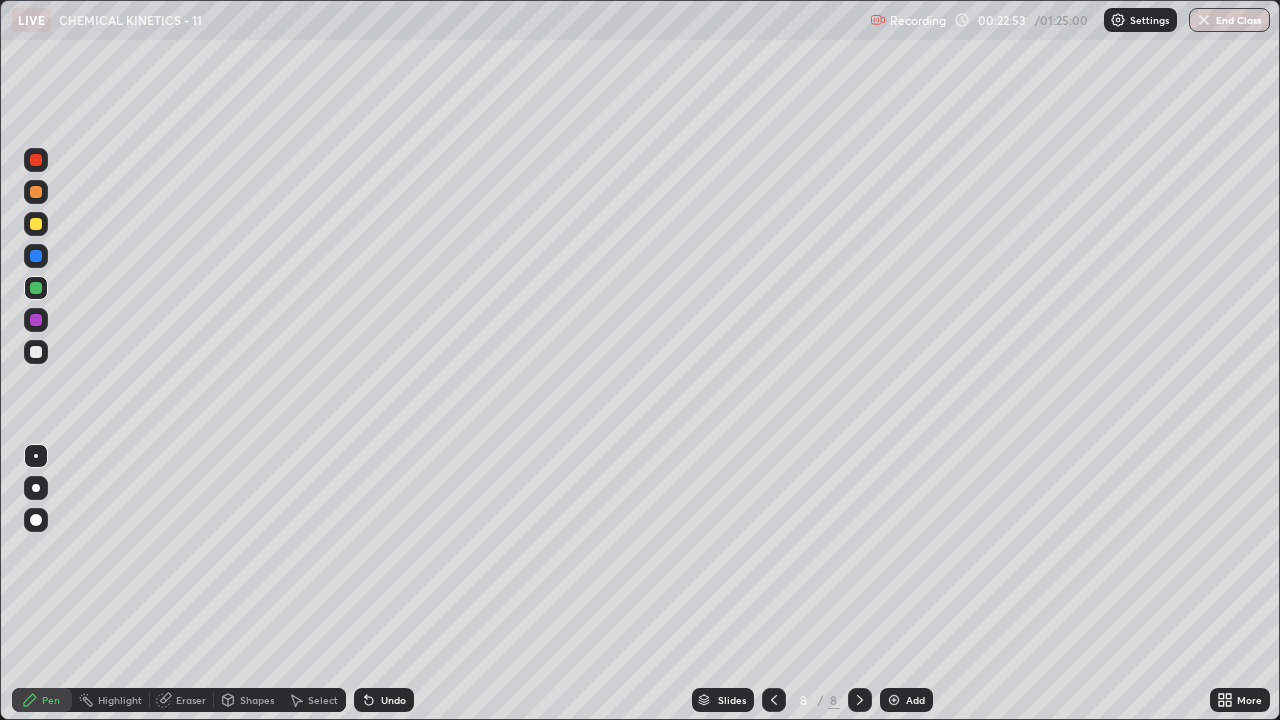 click at bounding box center (36, 224) 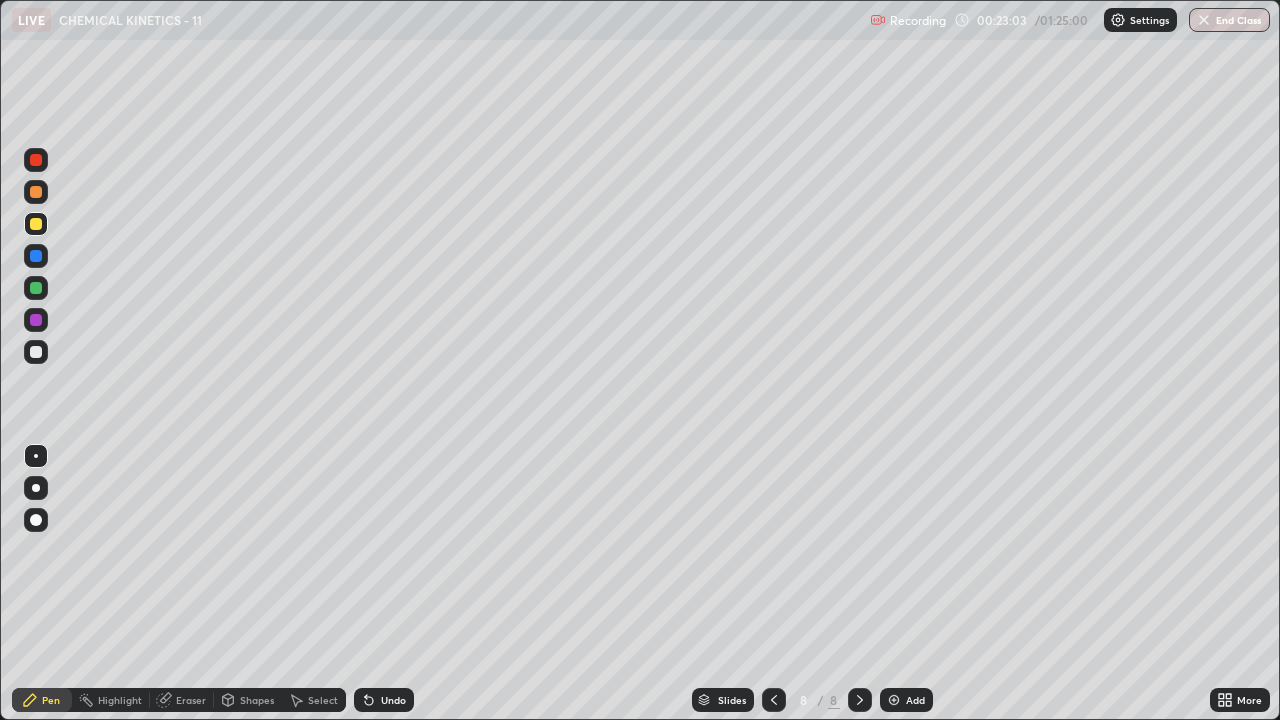 click at bounding box center (36, 352) 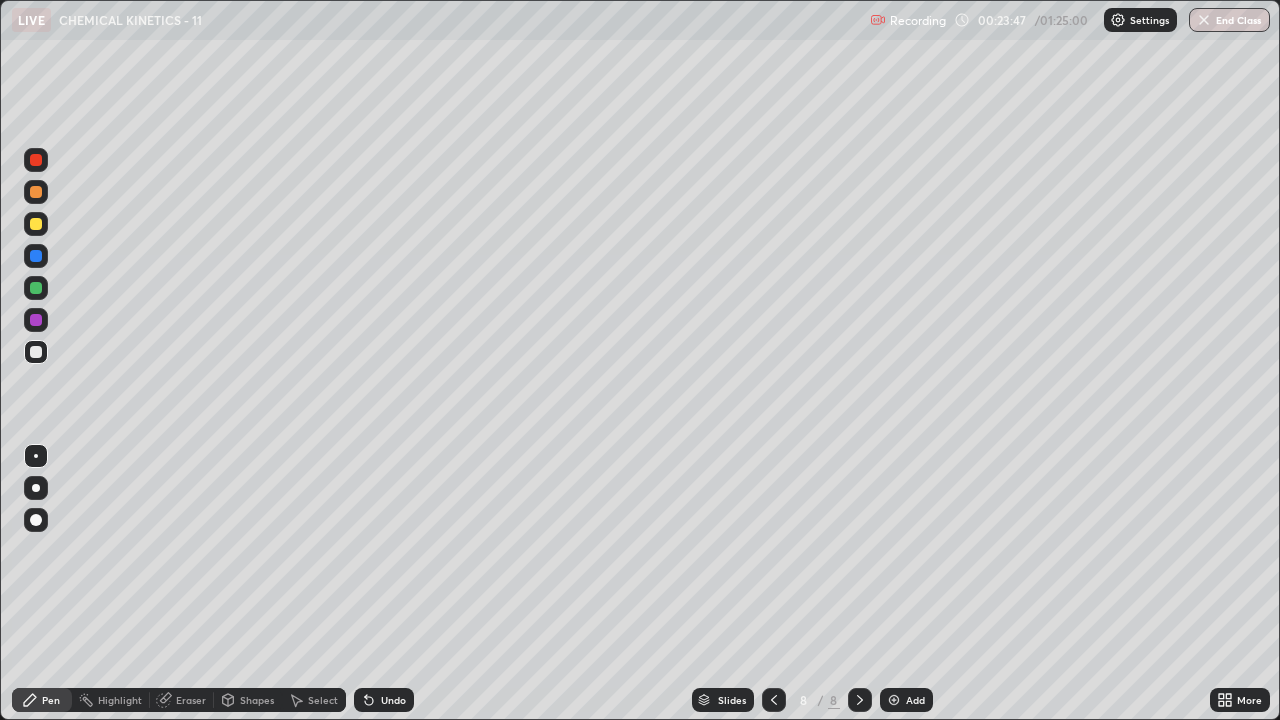 click at bounding box center [36, 224] 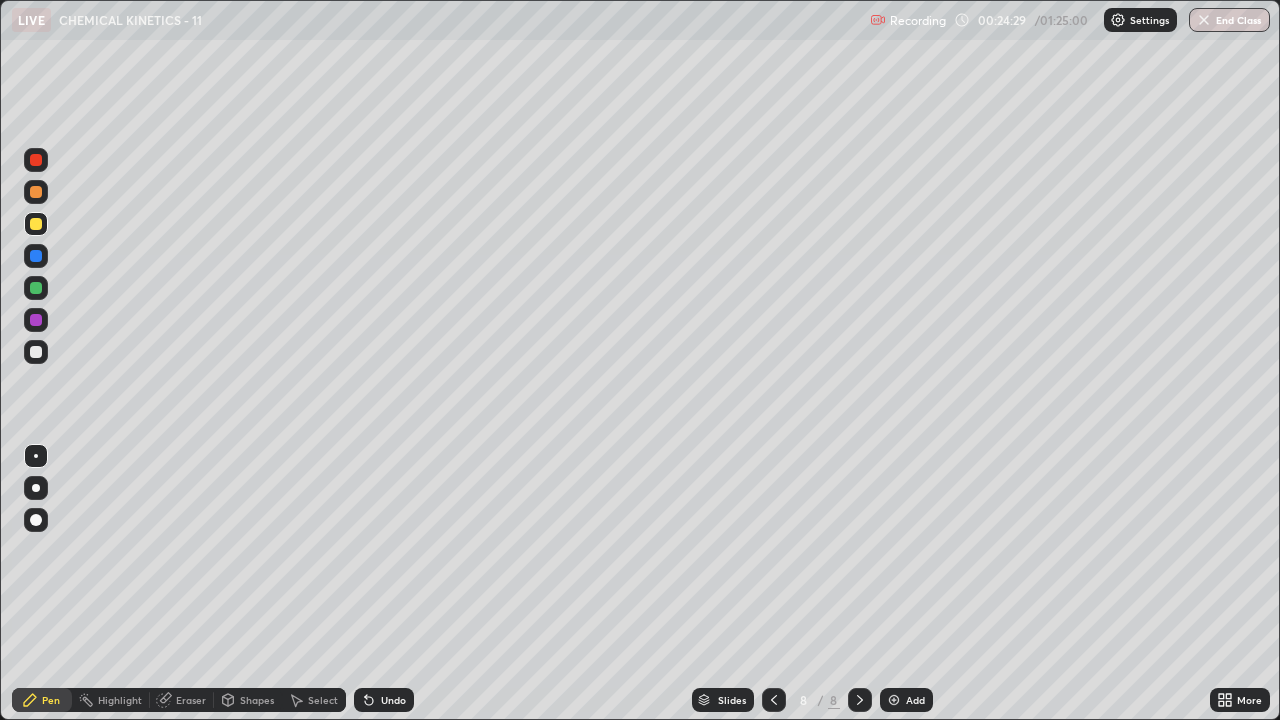 click on "Add" at bounding box center [906, 700] 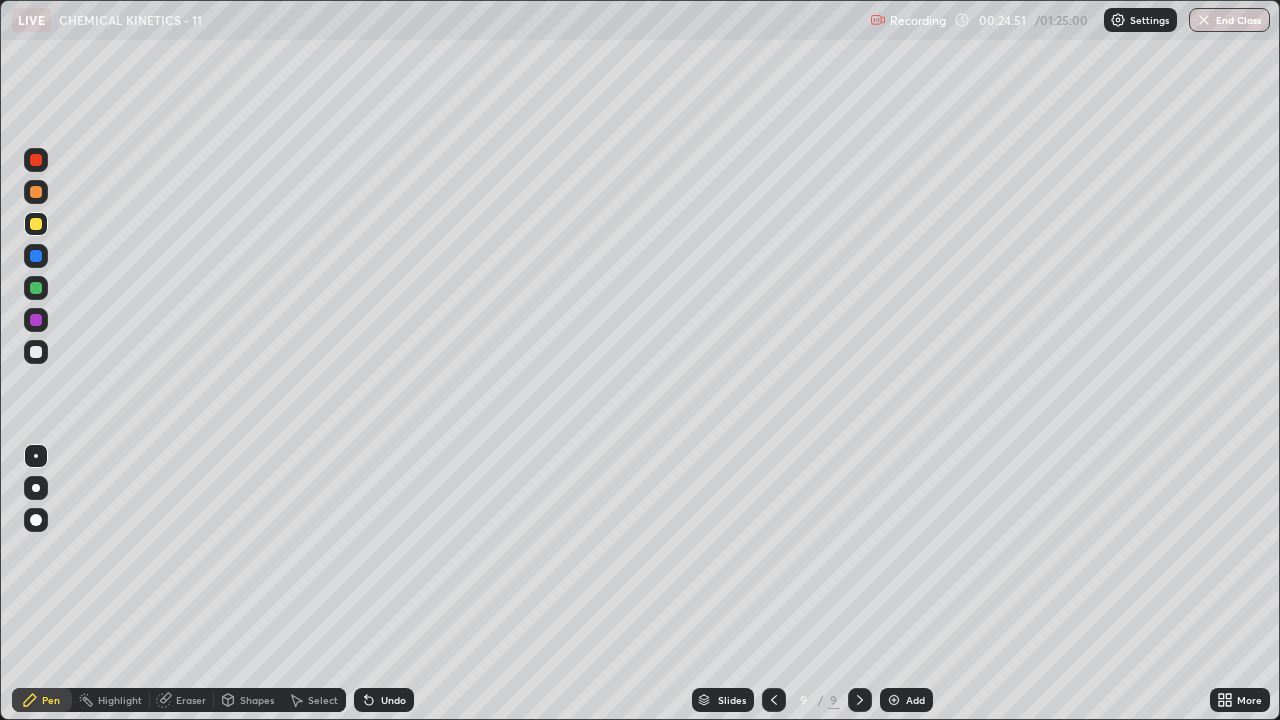 click at bounding box center (36, 352) 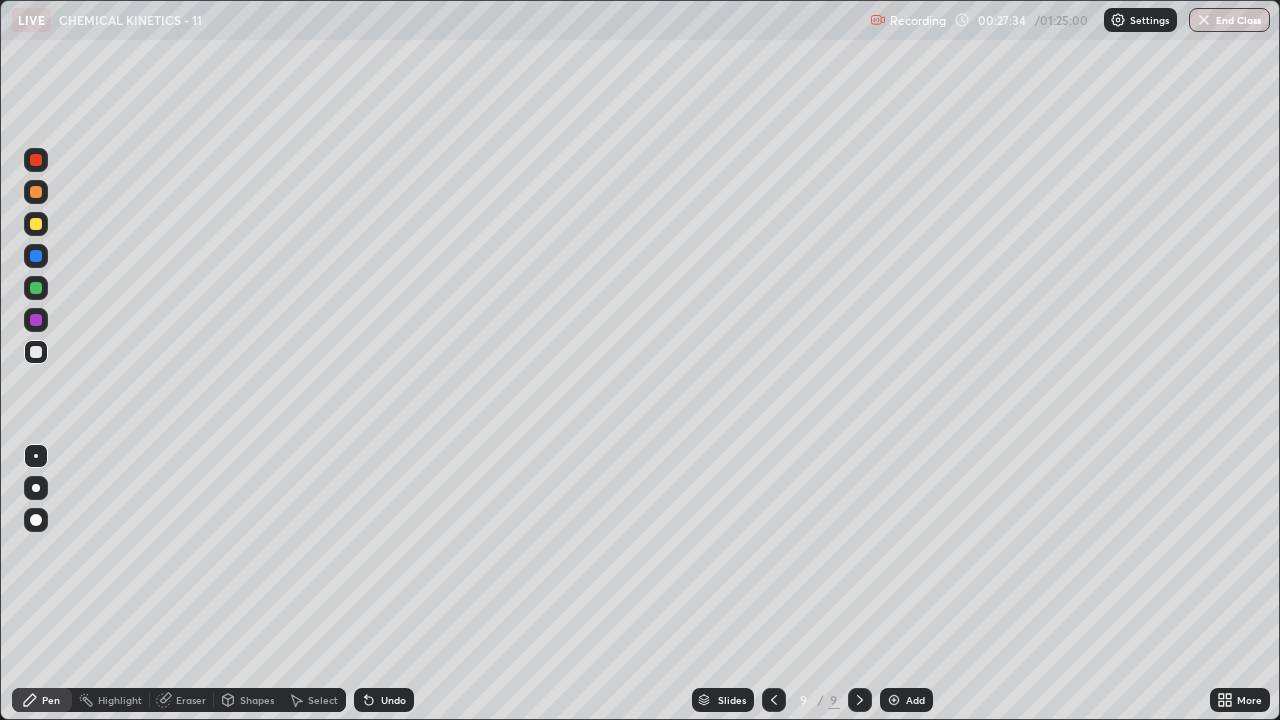 click at bounding box center (36, 320) 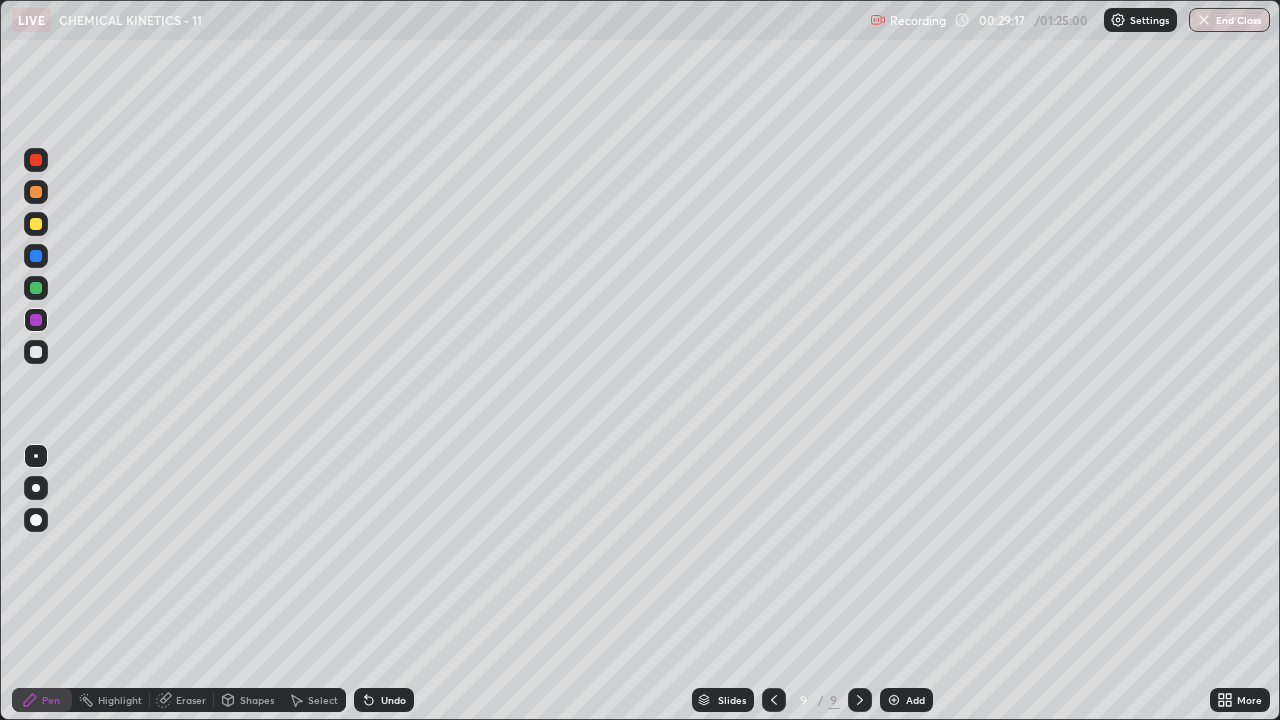 click on "Eraser" at bounding box center [191, 700] 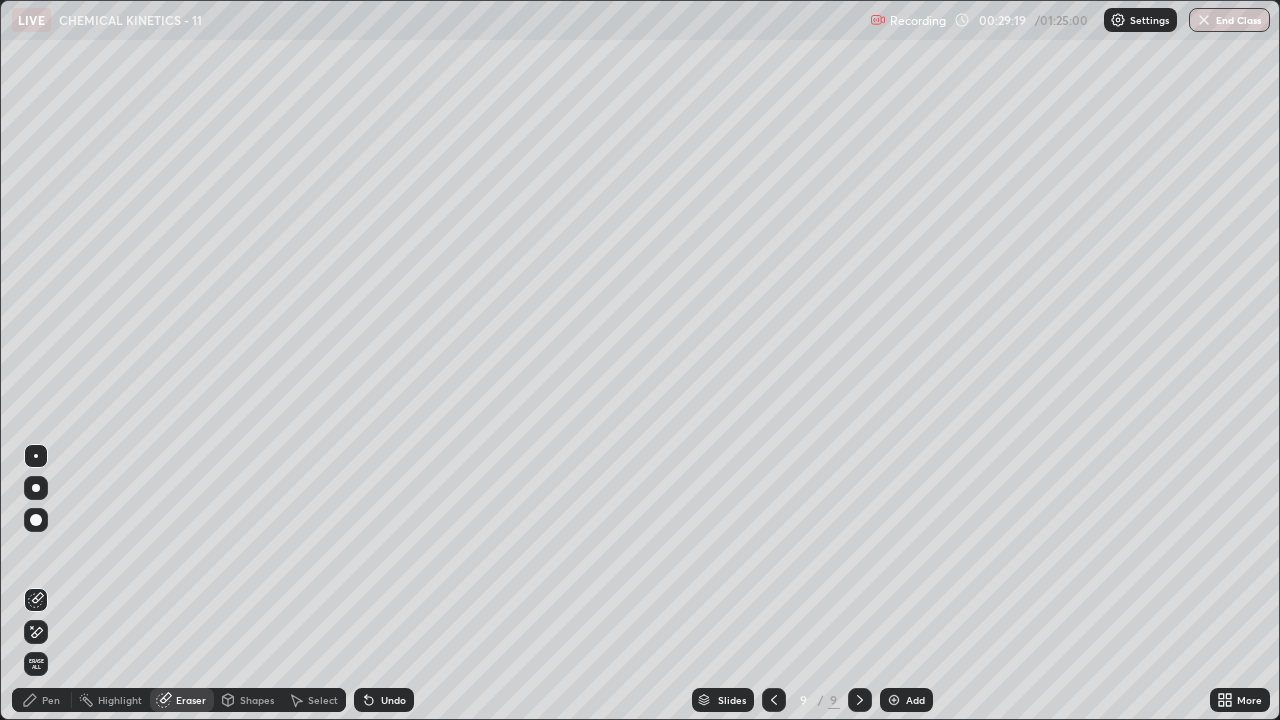 click on "Erase all" at bounding box center (36, 664) 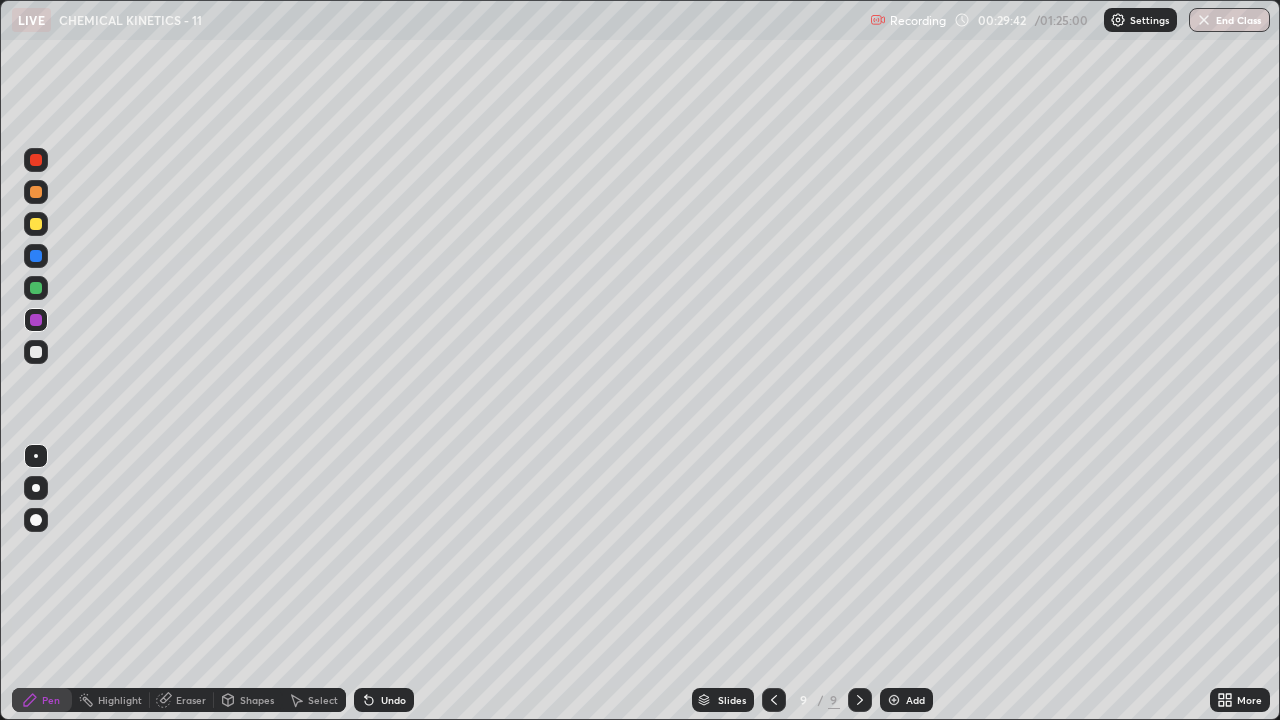 click at bounding box center [36, 352] 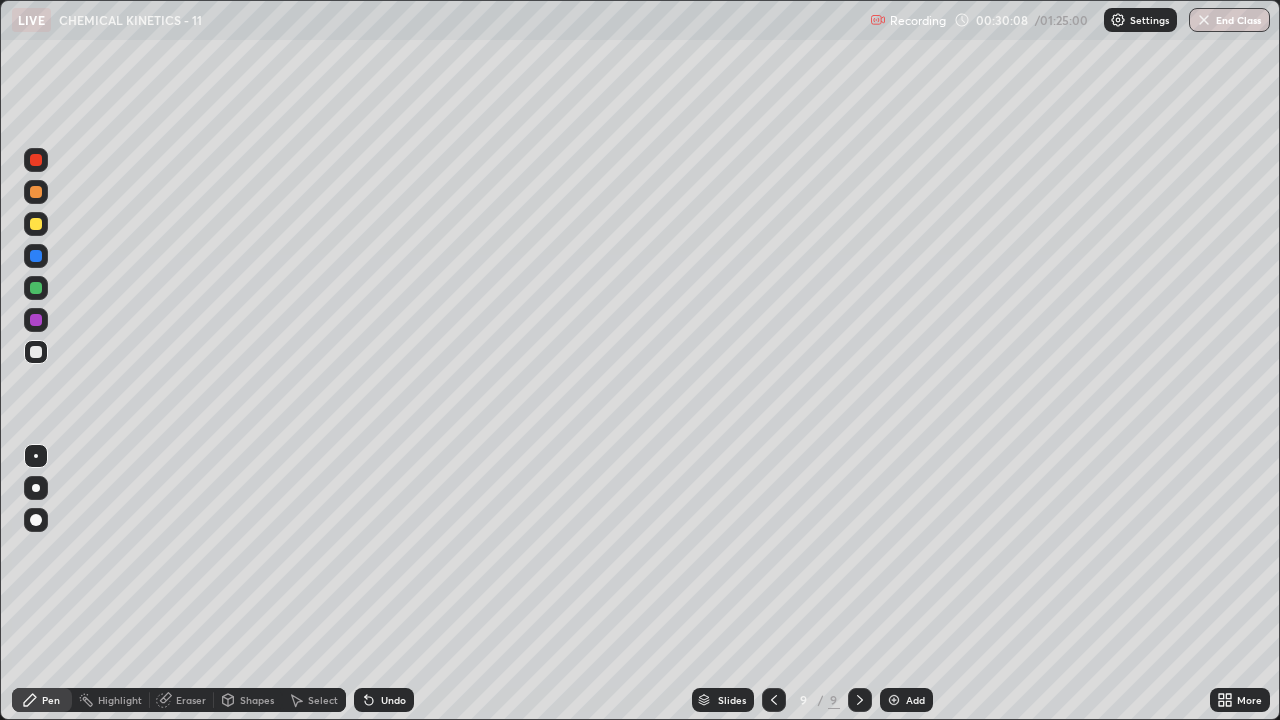 click on "Undo" at bounding box center [384, 700] 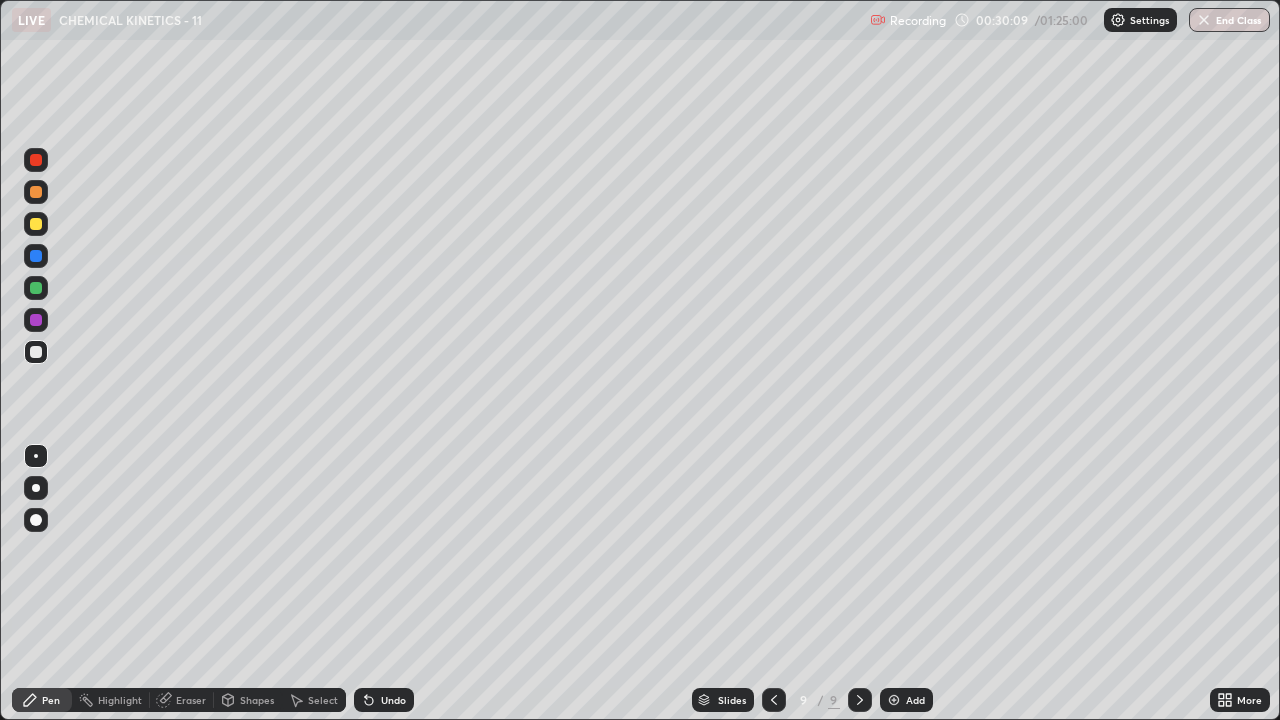 click on "Eraser" at bounding box center [191, 700] 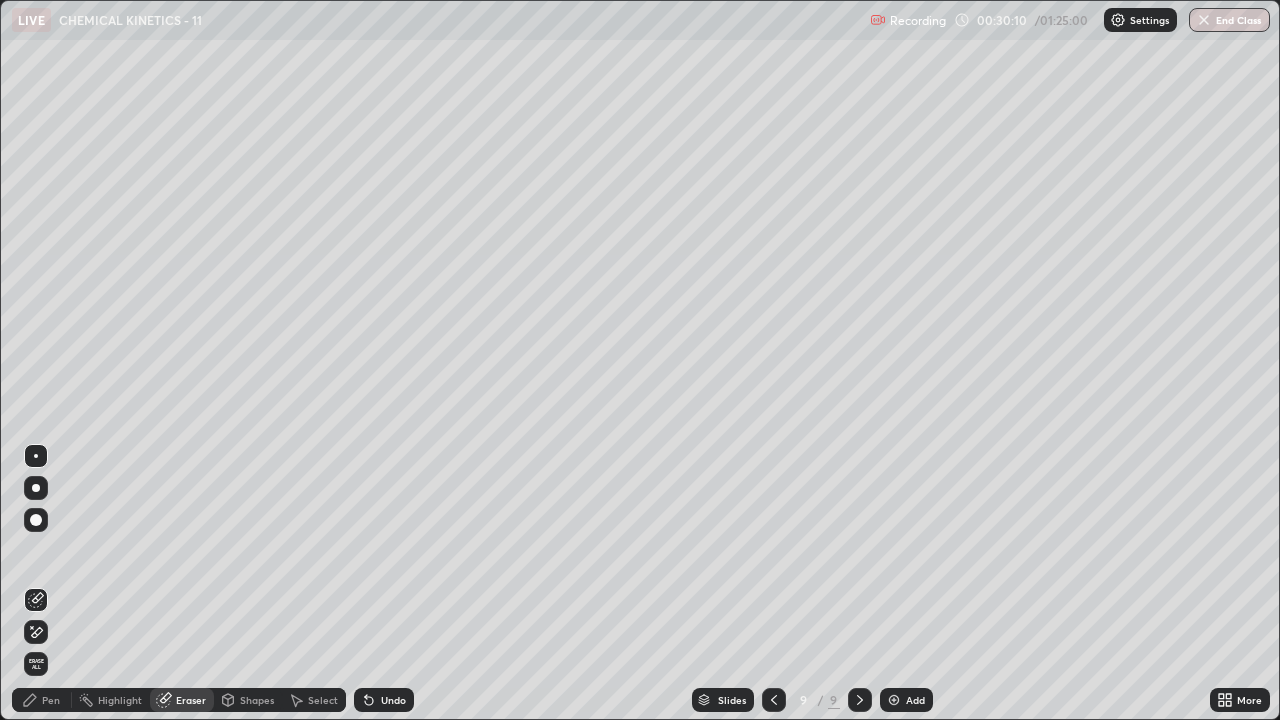 click on "Erase all" at bounding box center (36, 664) 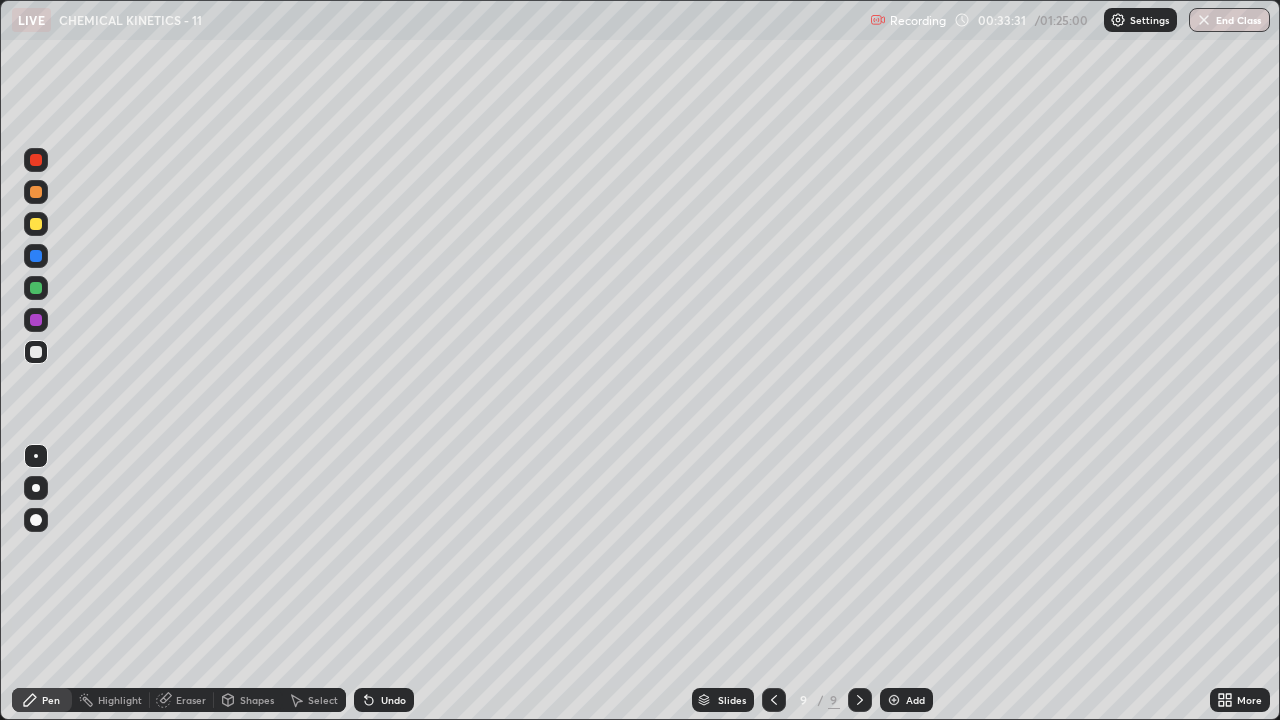 click at bounding box center [36, 288] 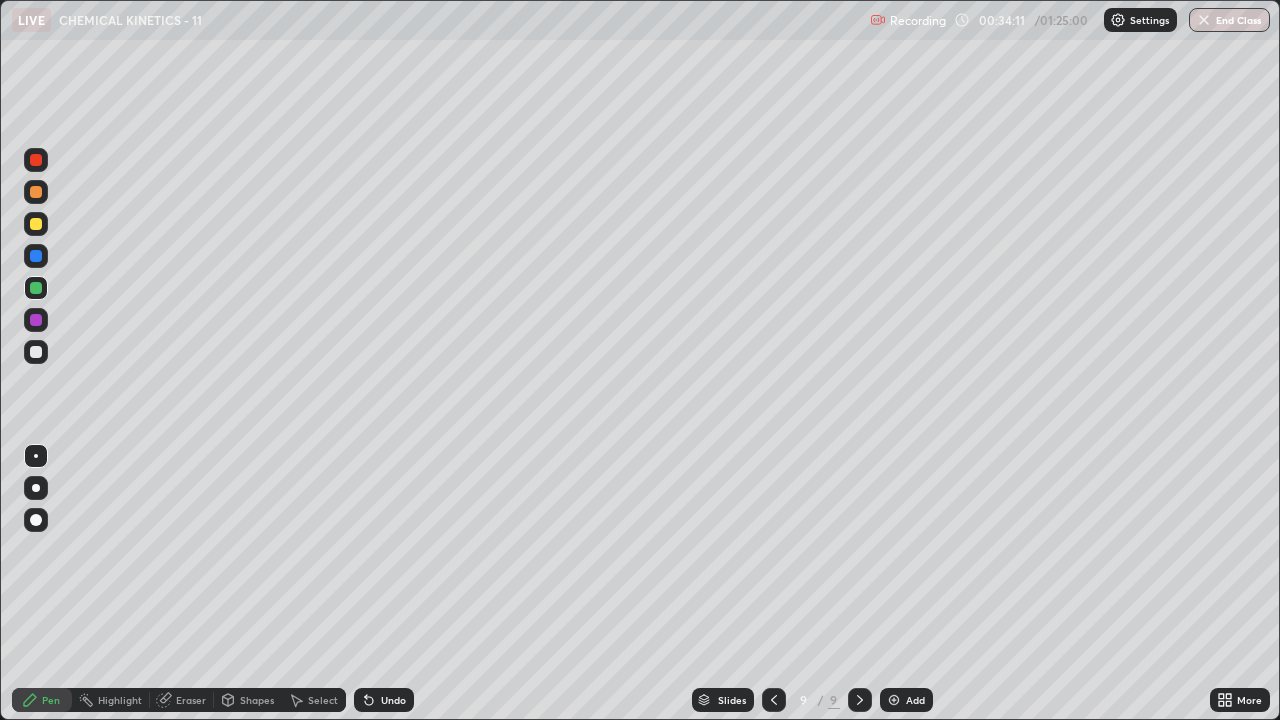 click on "Eraser" at bounding box center (191, 700) 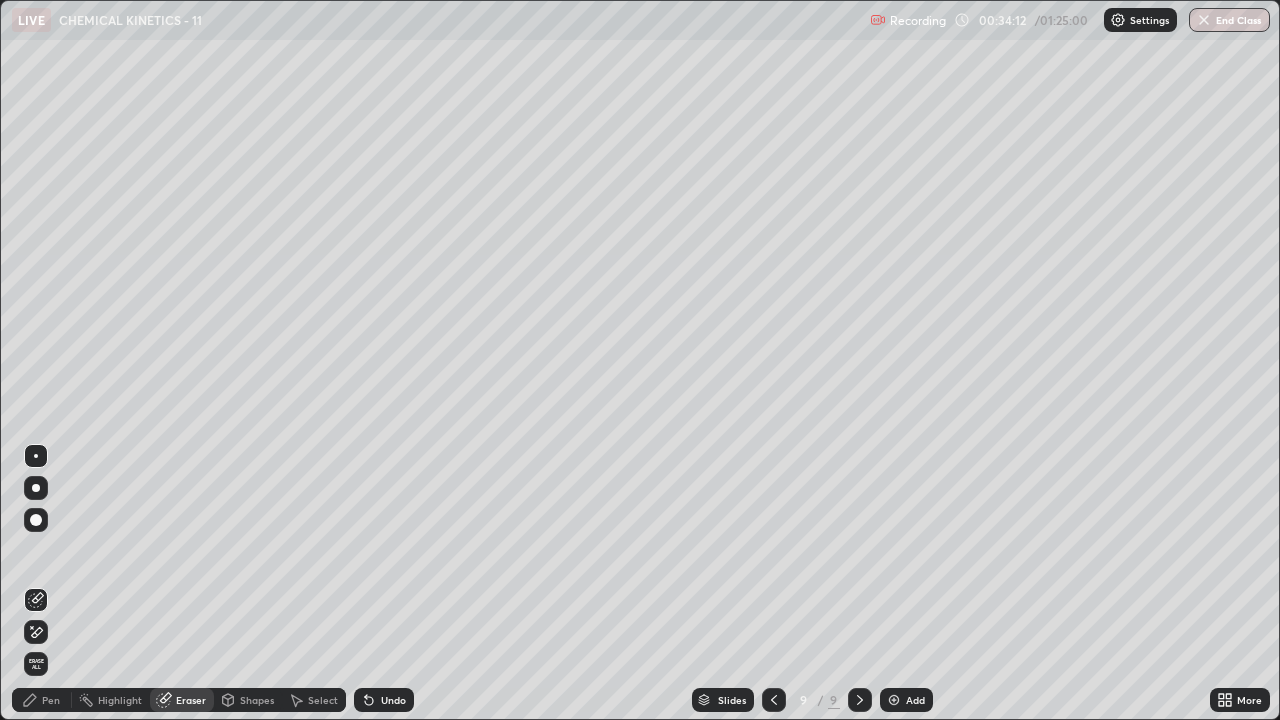 click on "Erase all" at bounding box center (36, 664) 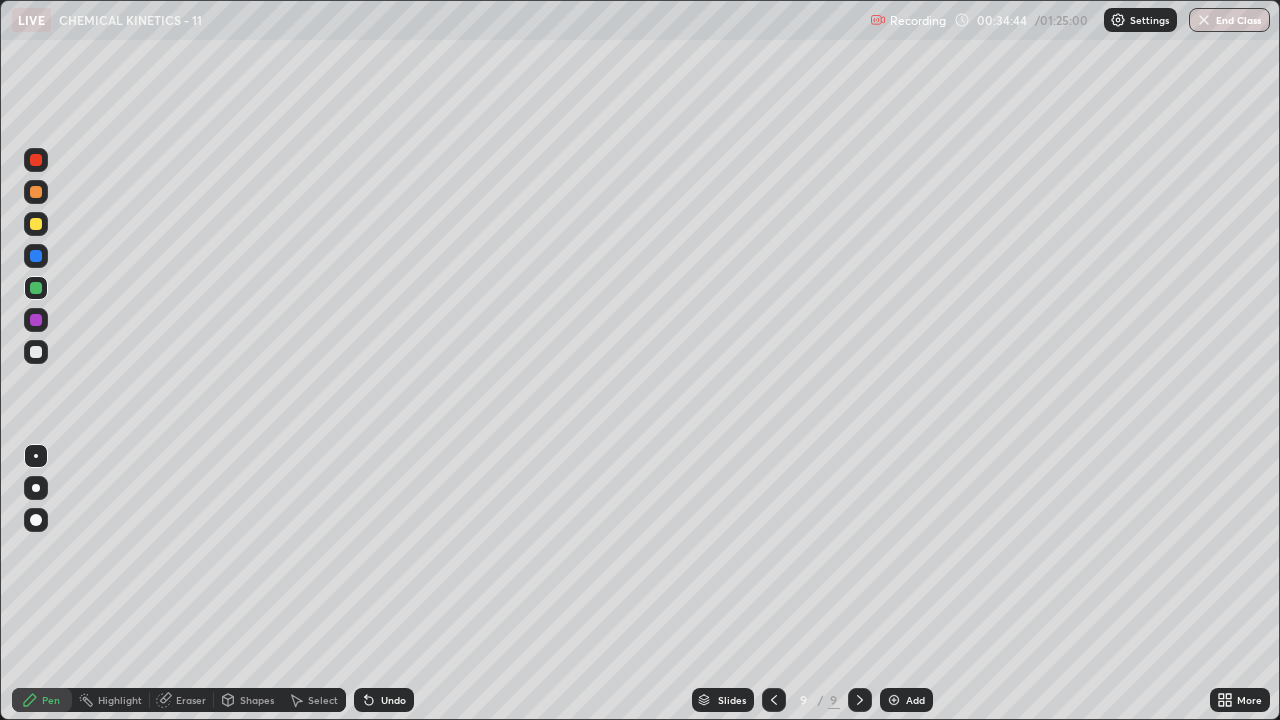 click at bounding box center [36, 224] 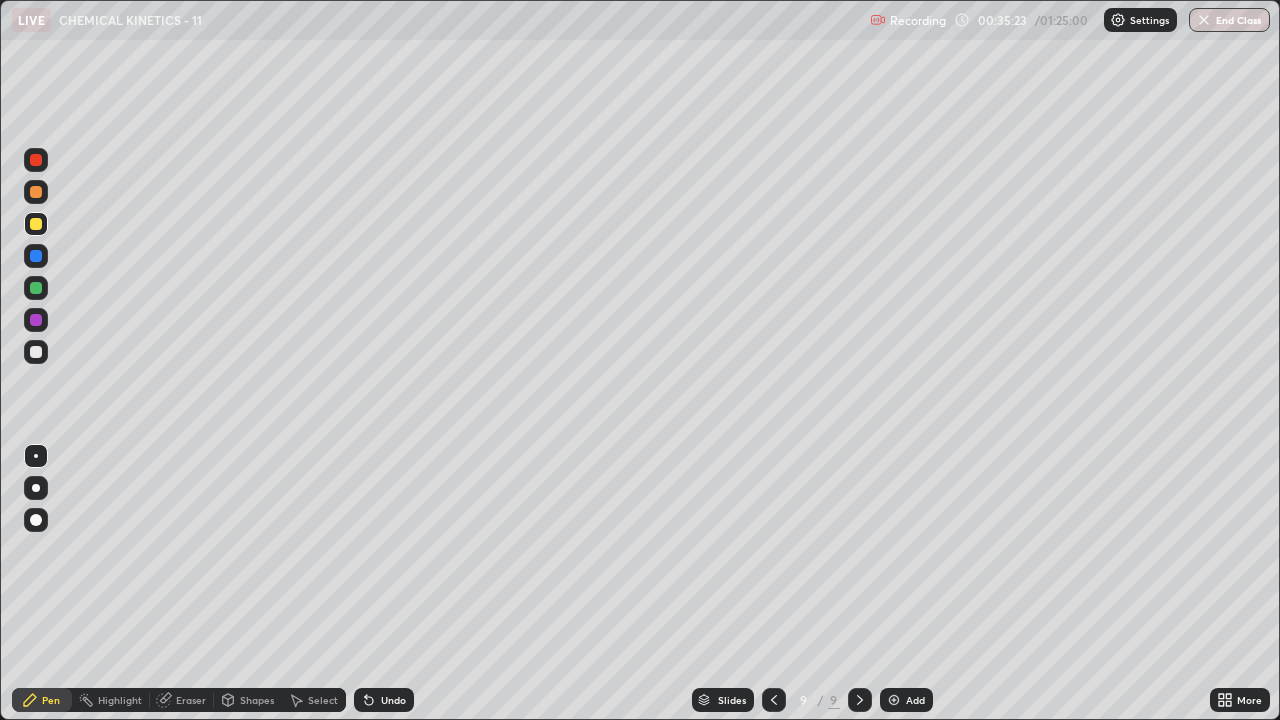 click on "Undo" at bounding box center [393, 700] 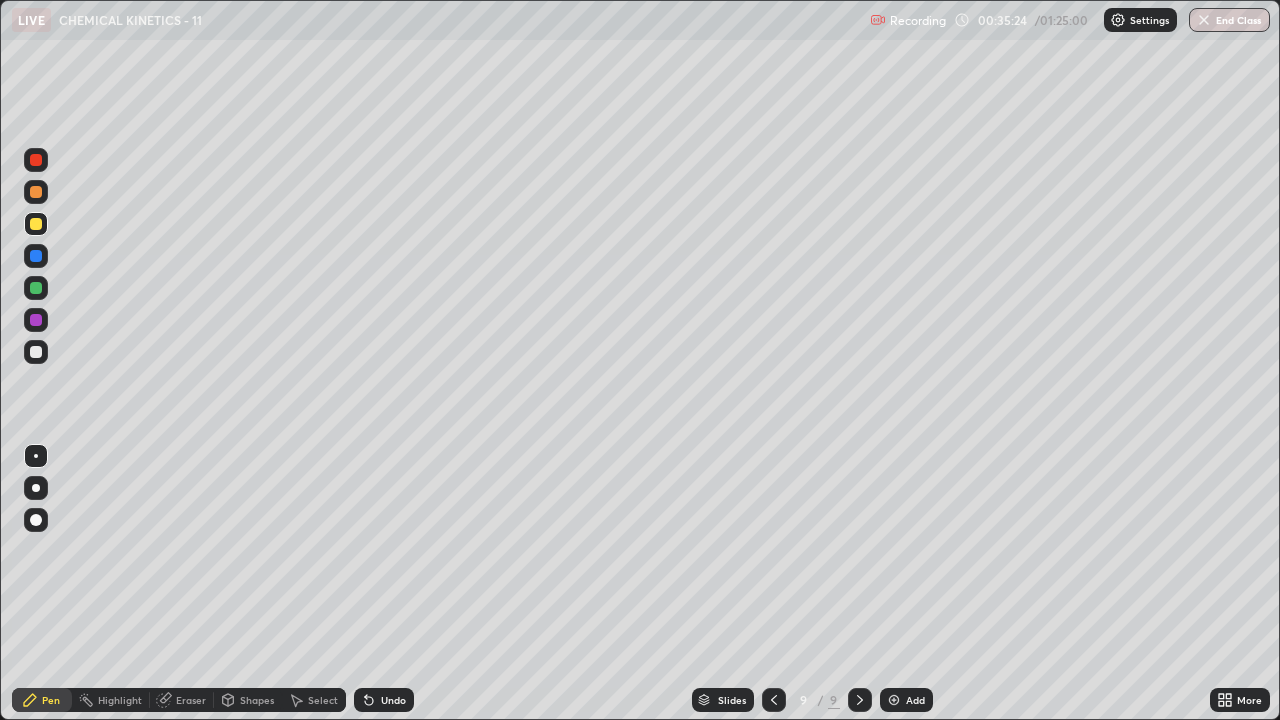 click on "Undo" at bounding box center (384, 700) 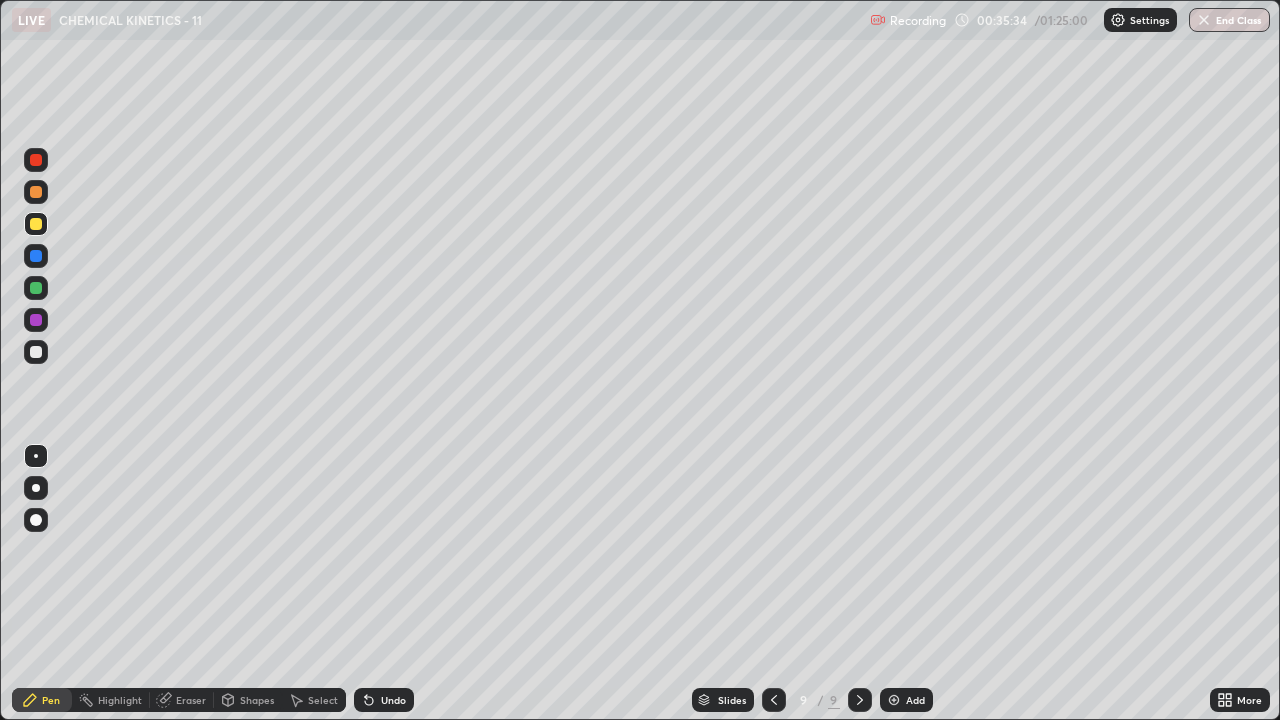click at bounding box center [36, 320] 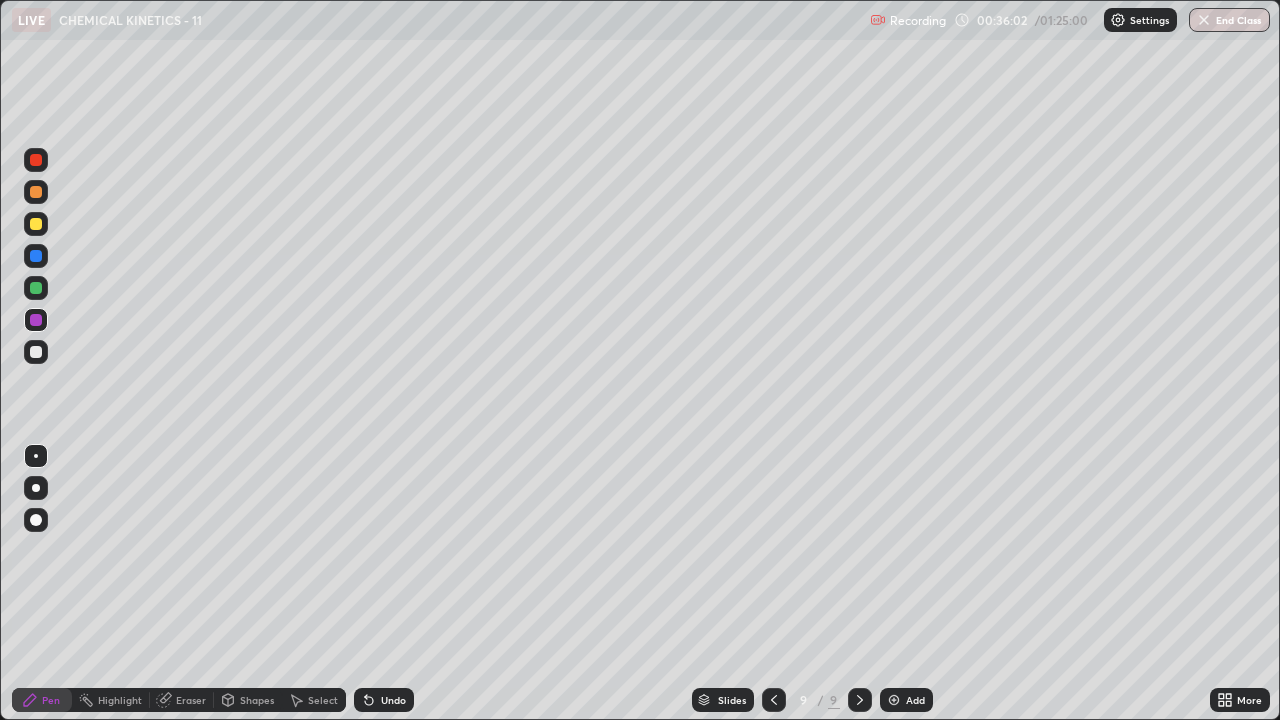 click at bounding box center [36, 256] 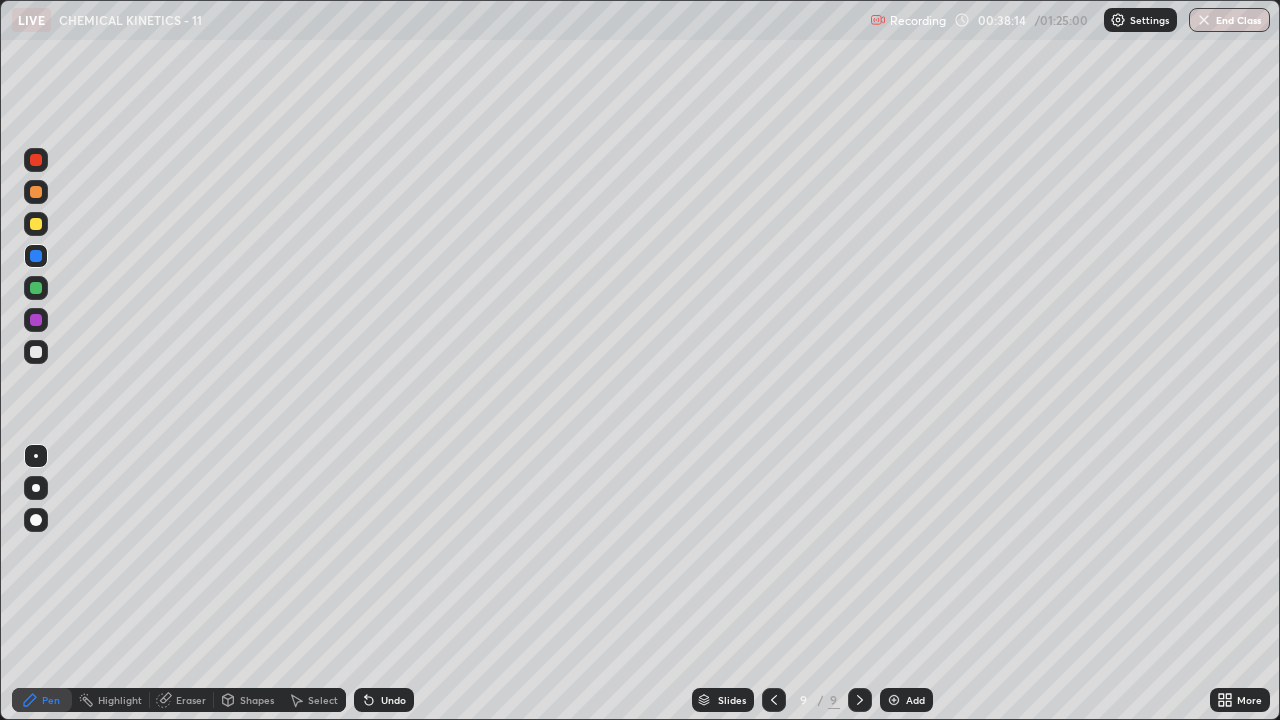 click 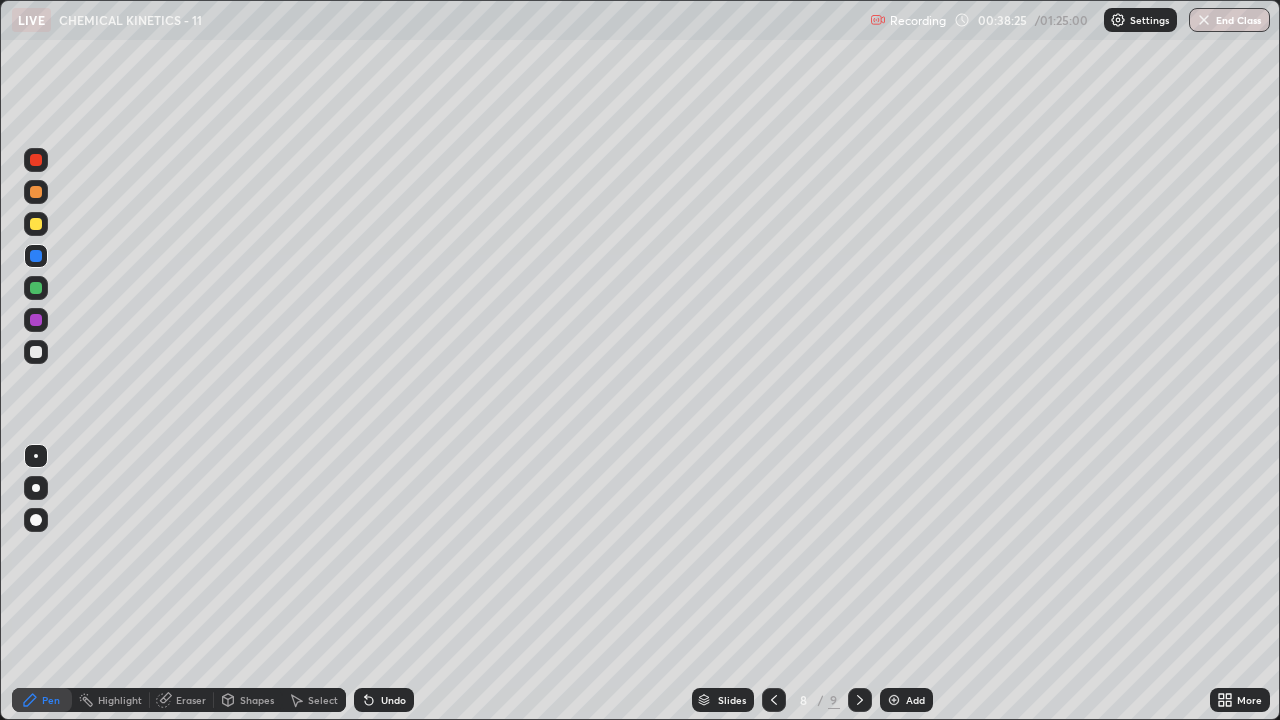click 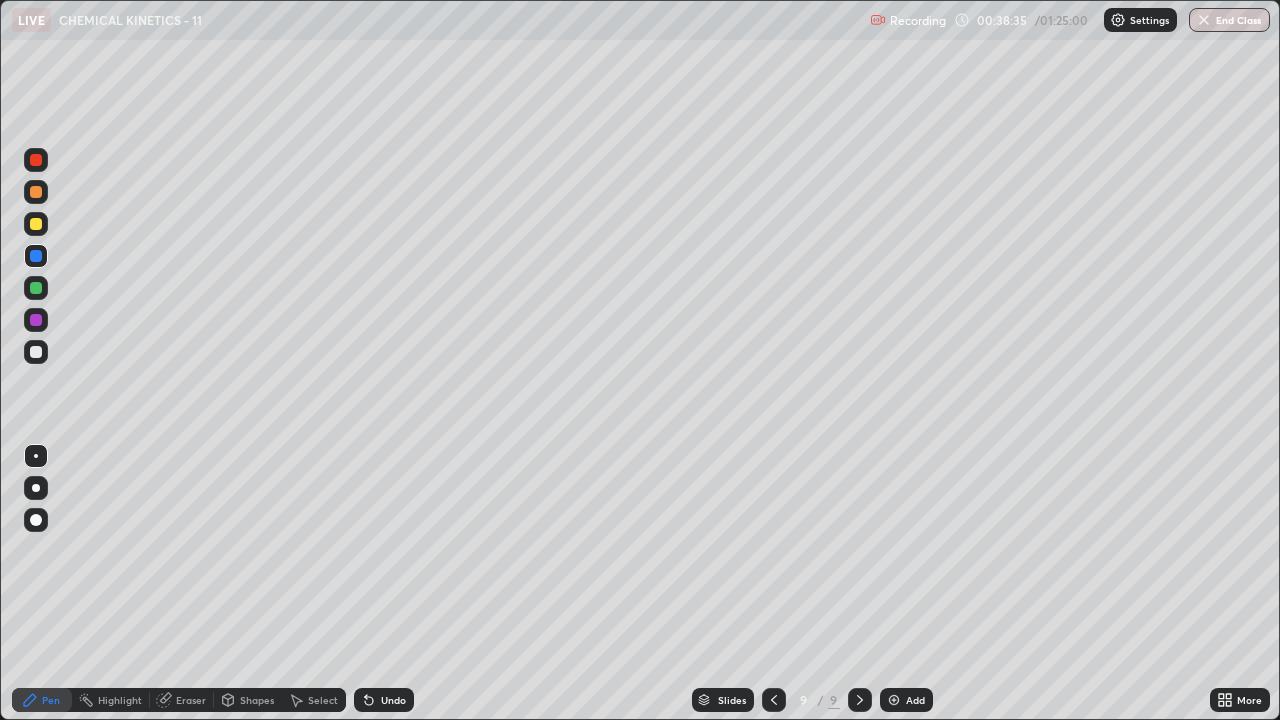 click on "Highlight" at bounding box center (120, 700) 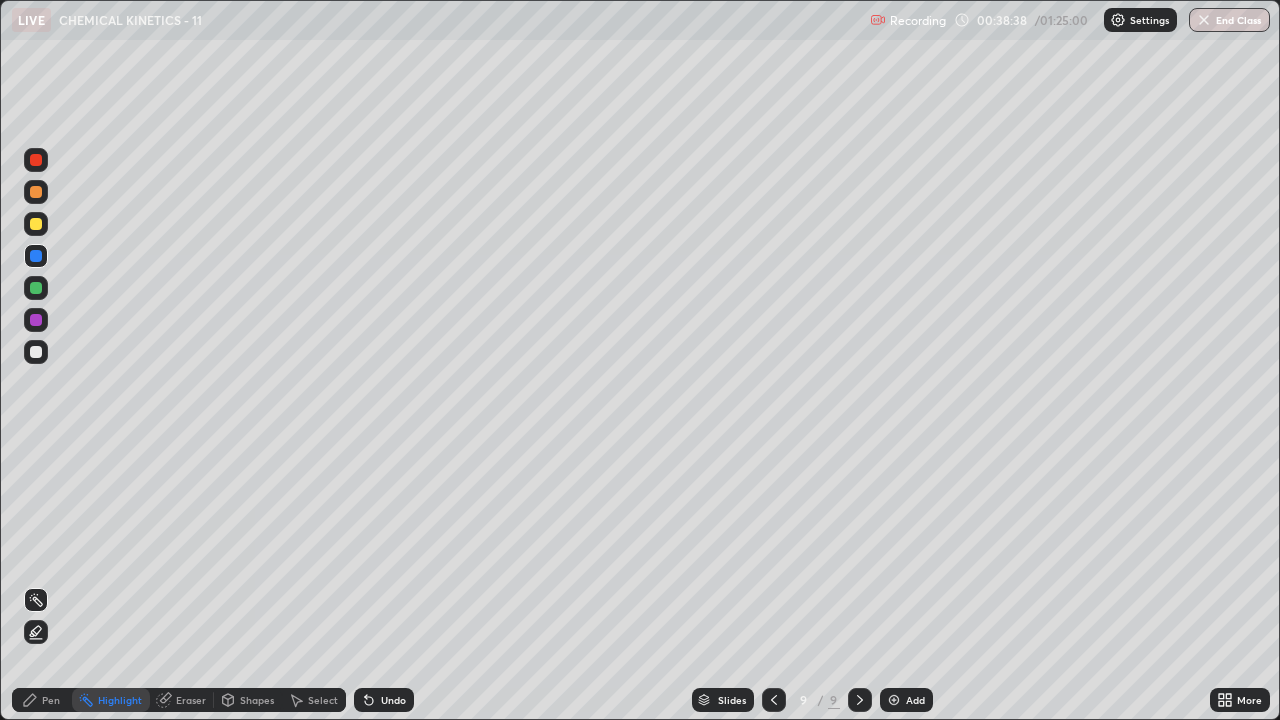 click on "Undo" at bounding box center (393, 700) 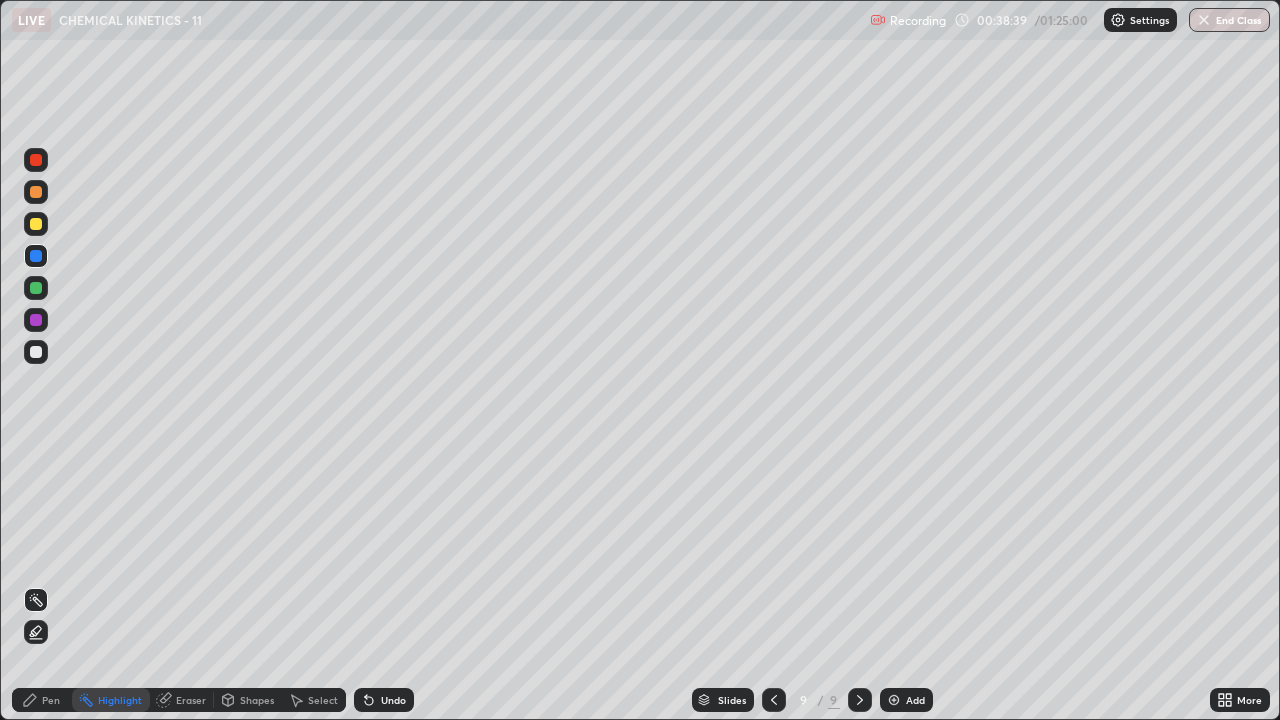 click on "Undo" at bounding box center [393, 700] 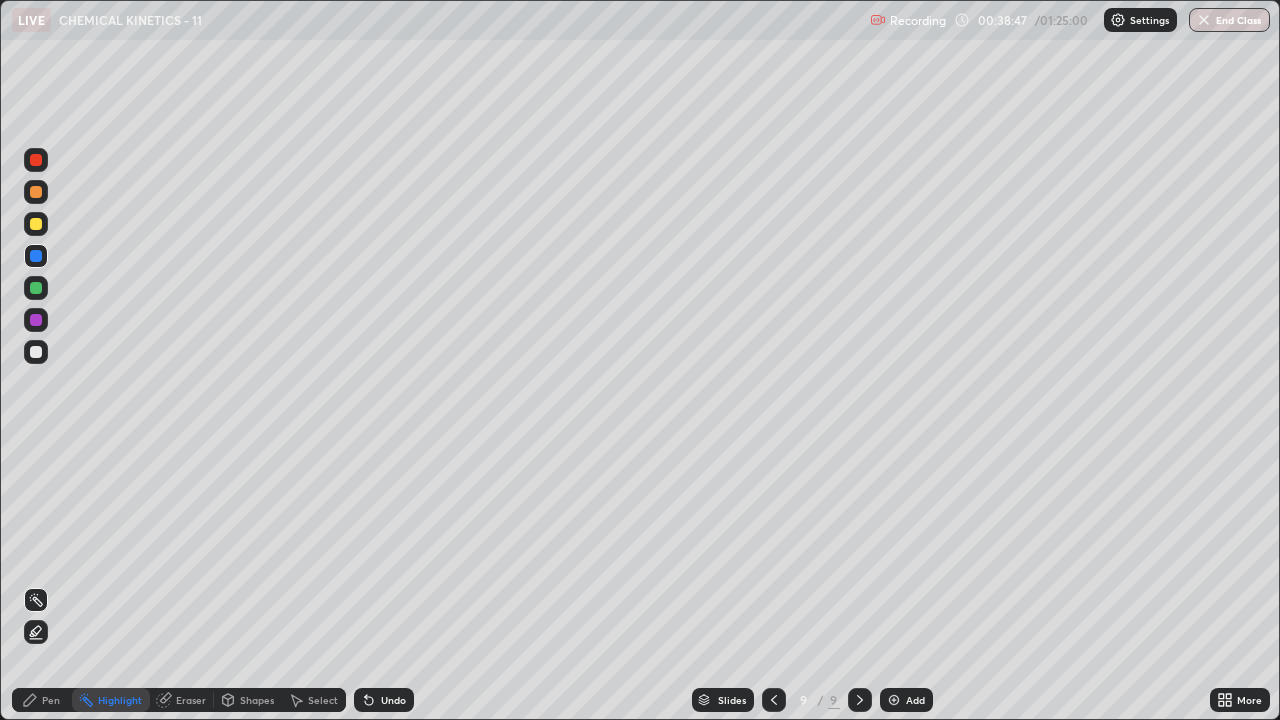 click at bounding box center (36, 160) 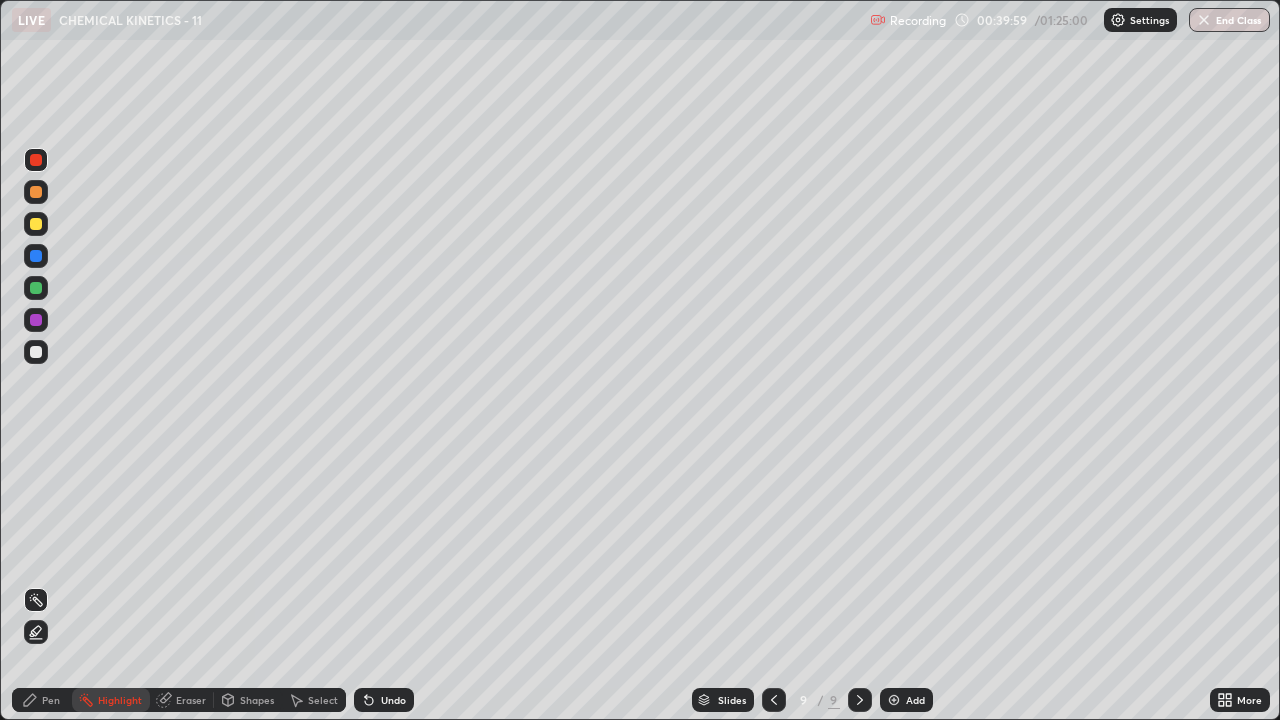 click at bounding box center [36, 352] 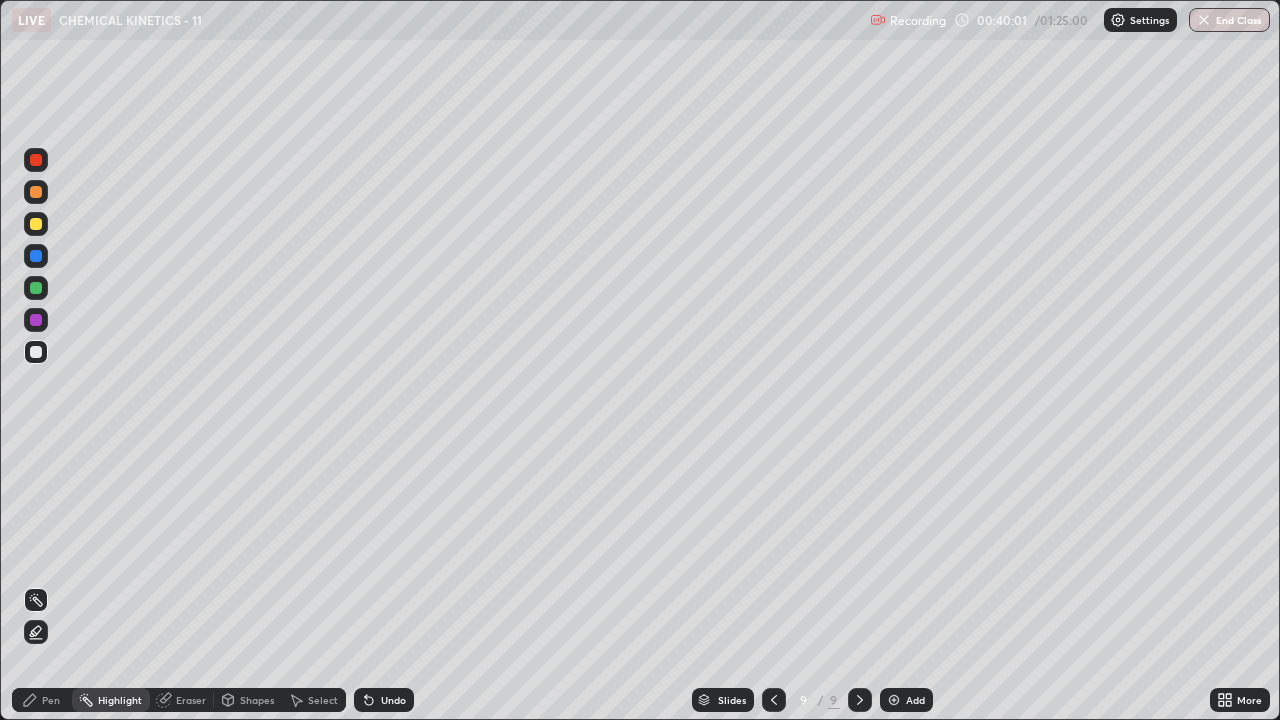 click on "Pen" at bounding box center (51, 700) 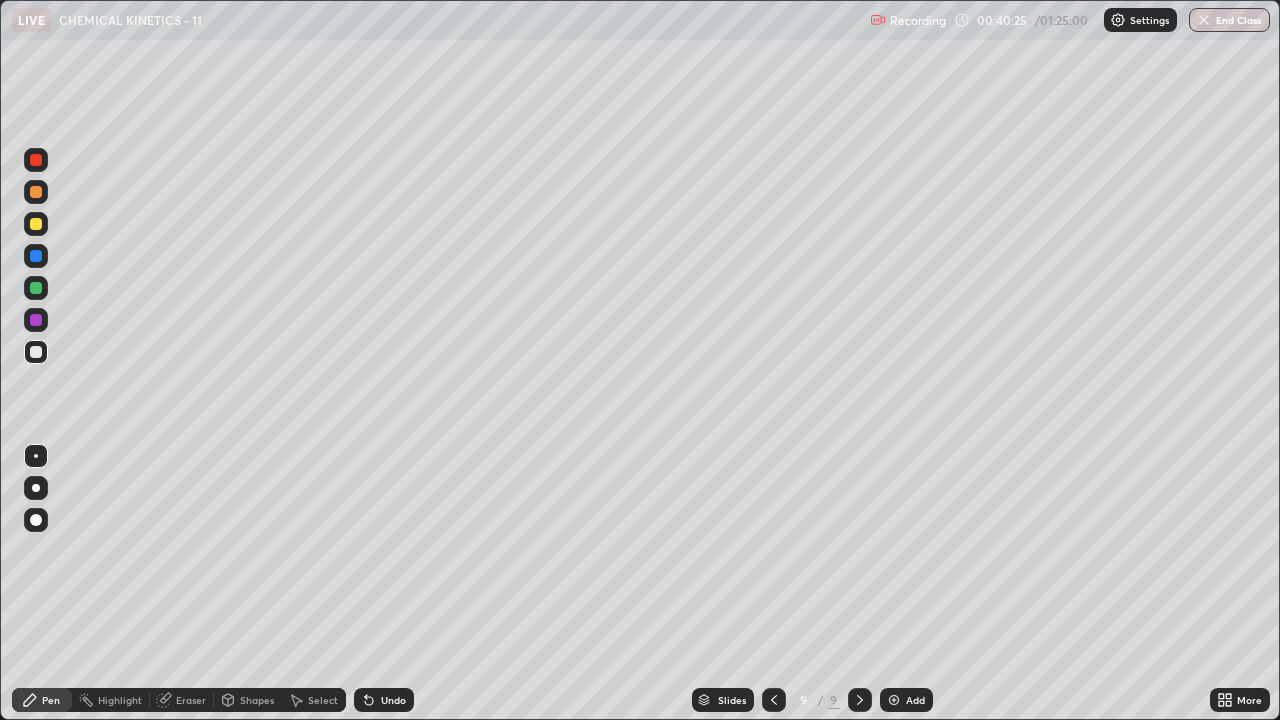 click on "Undo" at bounding box center [384, 700] 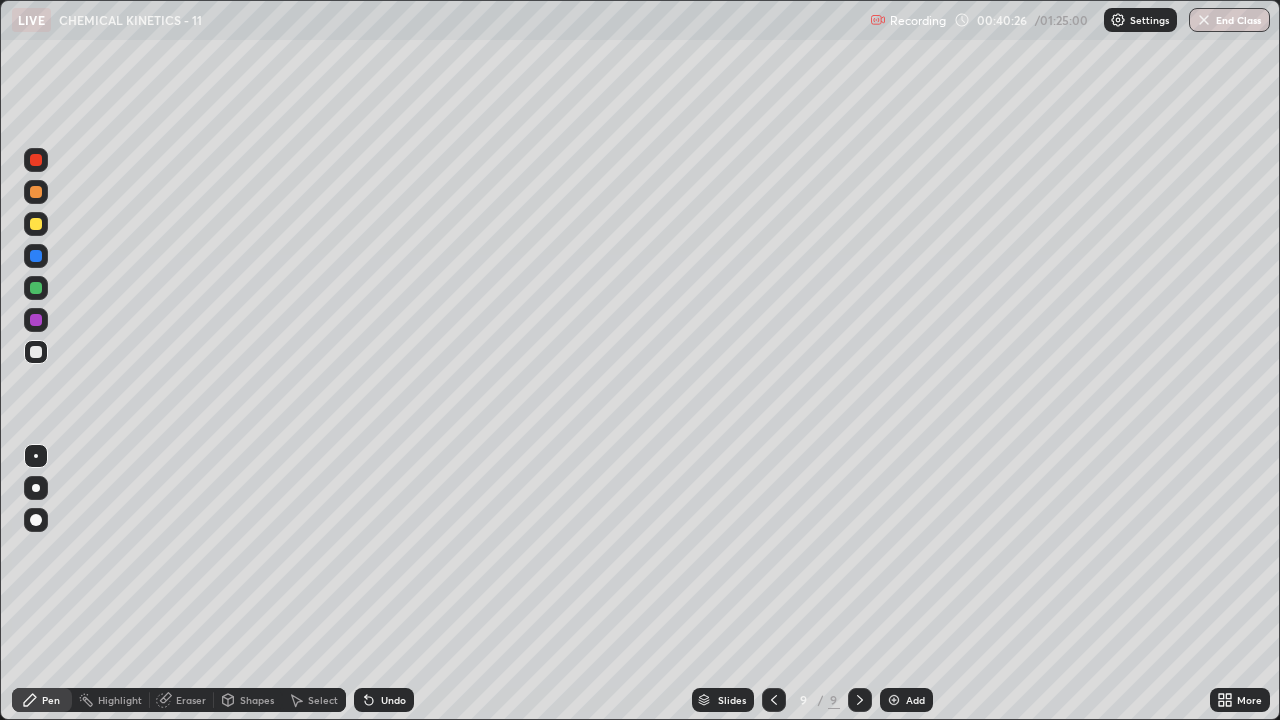 click on "Undo" at bounding box center [393, 700] 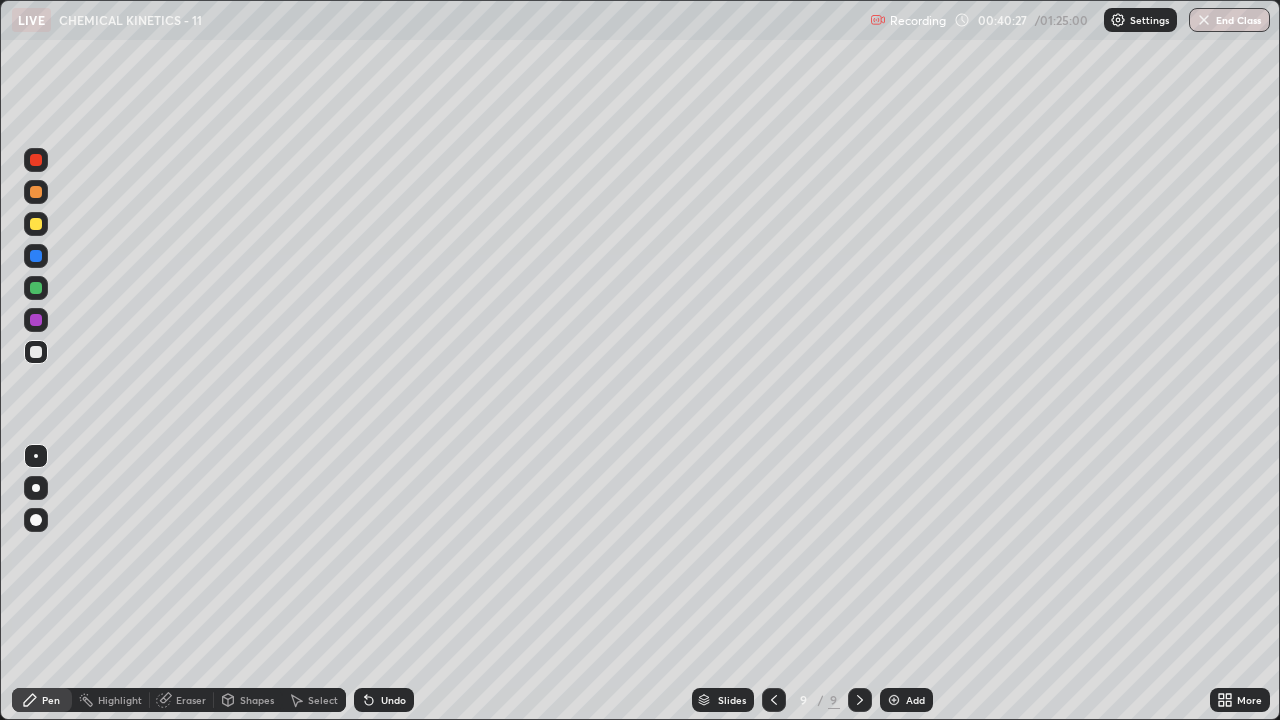 click on "Undo" at bounding box center [393, 700] 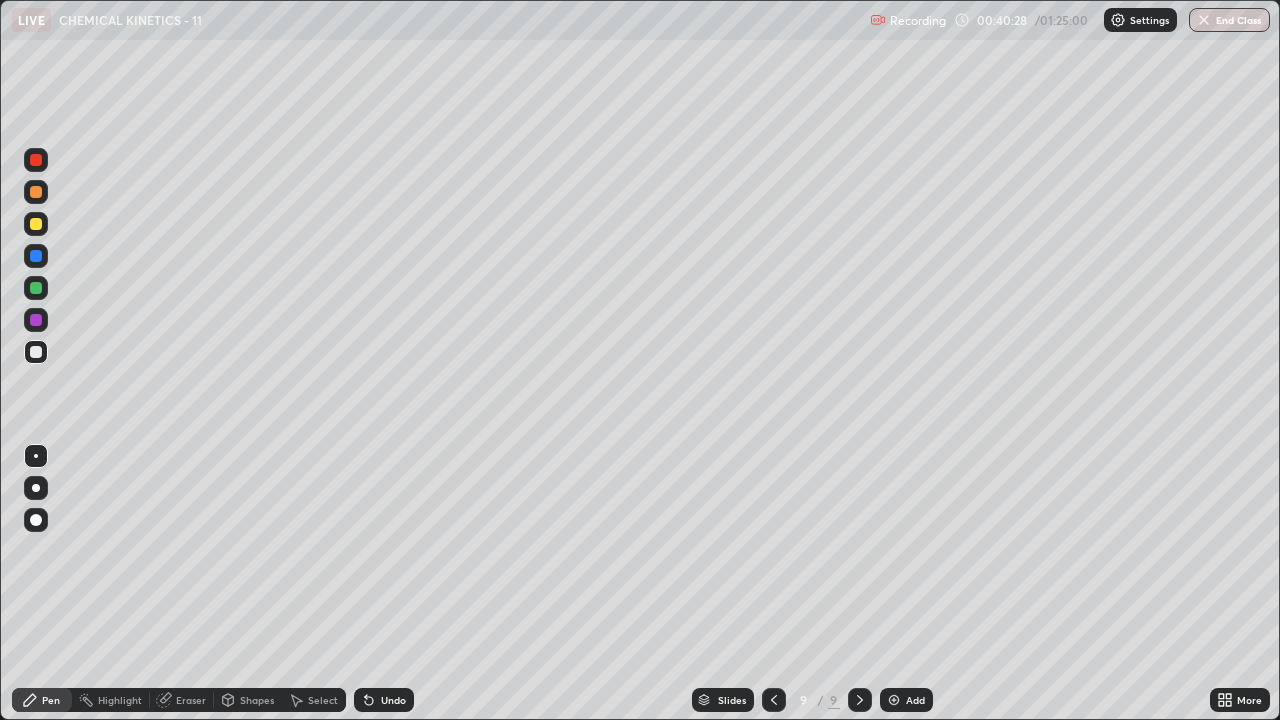 click on "Undo" at bounding box center (384, 700) 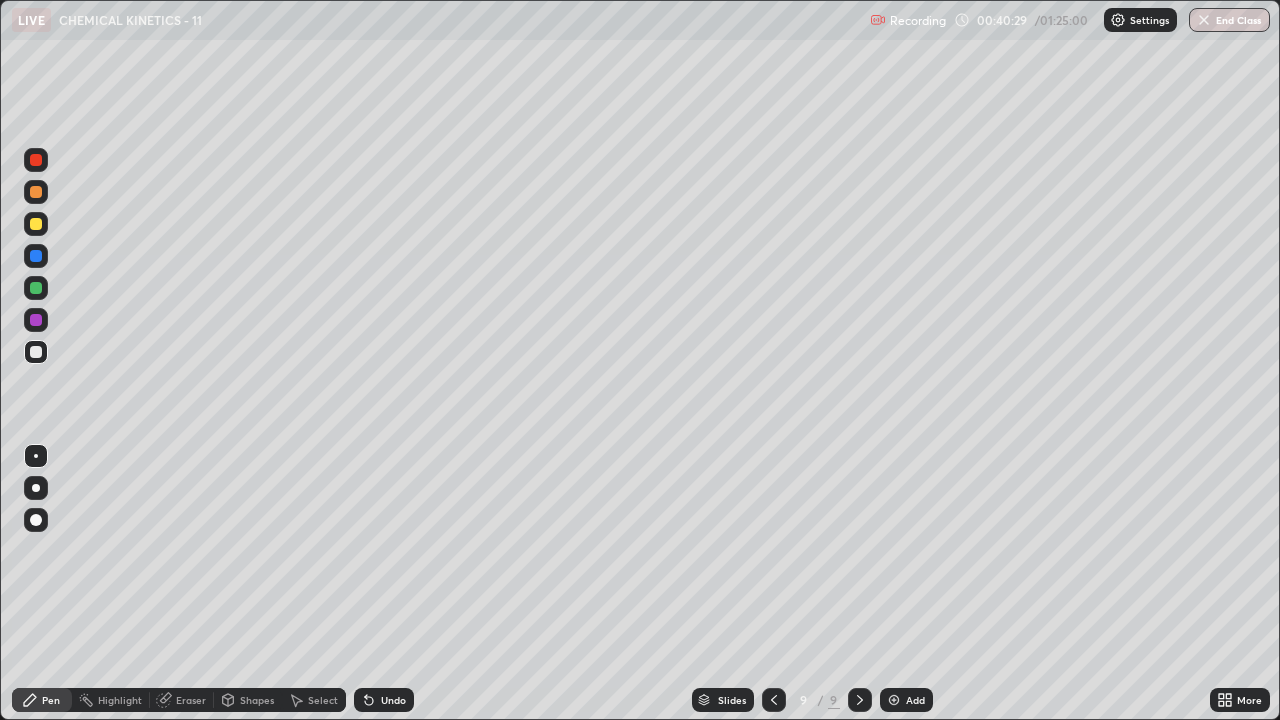 click on "Undo" at bounding box center (384, 700) 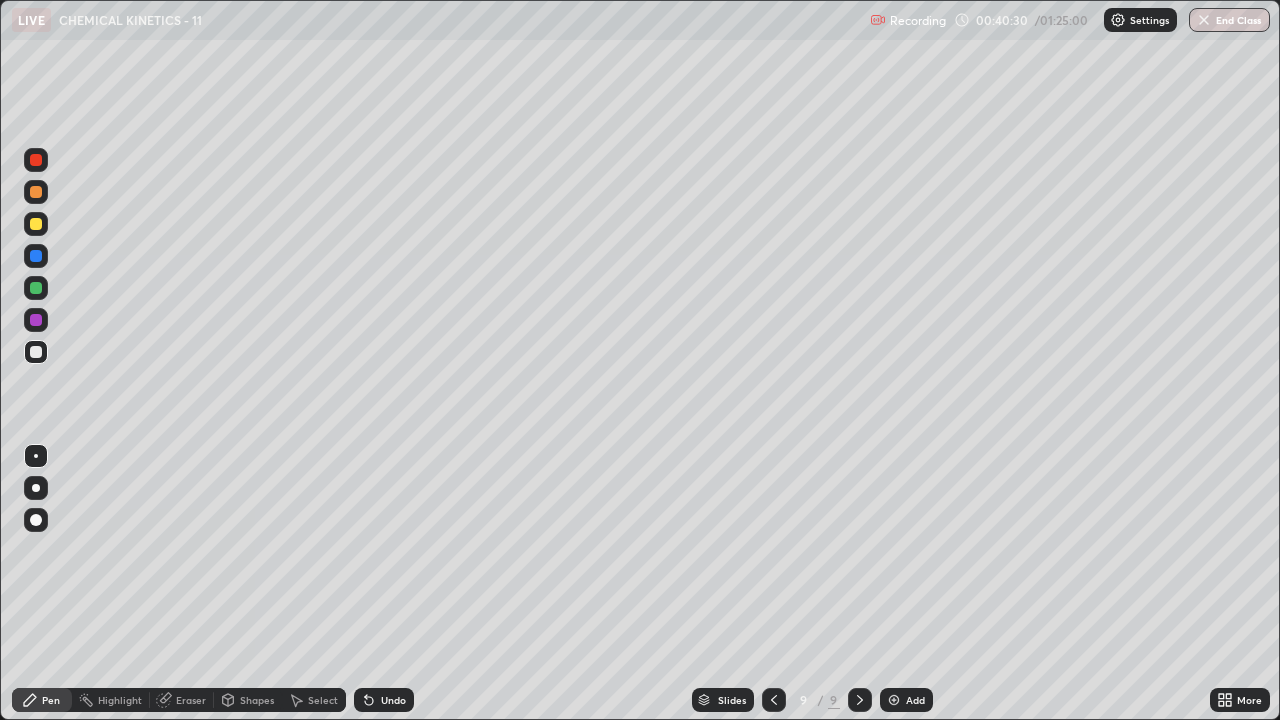 click on "Undo" at bounding box center (384, 700) 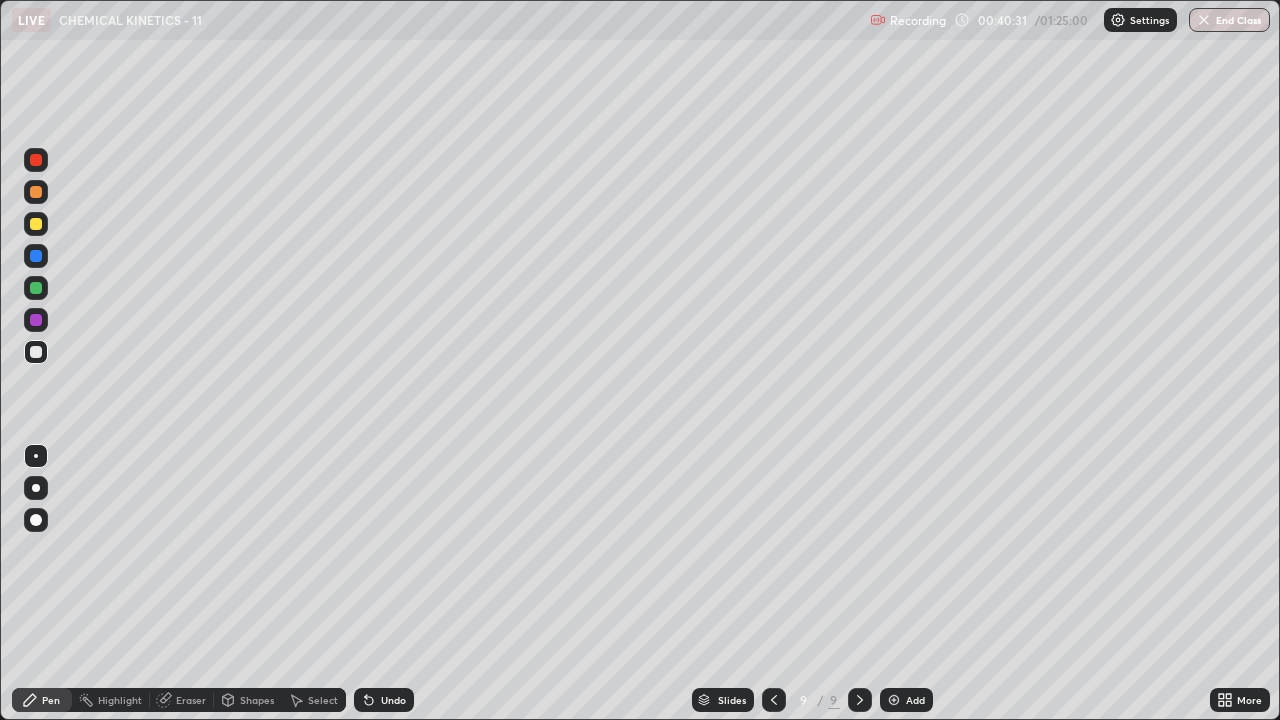 click on "Undo" at bounding box center [393, 700] 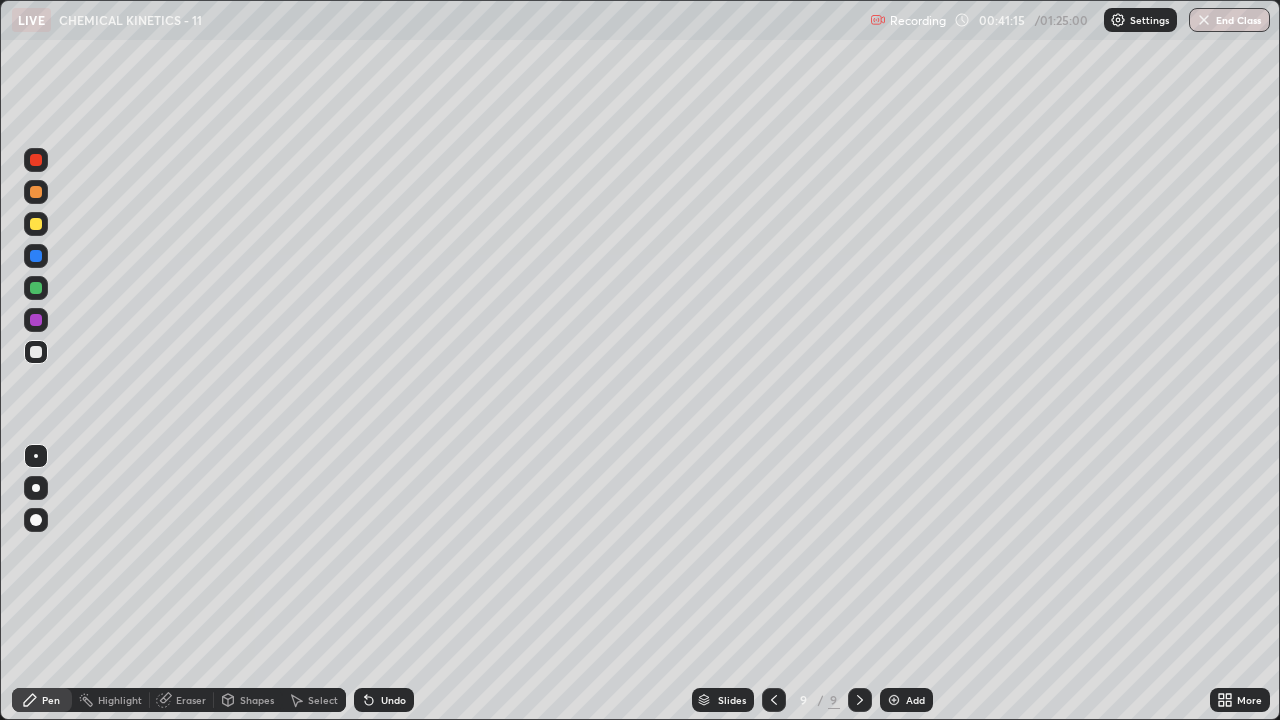 click on "Undo" at bounding box center (384, 700) 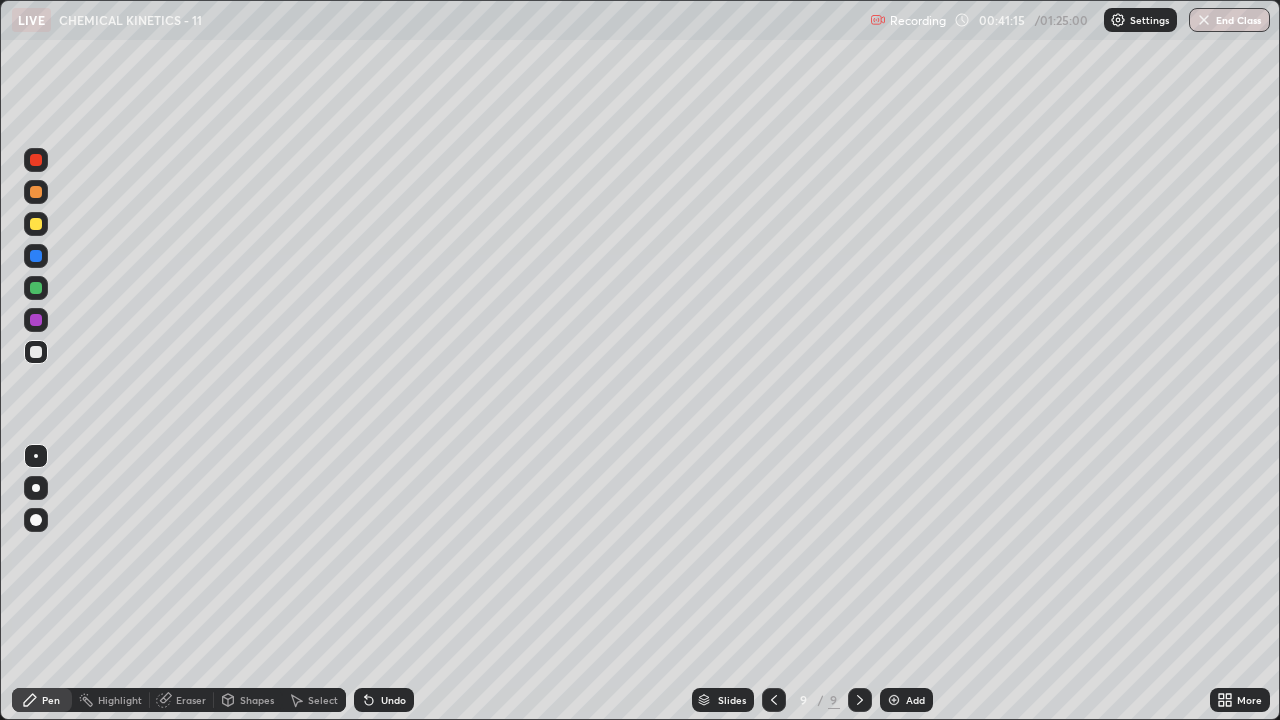 click on "Undo" at bounding box center (384, 700) 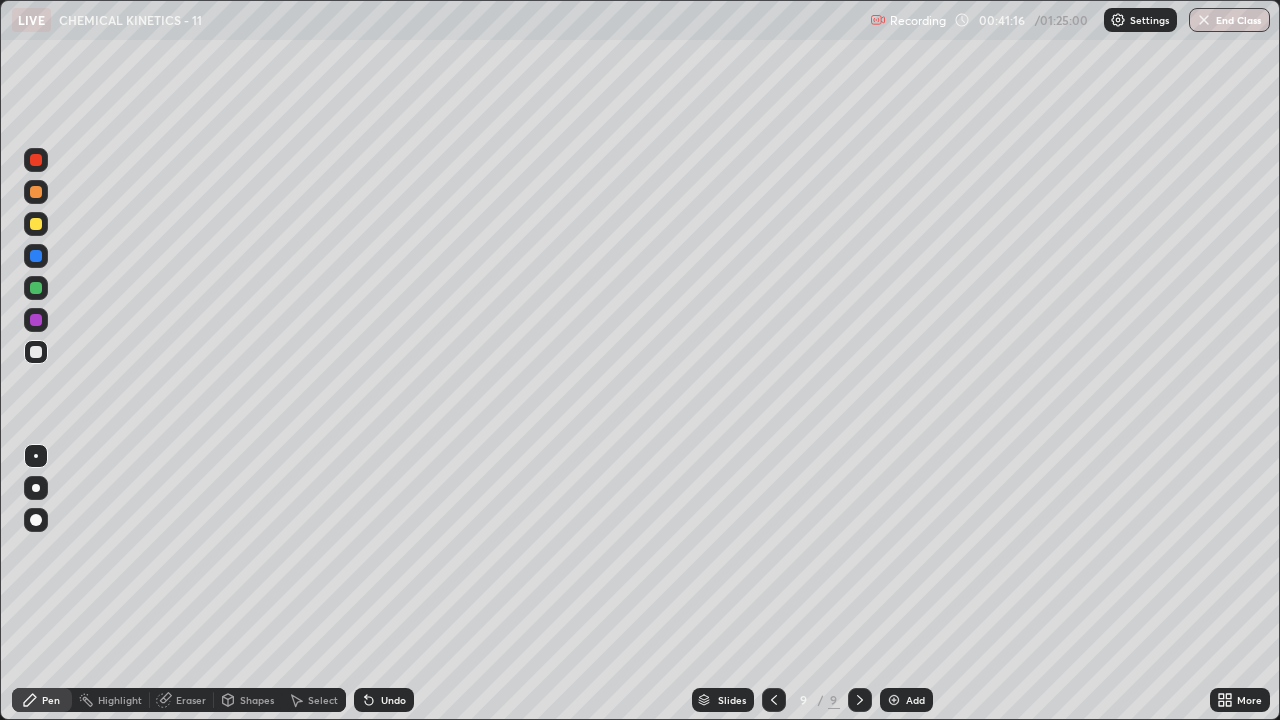 click on "Eraser" at bounding box center [182, 700] 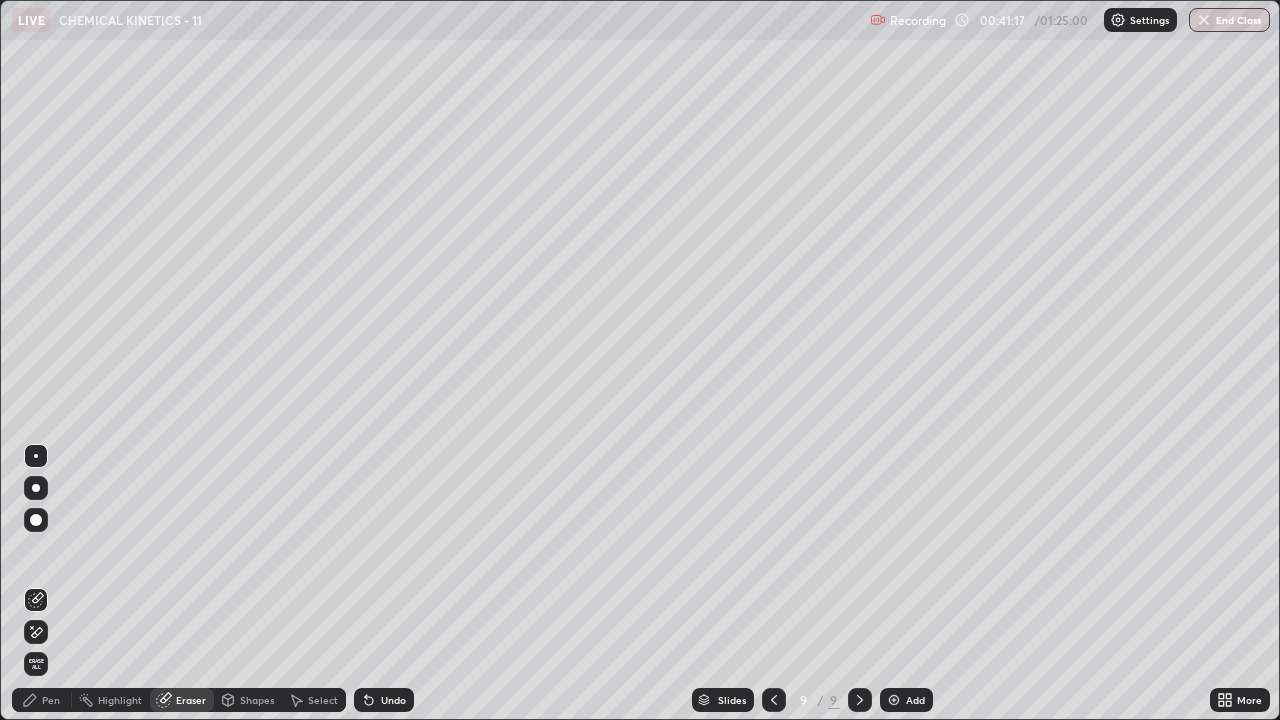 click on "Erase all" at bounding box center (36, 664) 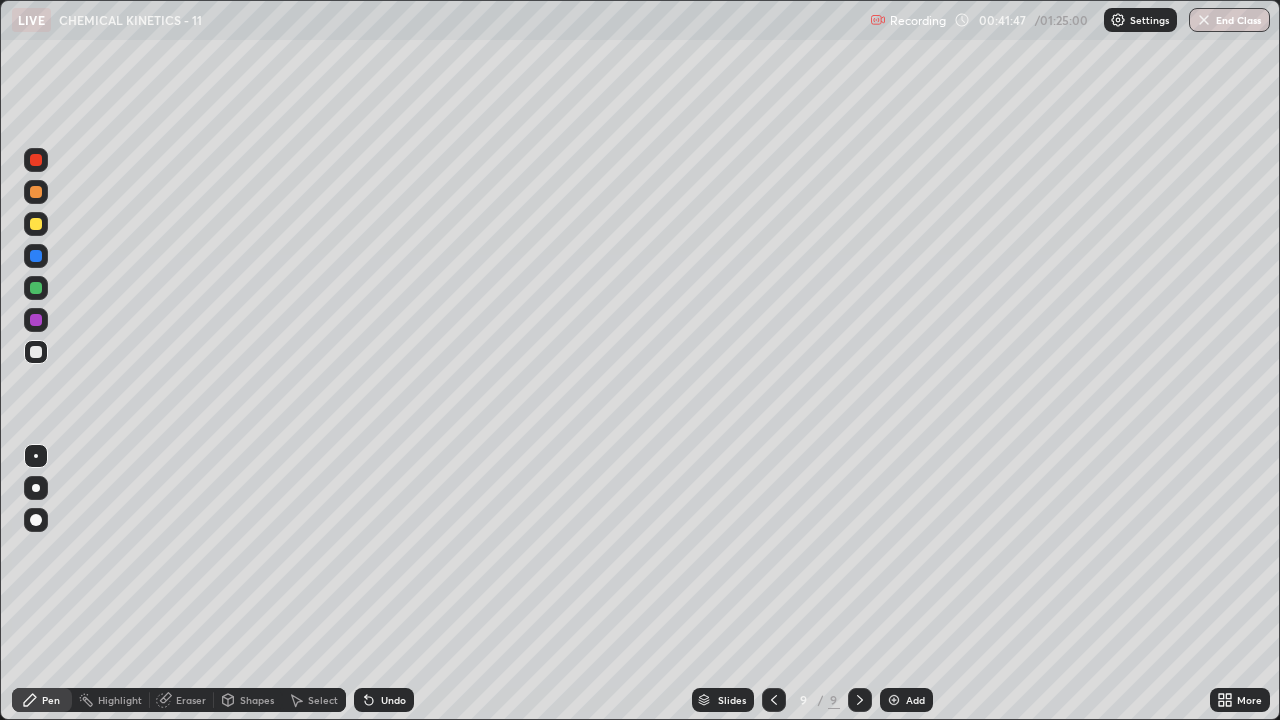 click on "Undo" at bounding box center [384, 700] 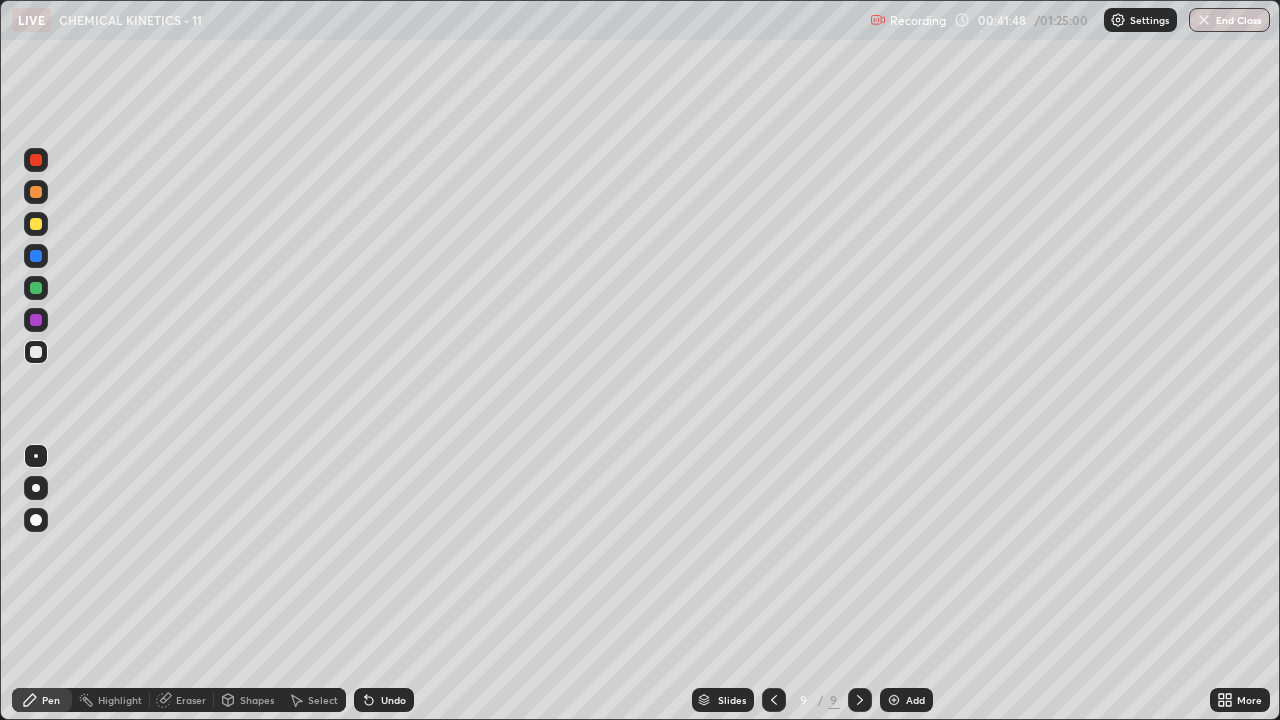 click 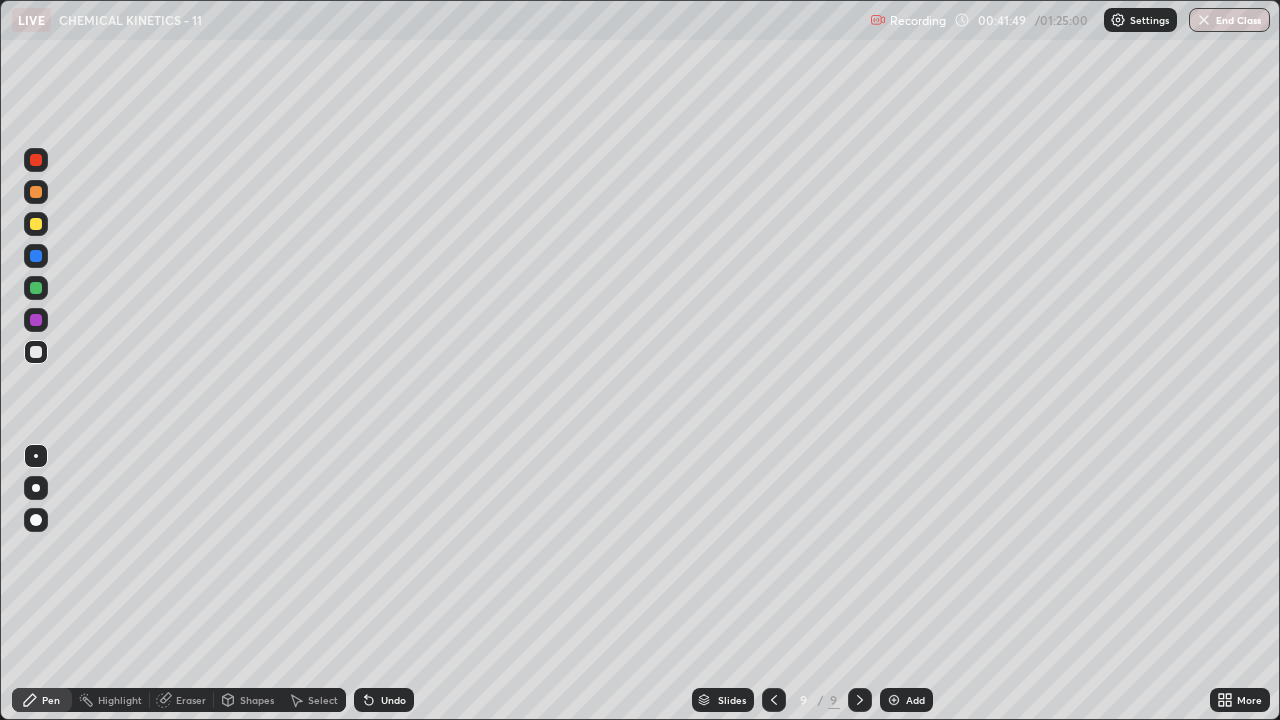 click on "Eraser" at bounding box center [191, 700] 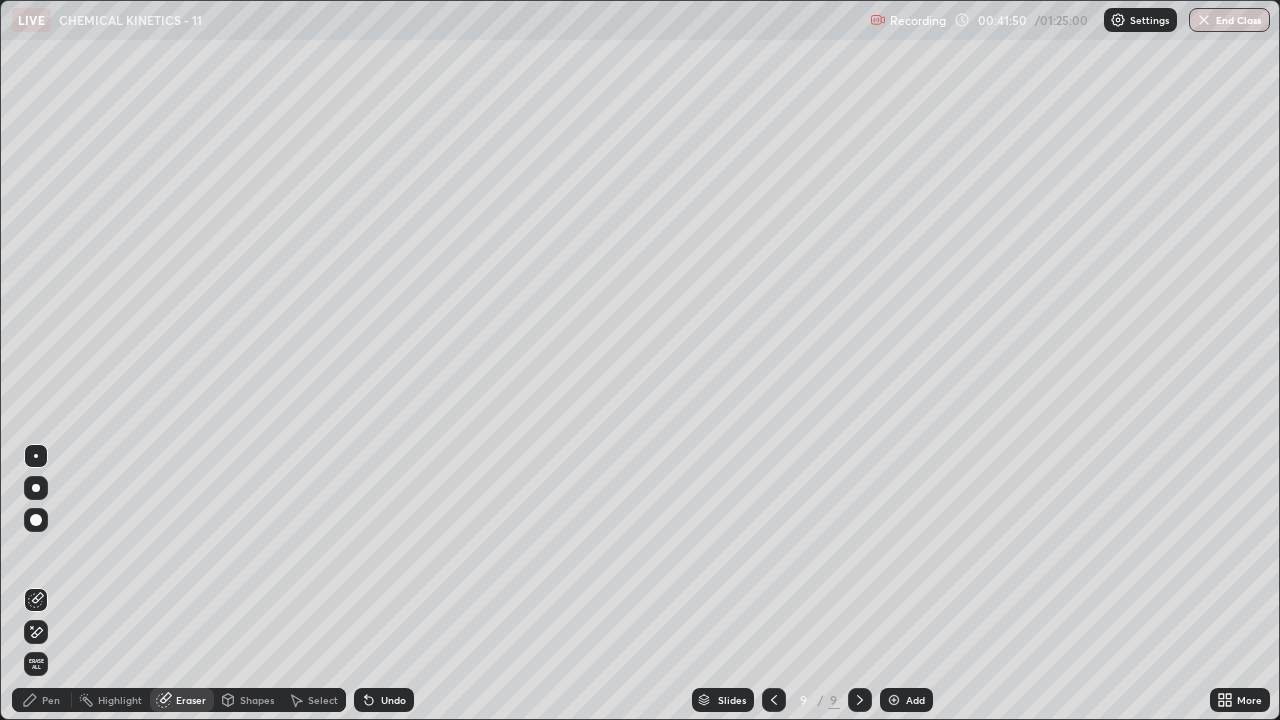 click on "Erase all" at bounding box center (36, 664) 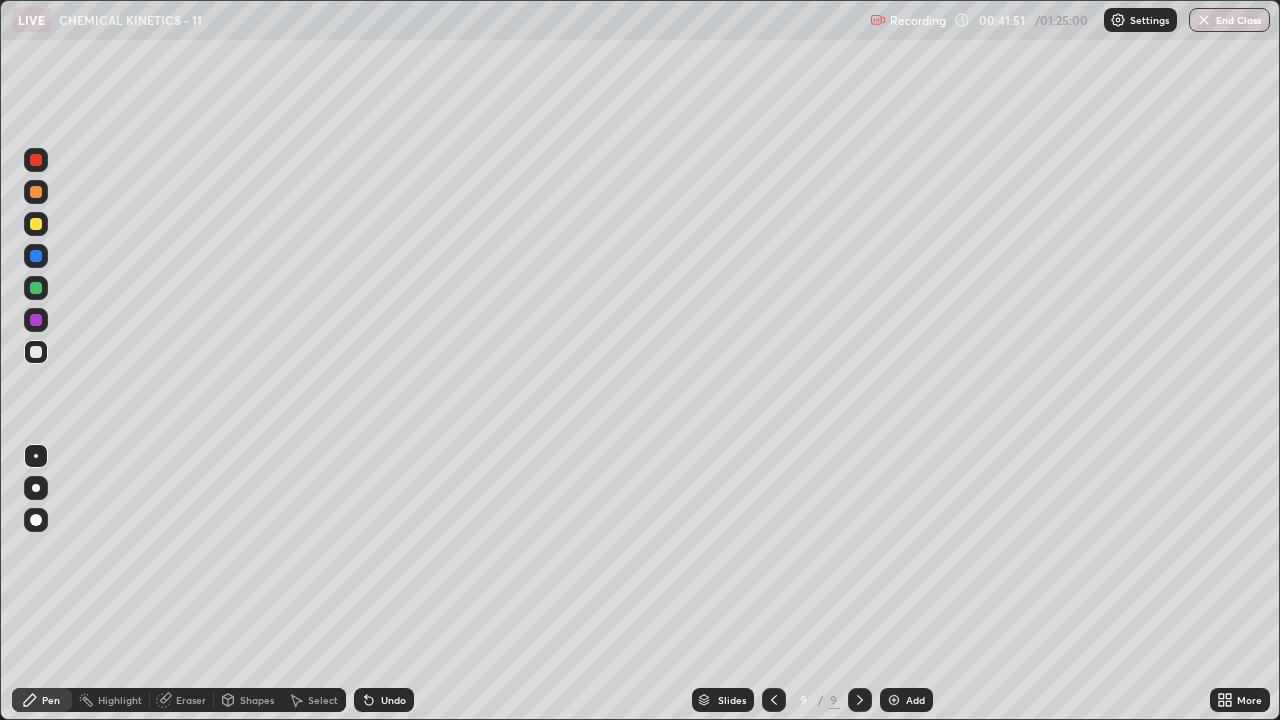 click 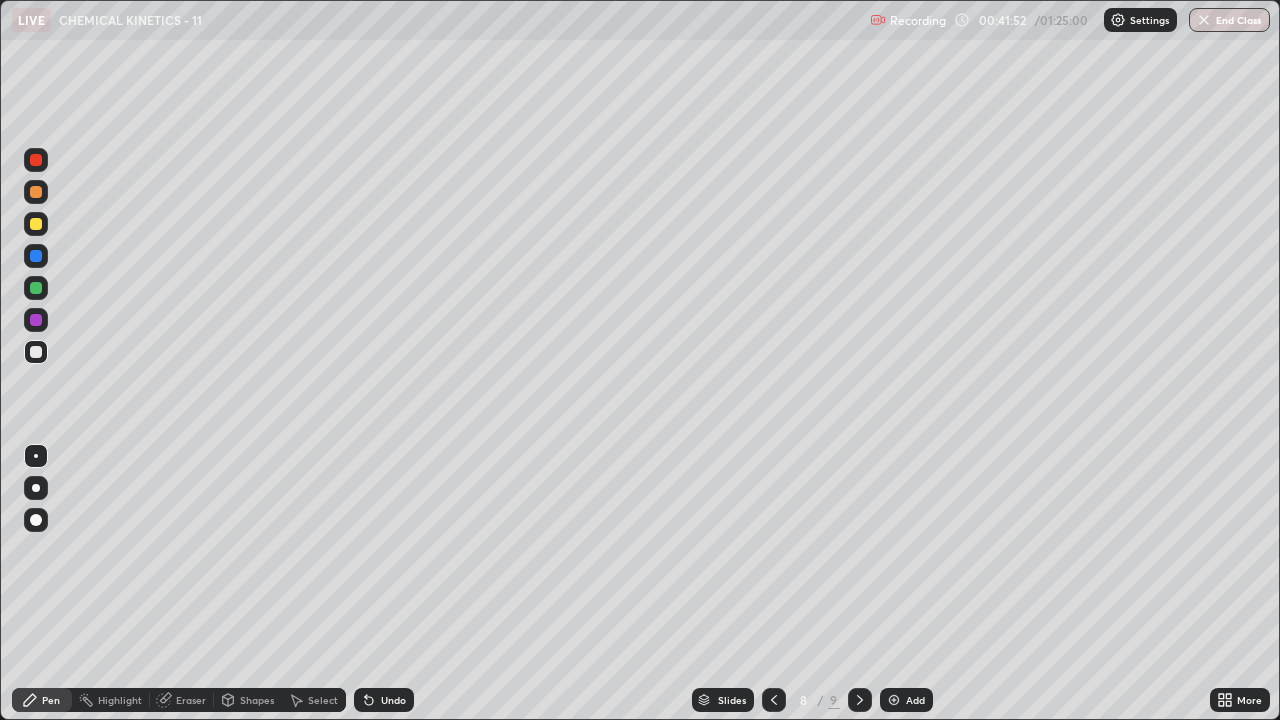 click 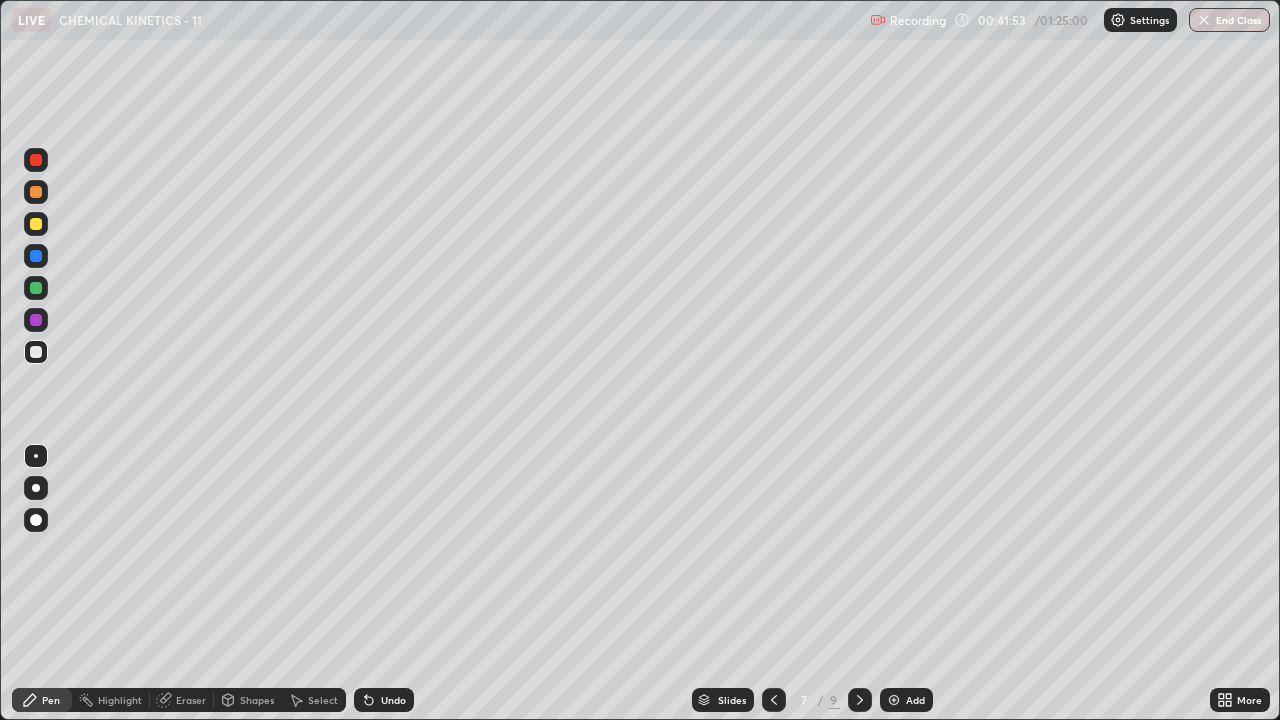 click 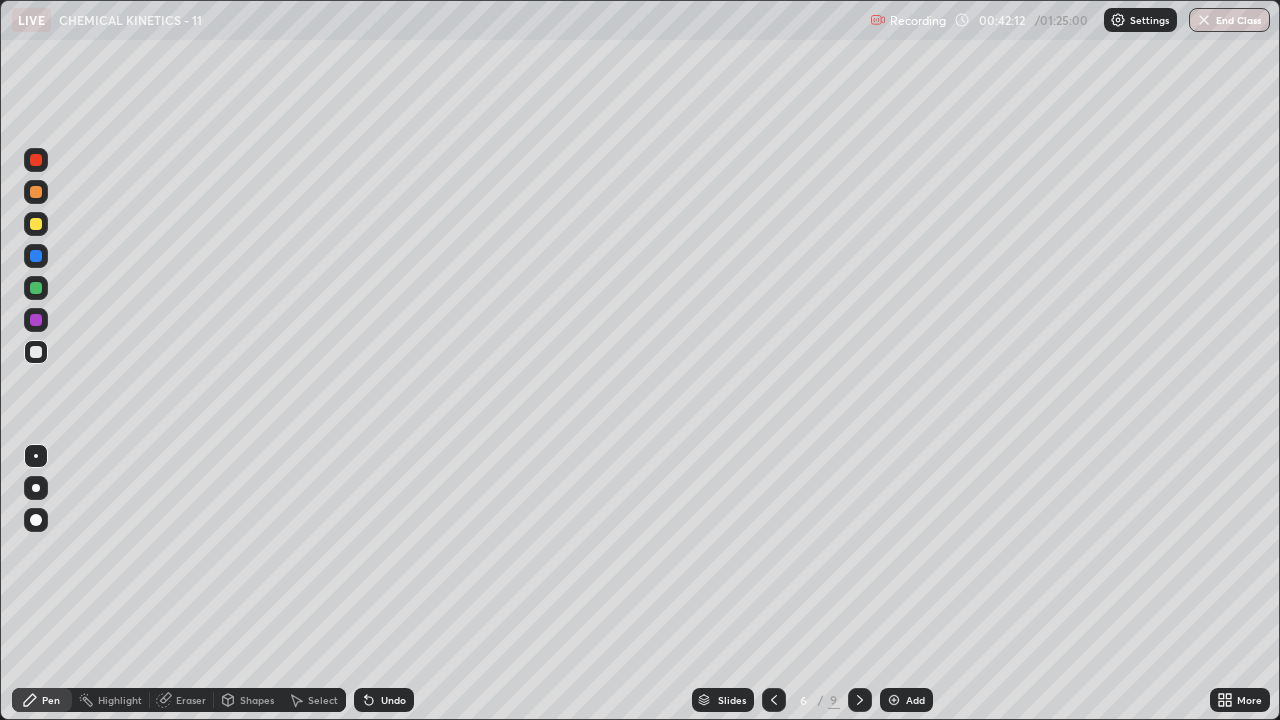 click 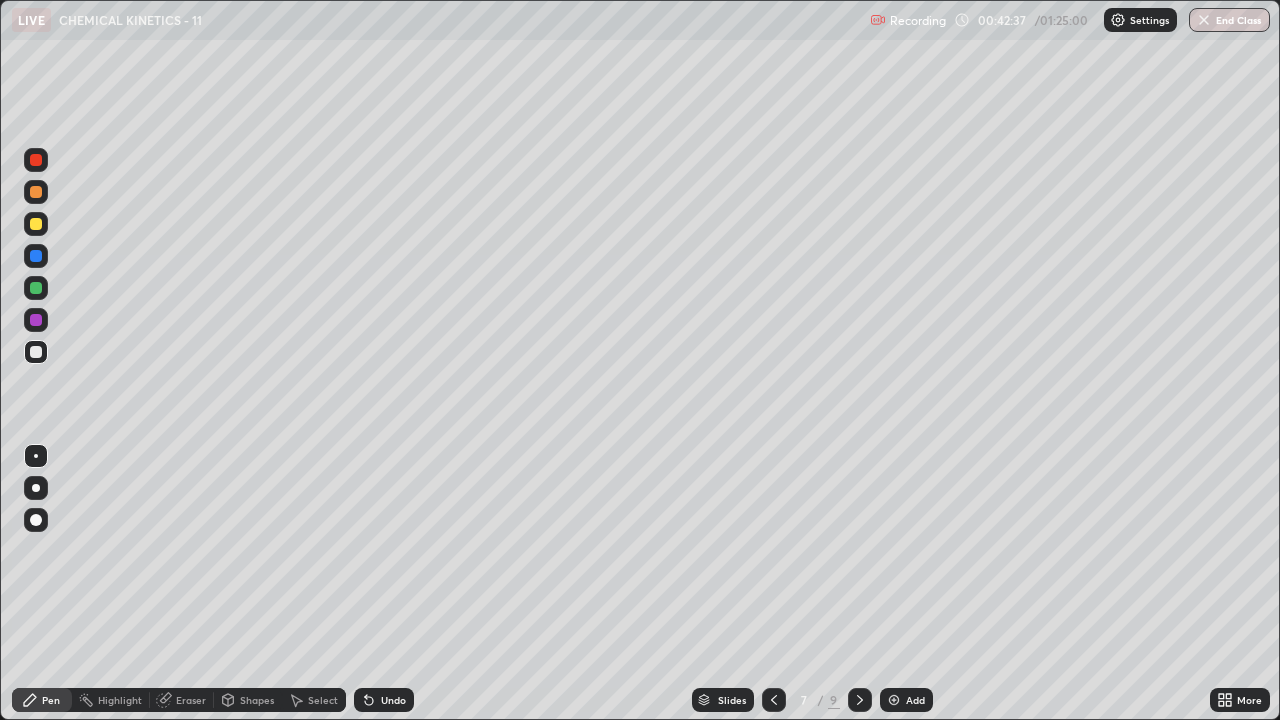 click 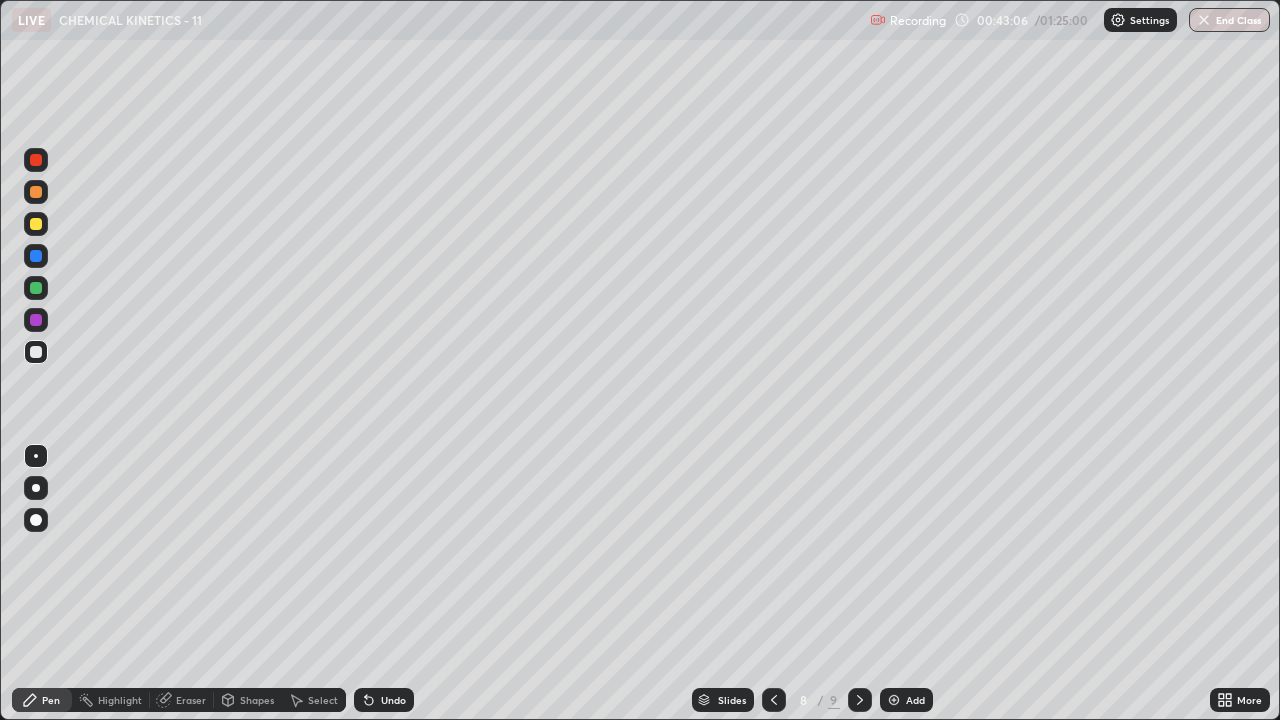 click 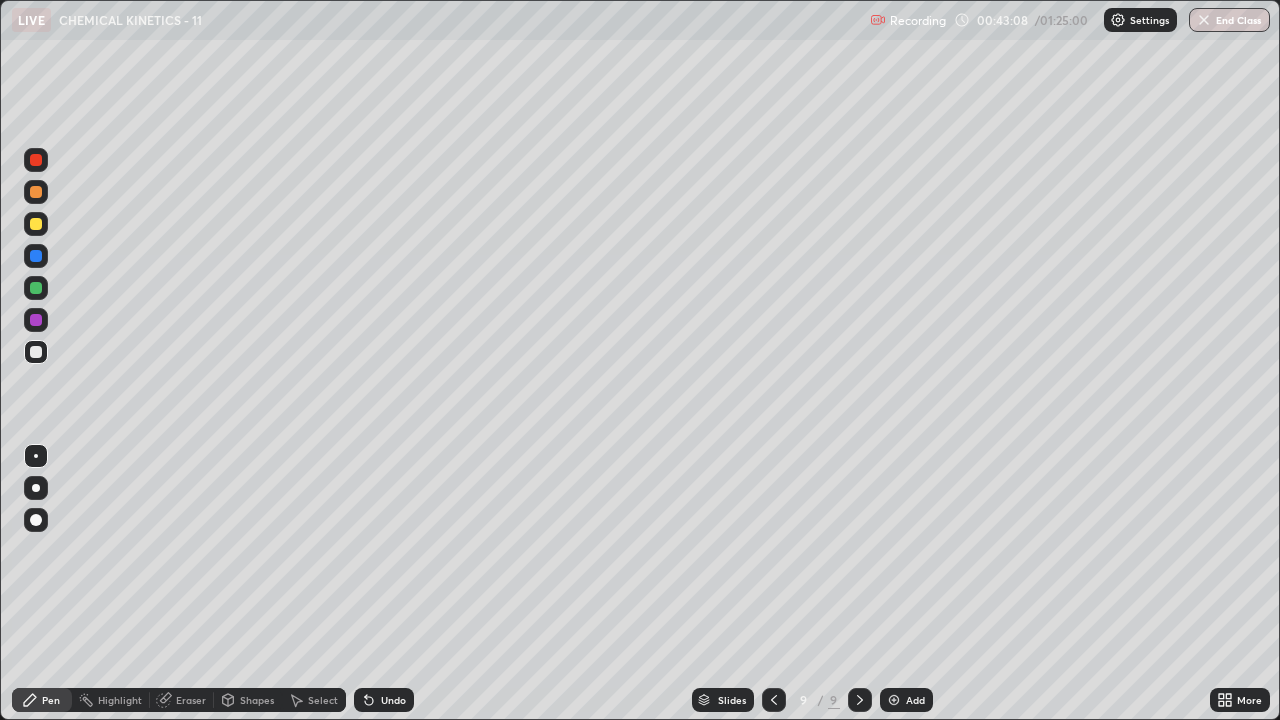 click at bounding box center [36, 288] 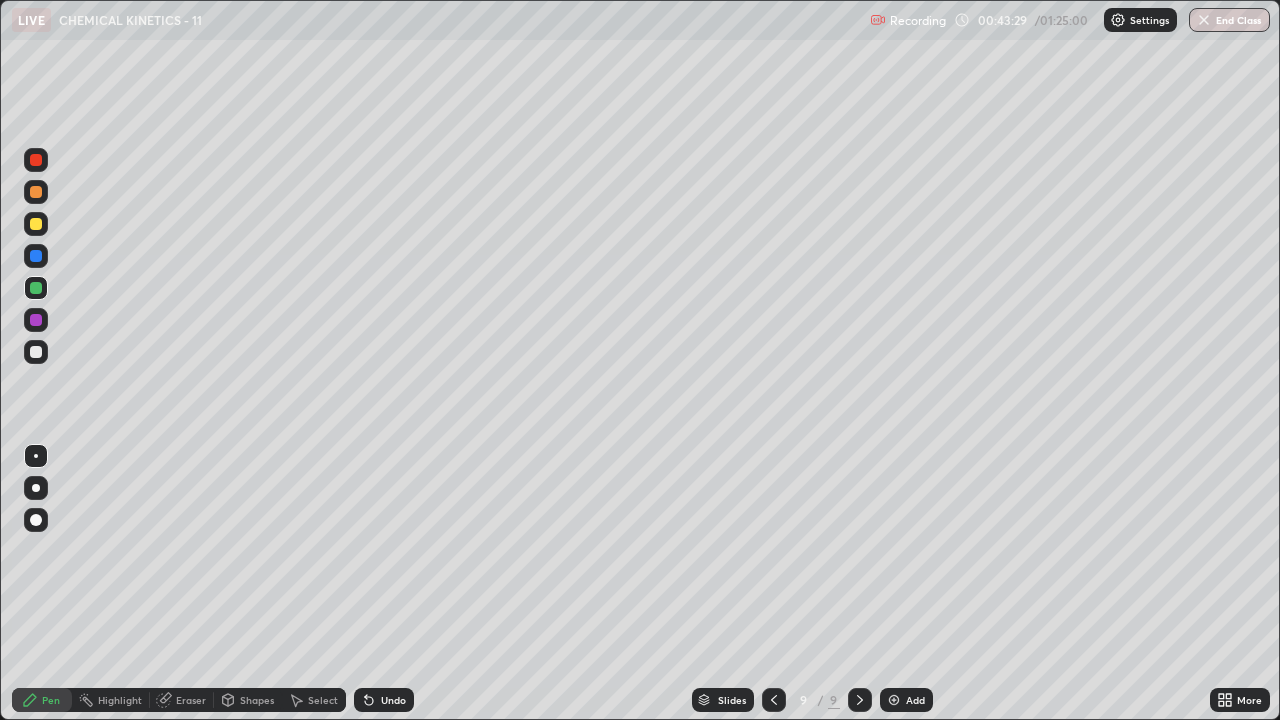 click on "Undo" at bounding box center [384, 700] 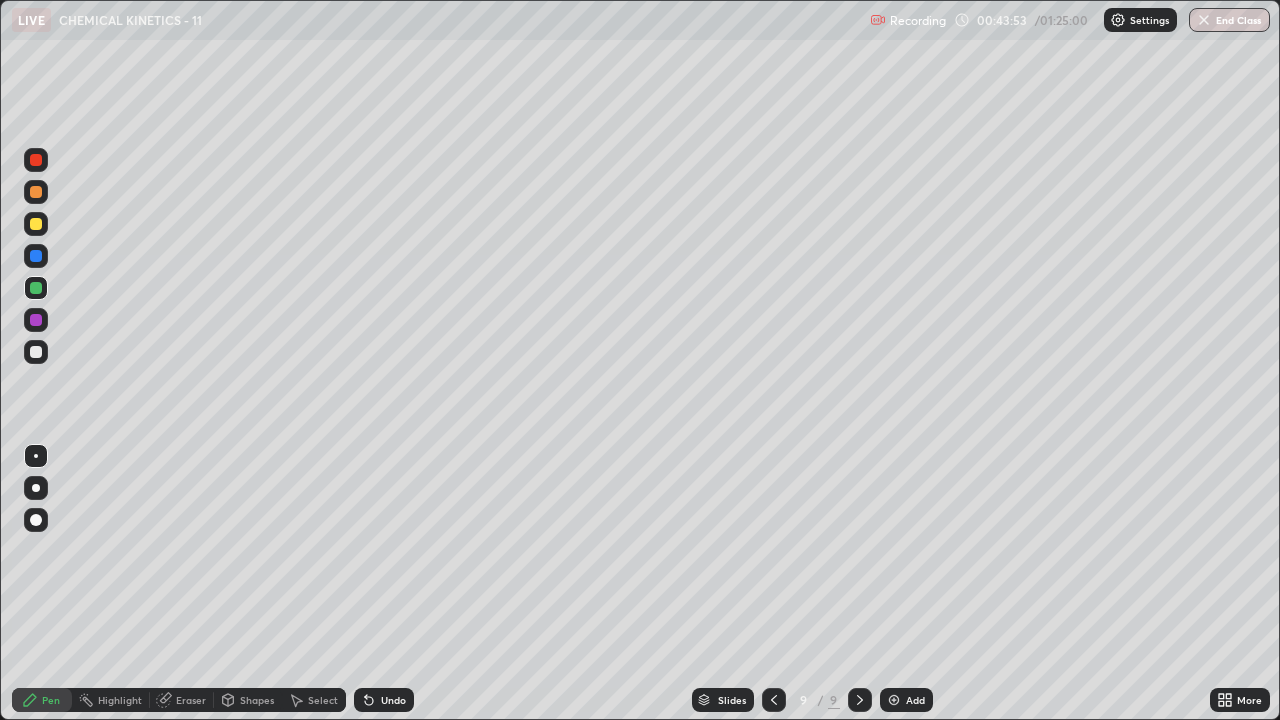 click at bounding box center (36, 224) 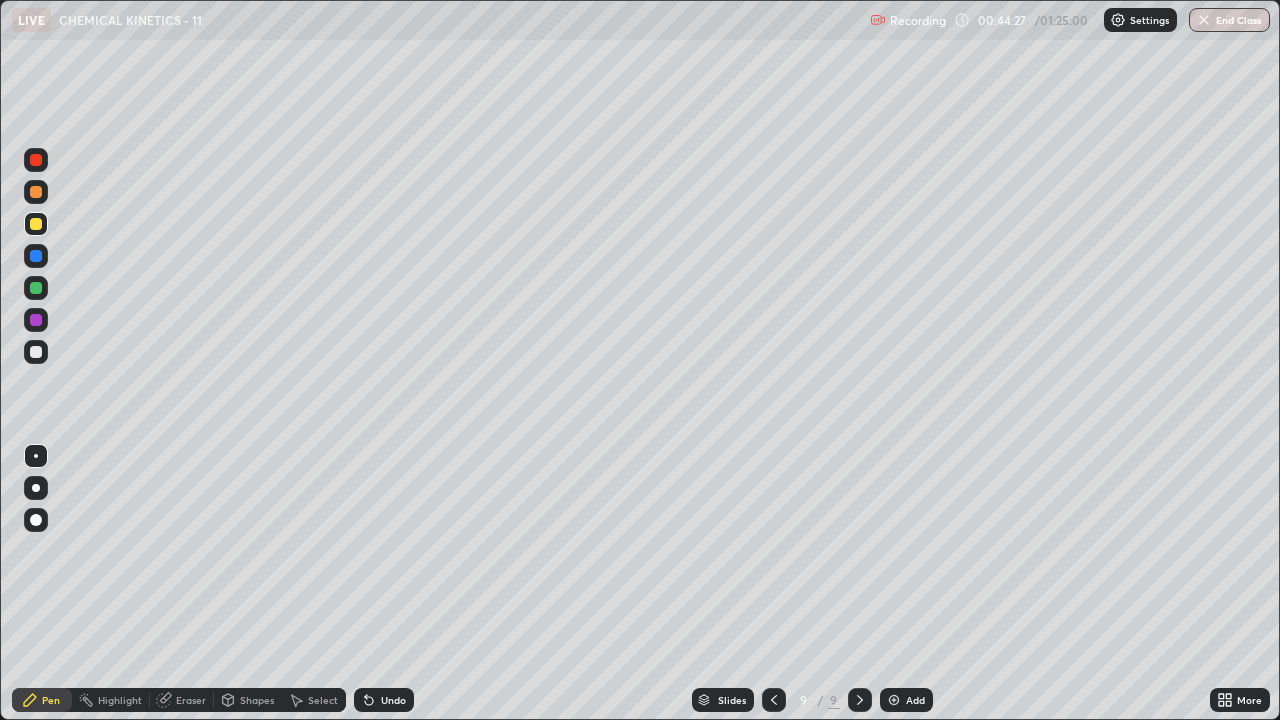 click on "Undo" at bounding box center [393, 700] 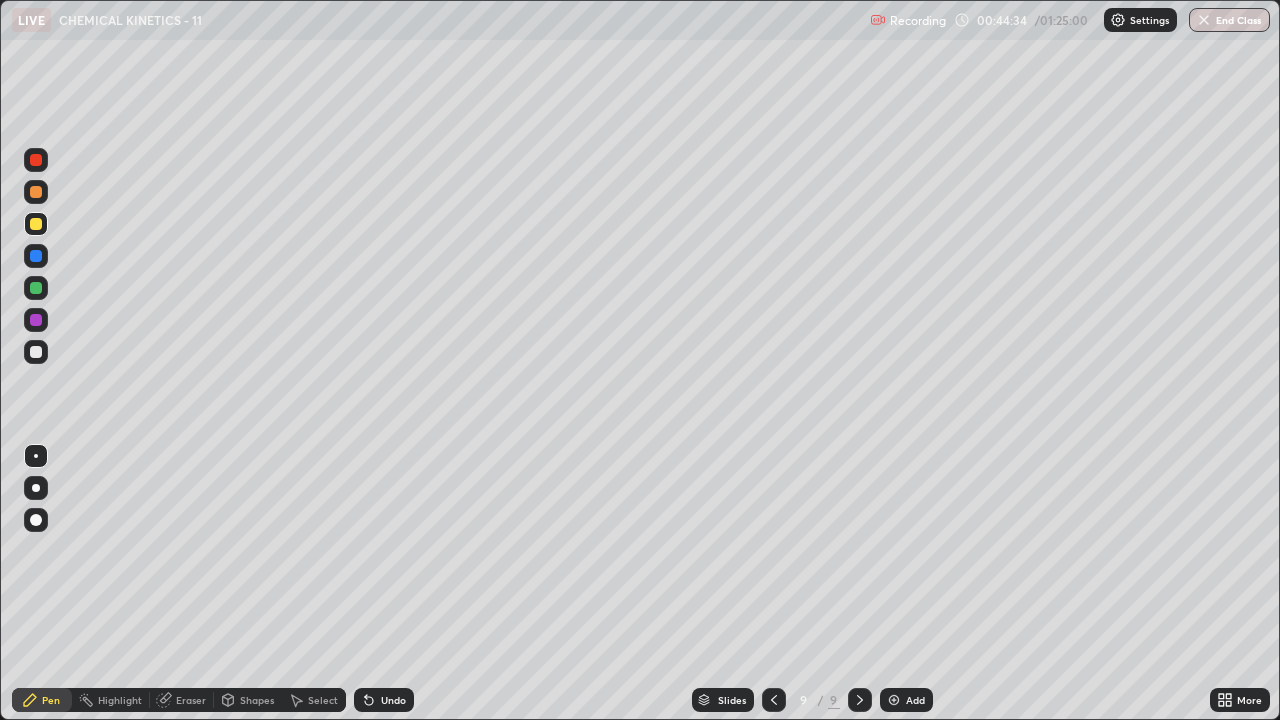 click at bounding box center [36, 320] 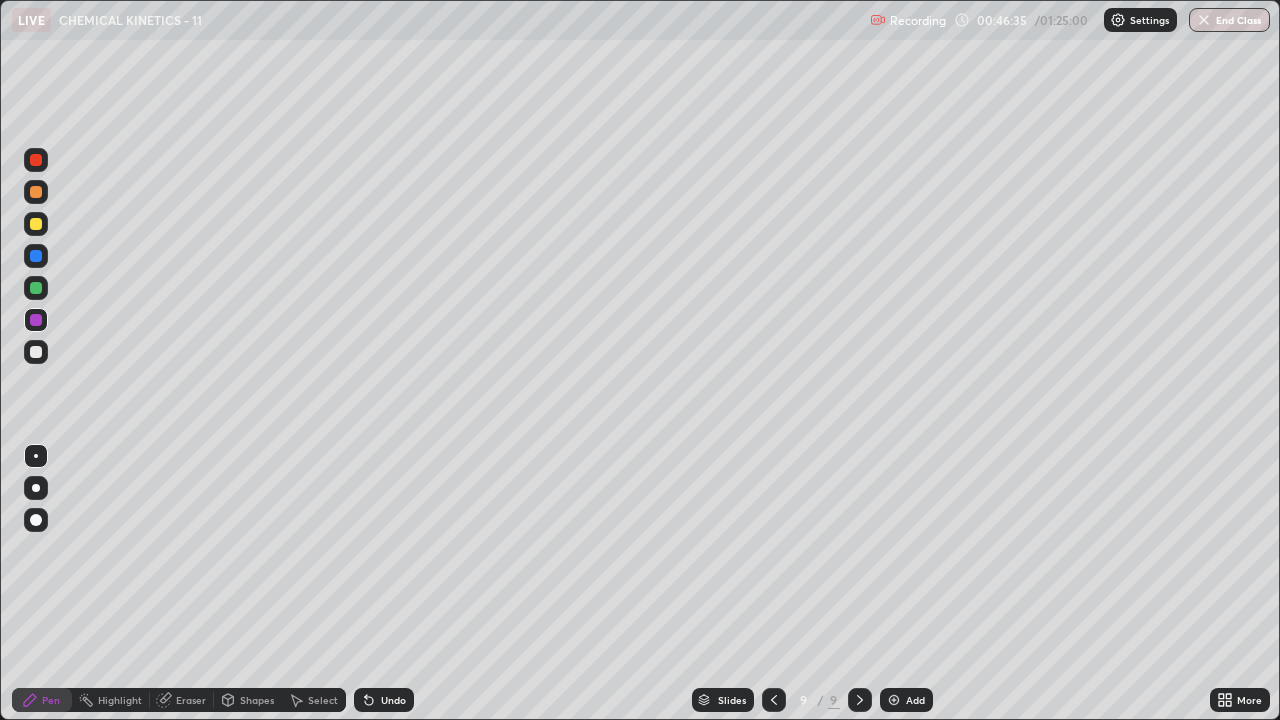 click at bounding box center [36, 224] 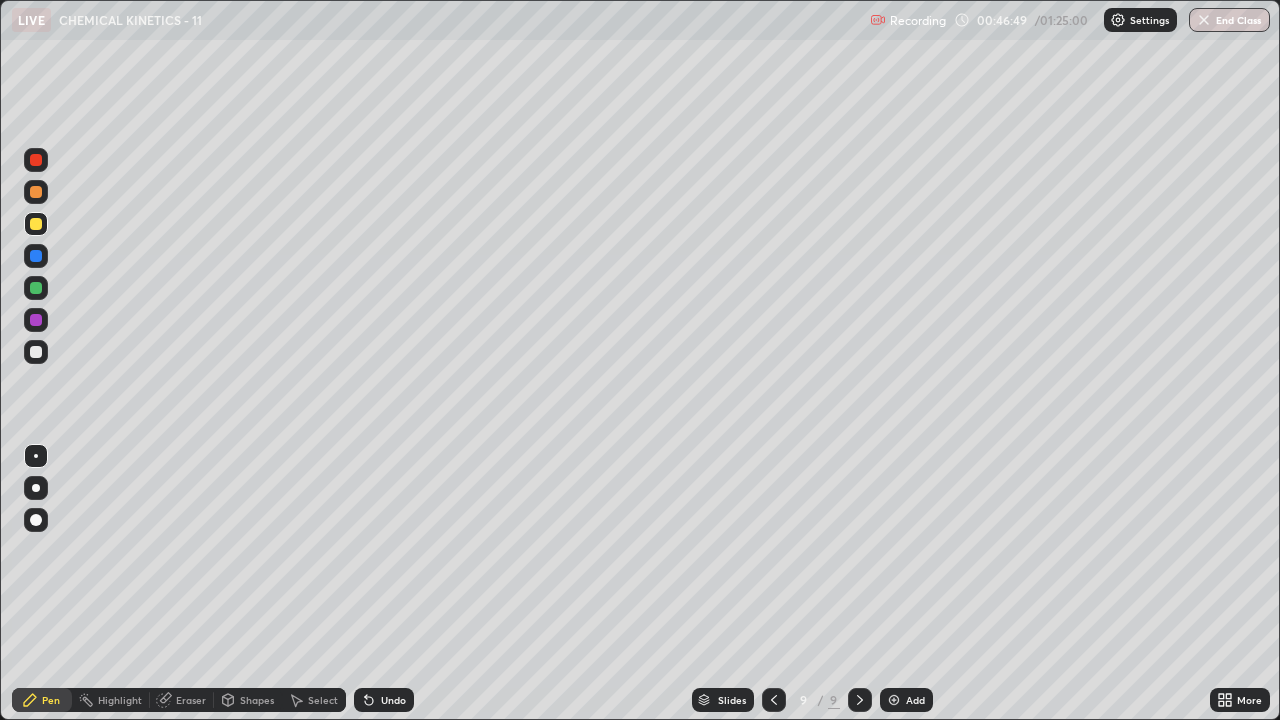 click on "Undo" at bounding box center [384, 700] 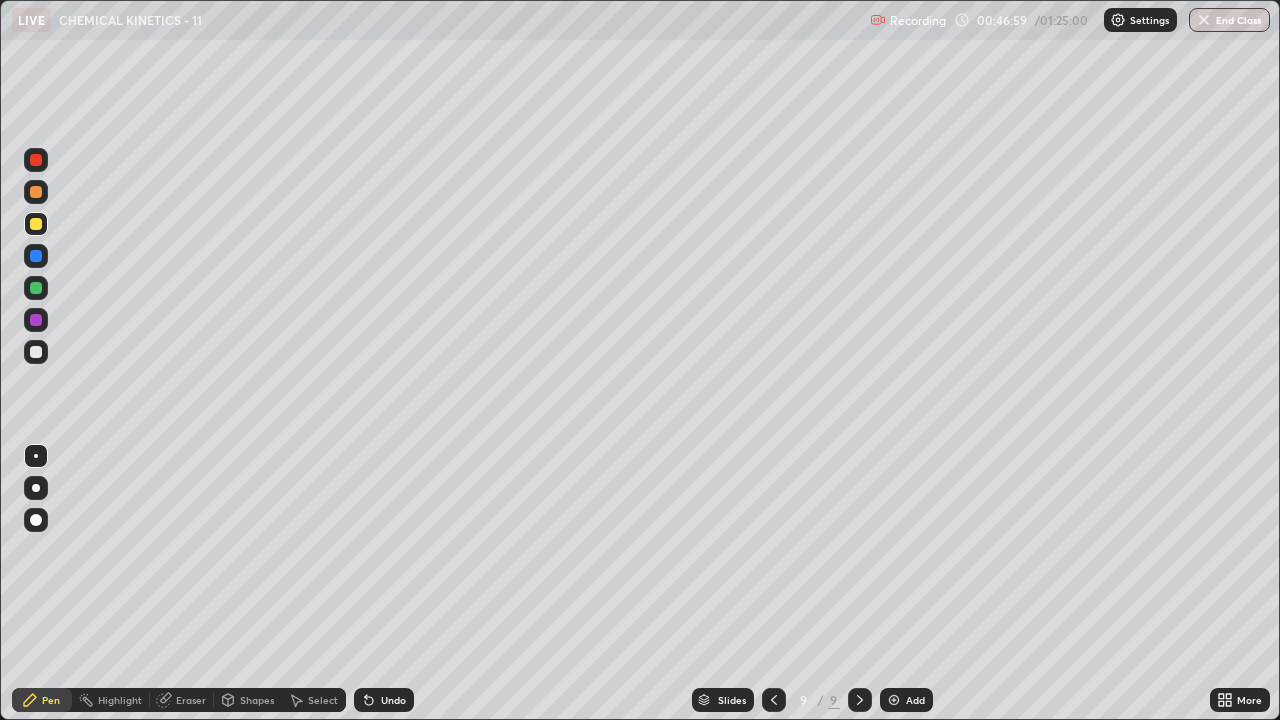 click at bounding box center (36, 288) 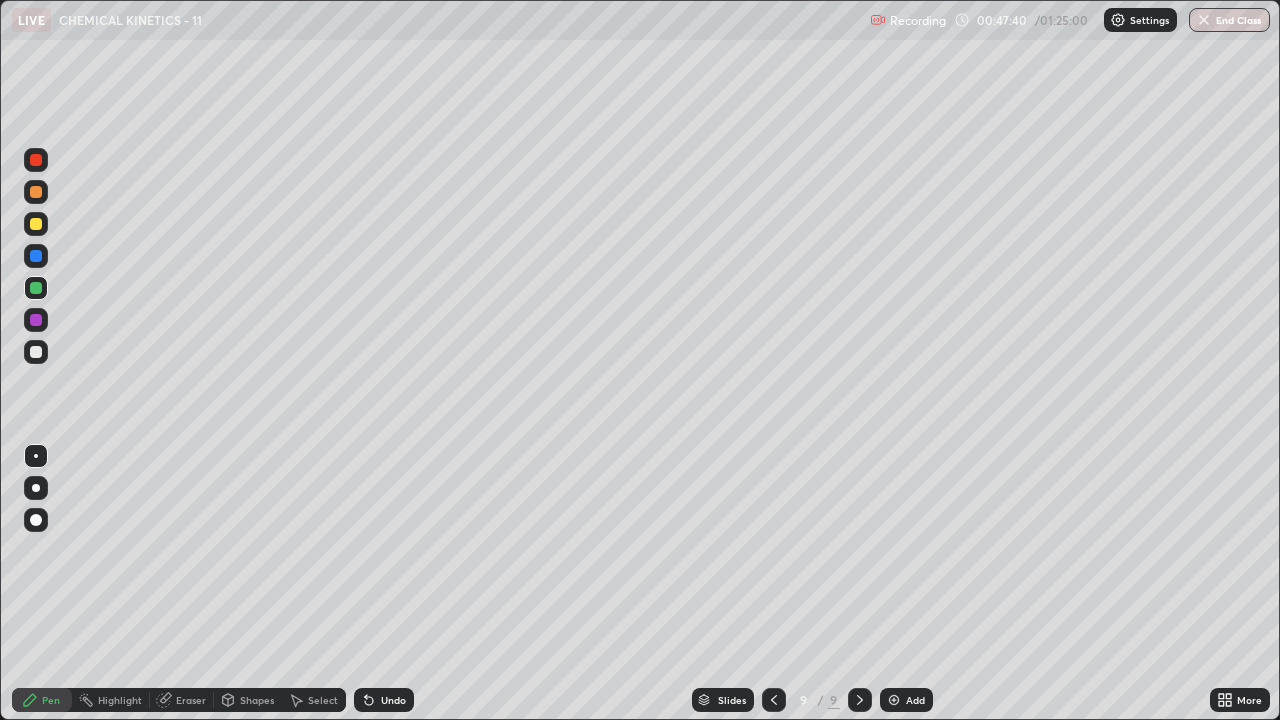 click at bounding box center (894, 700) 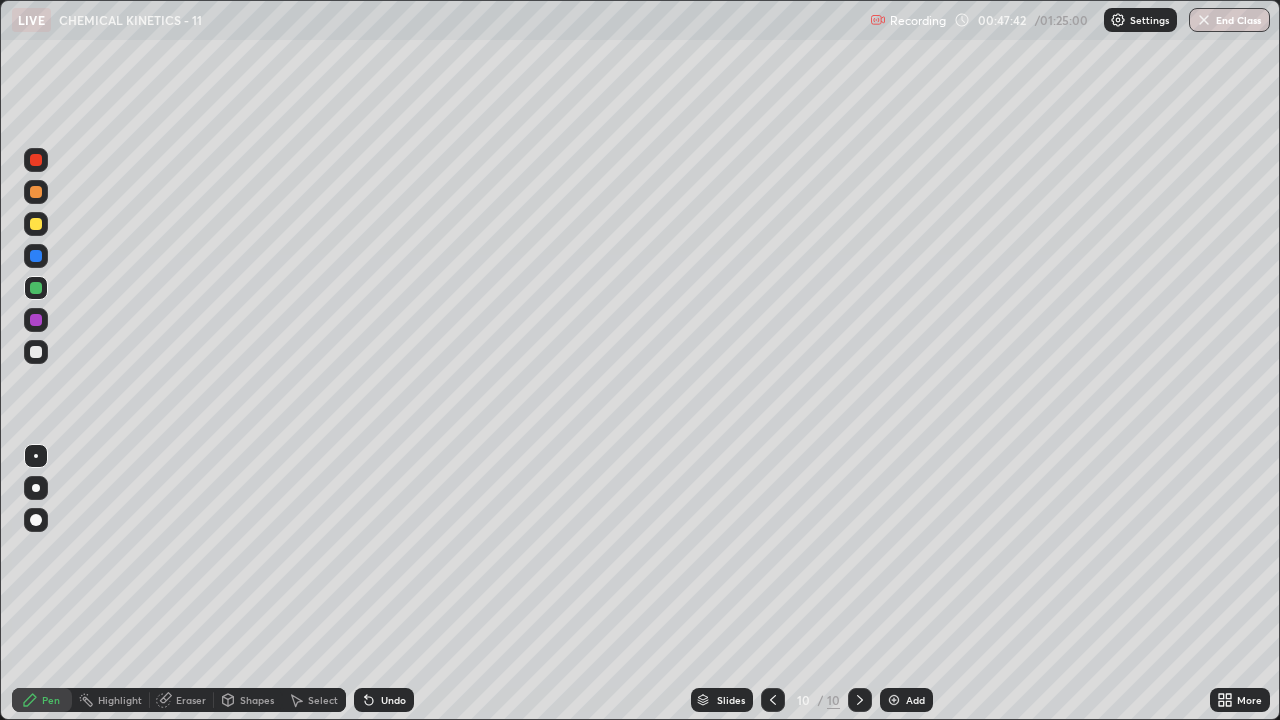 click 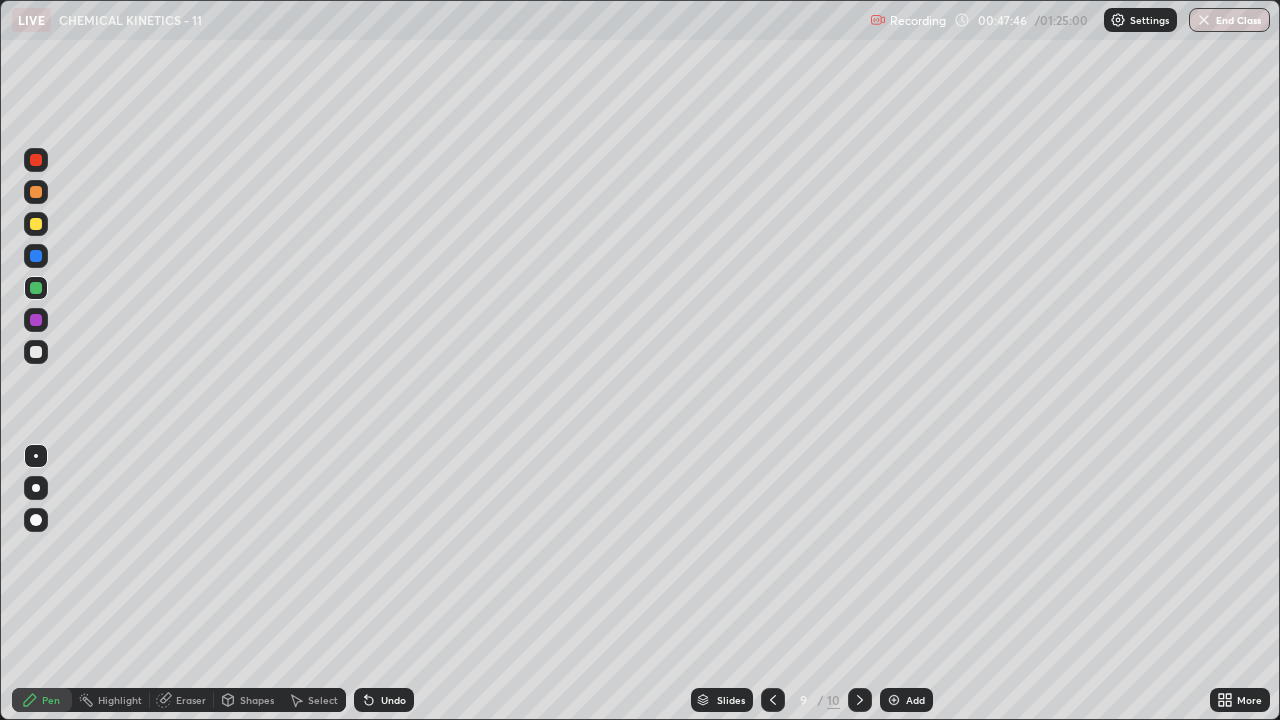 click 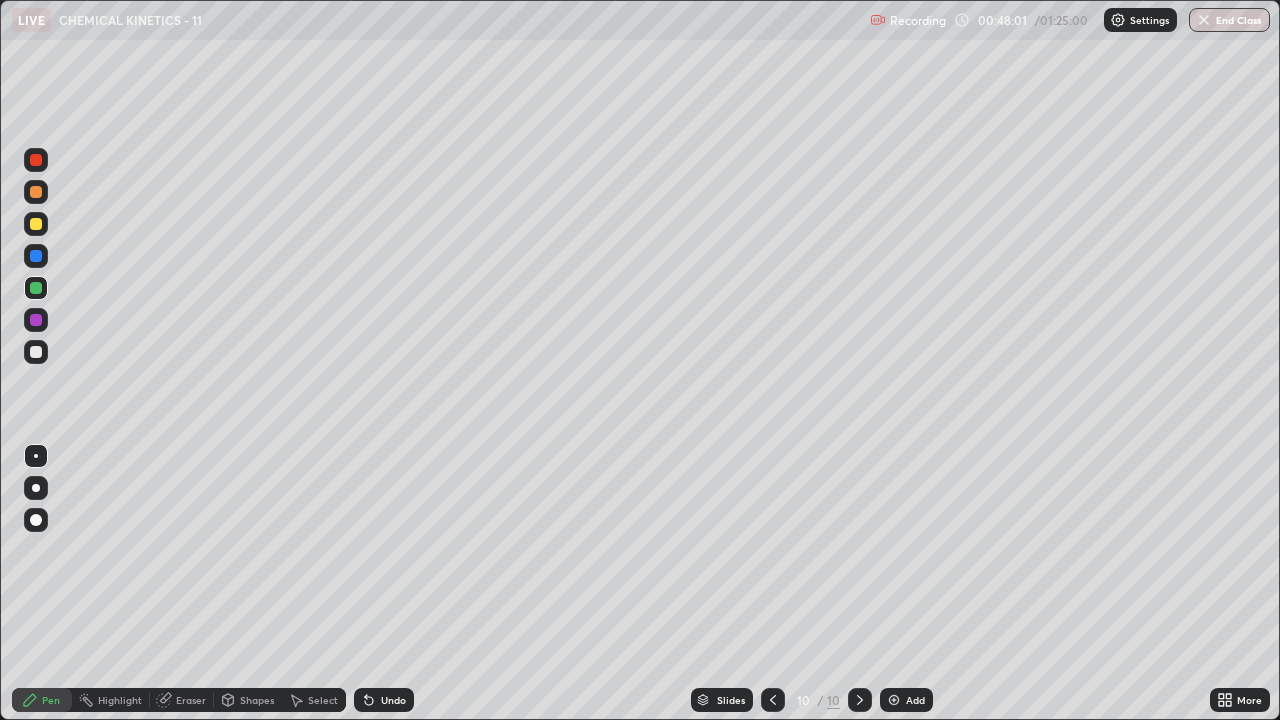 click at bounding box center (36, 352) 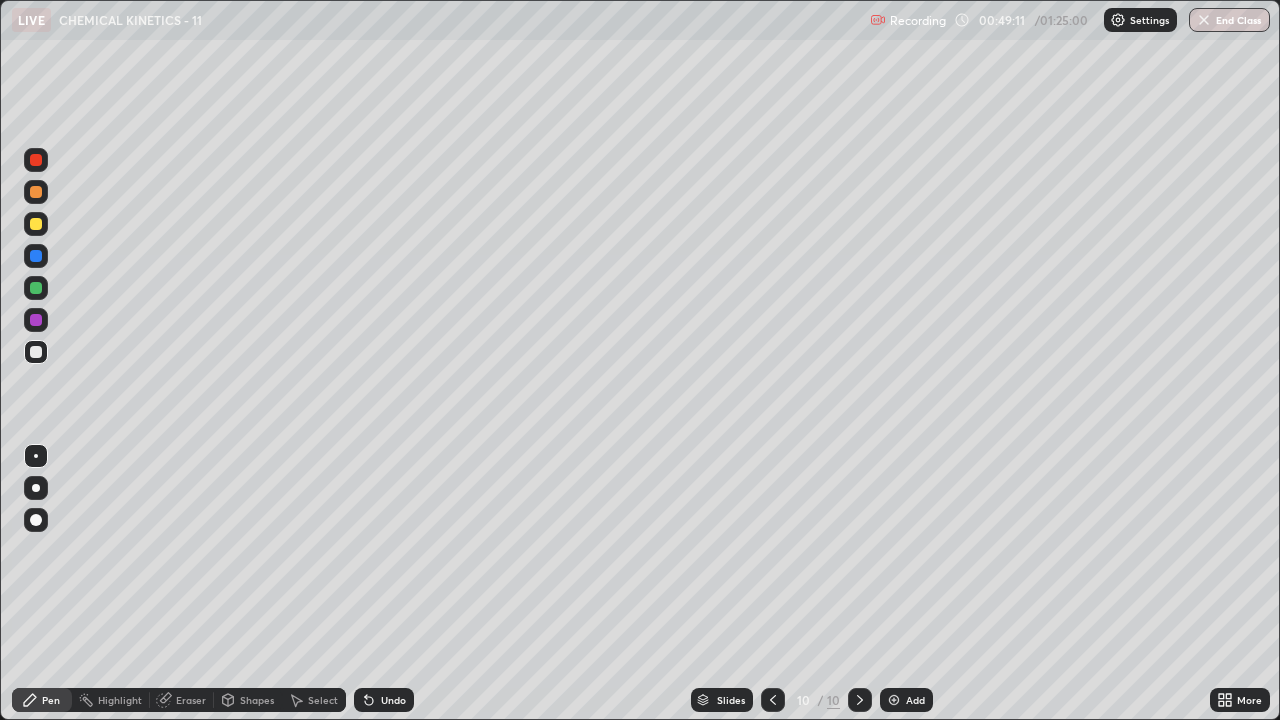 click 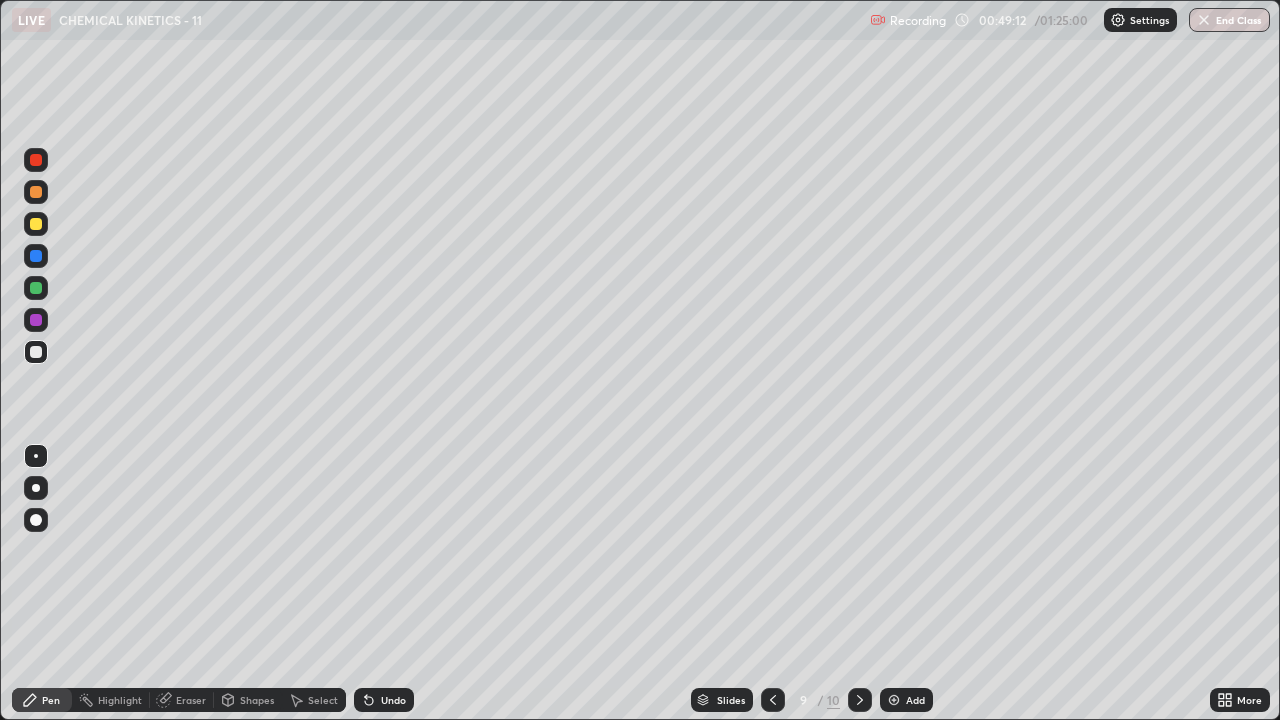 click 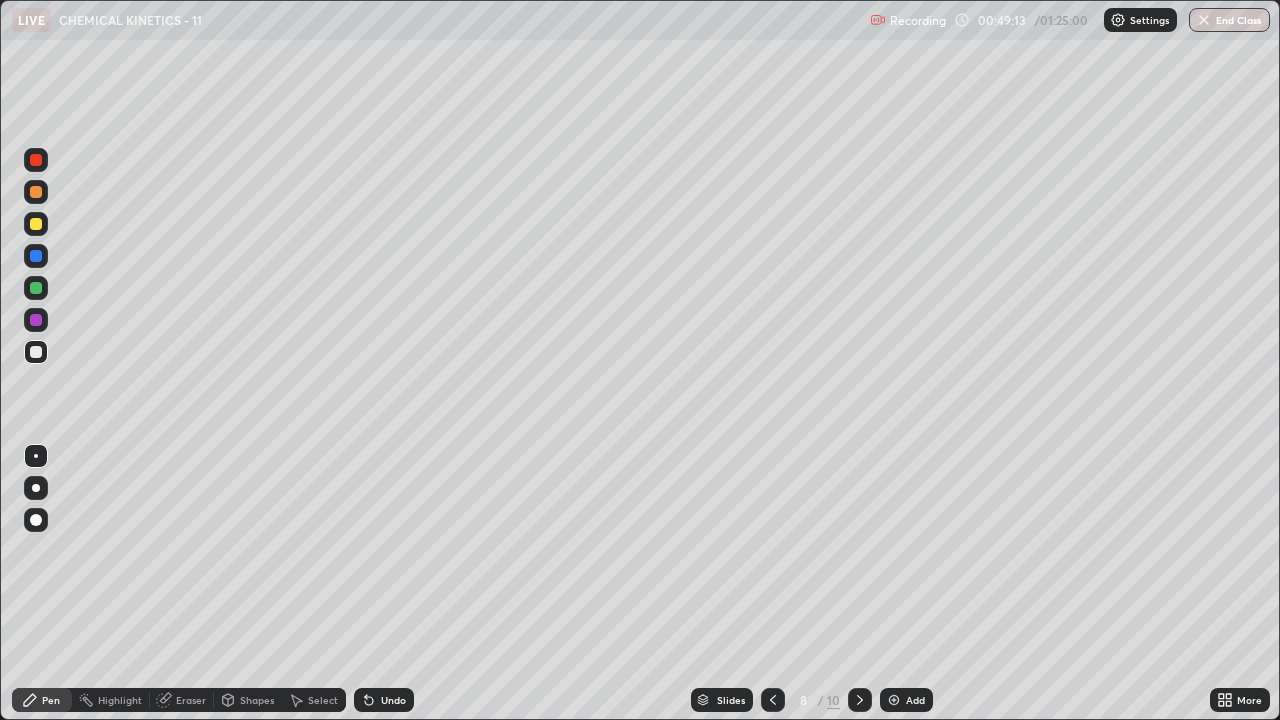 click 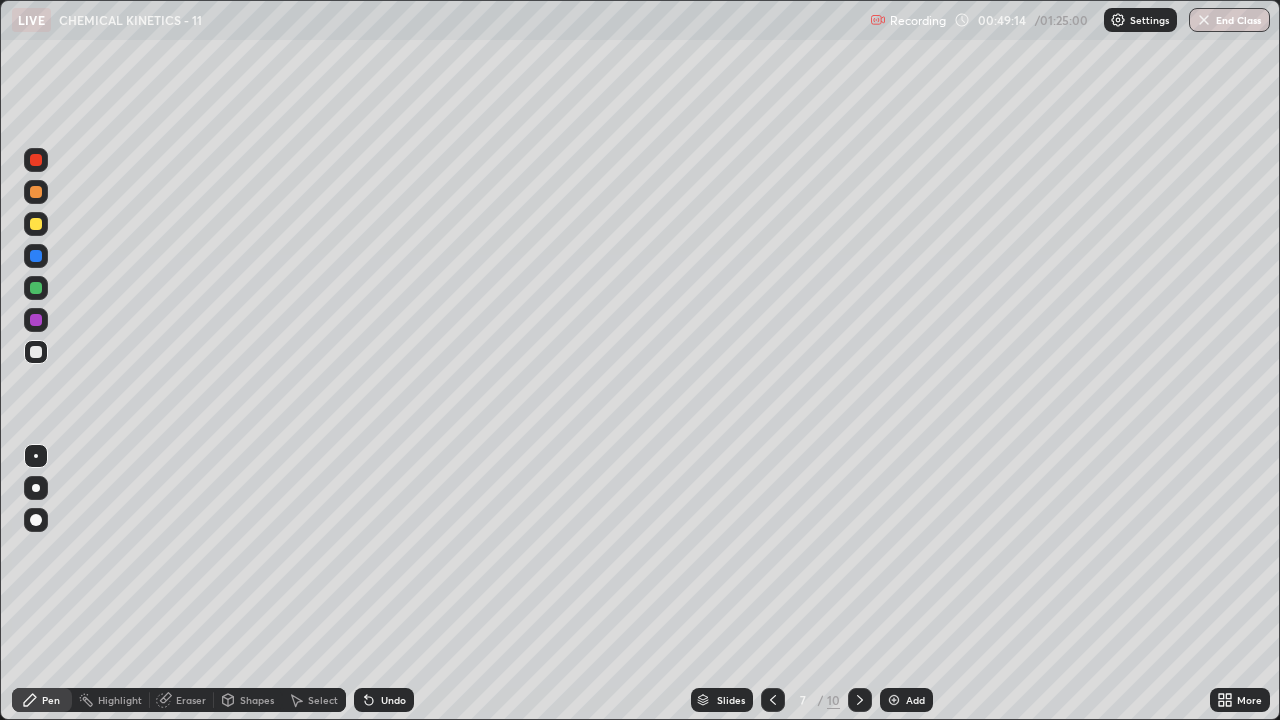 click at bounding box center [773, 700] 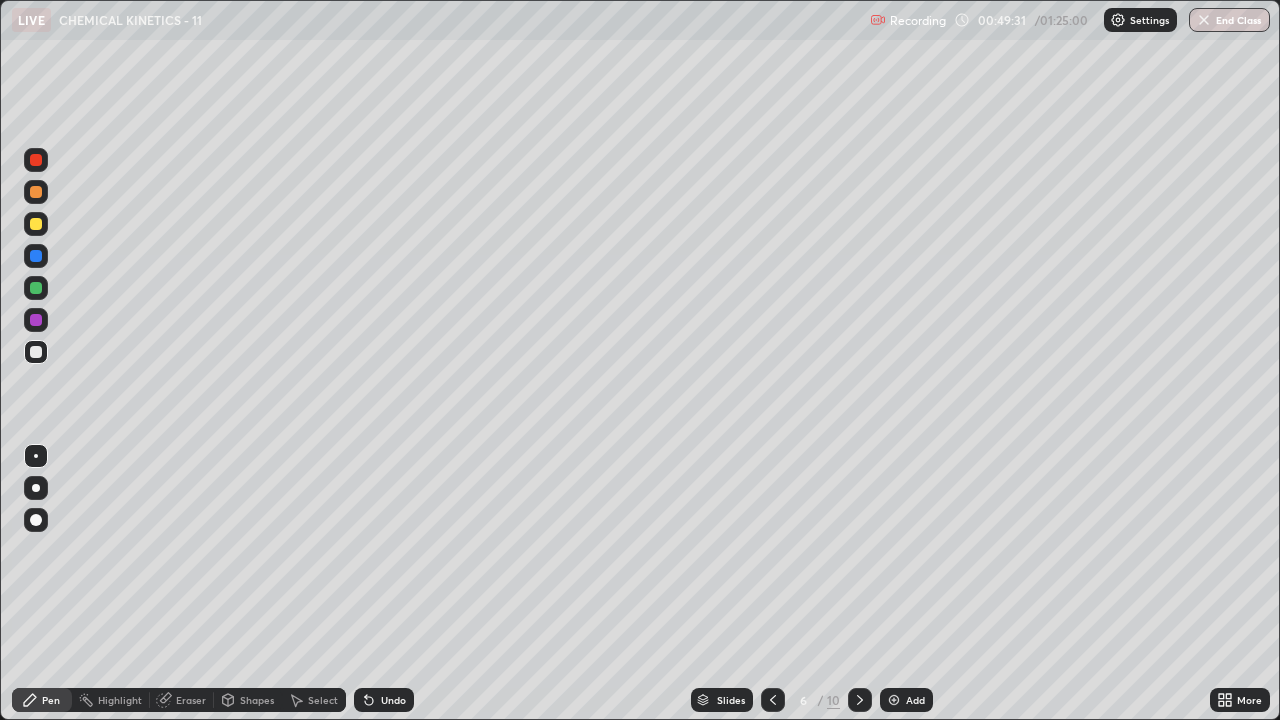 click 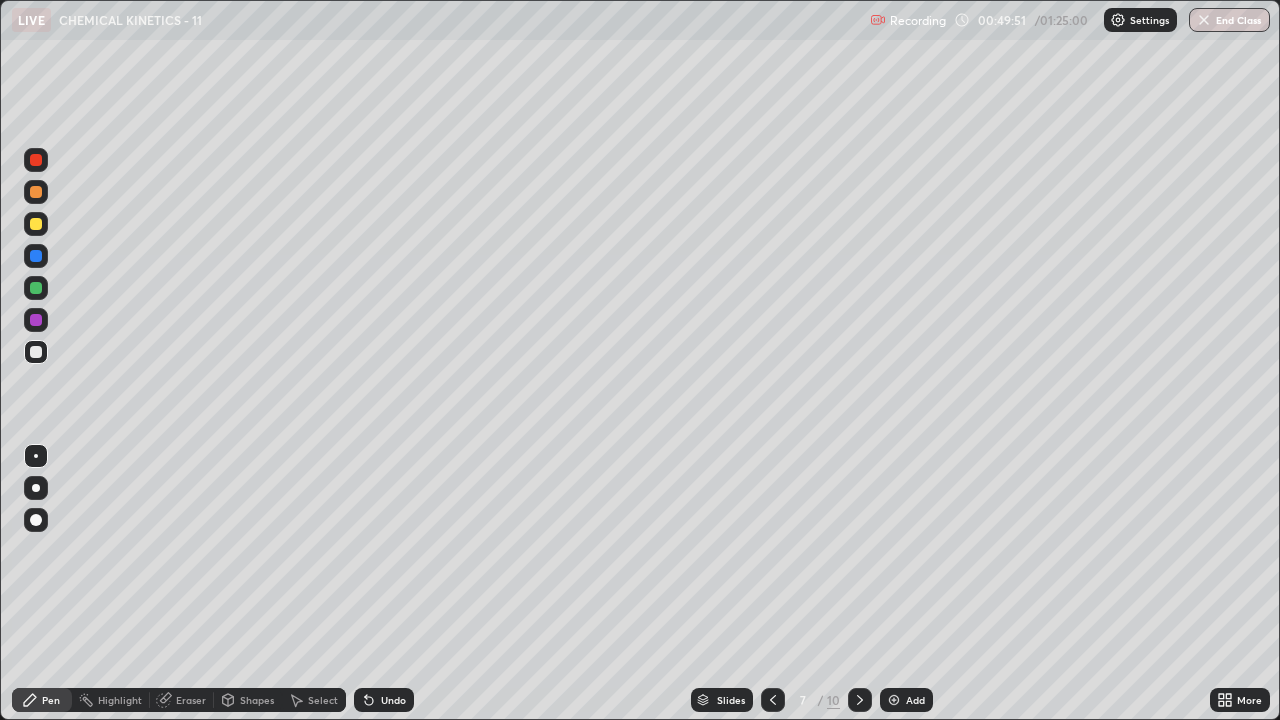 click 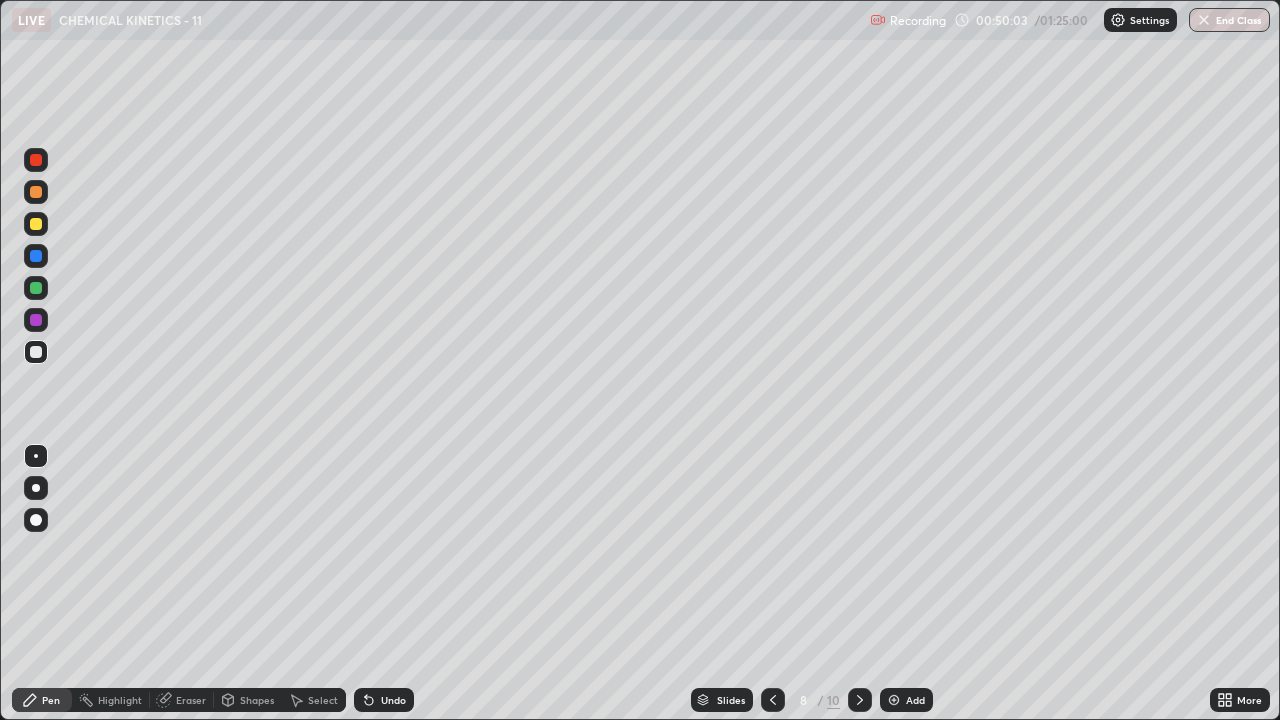 click 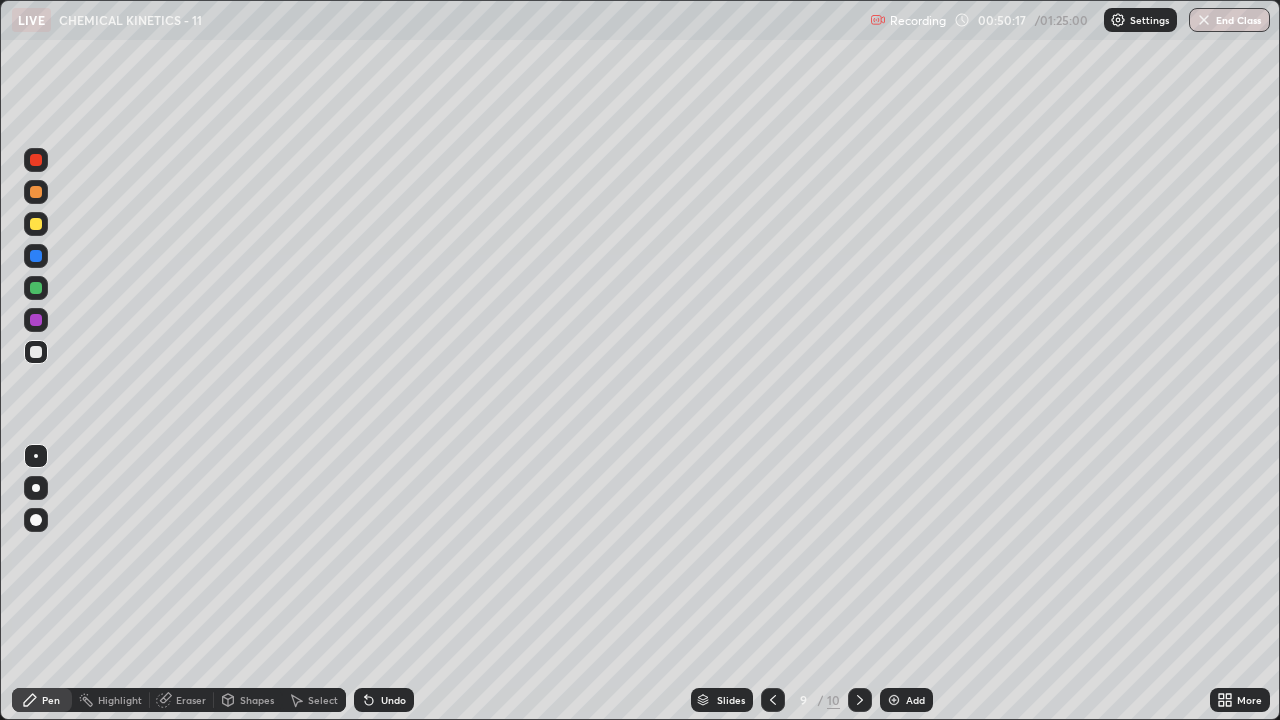 click 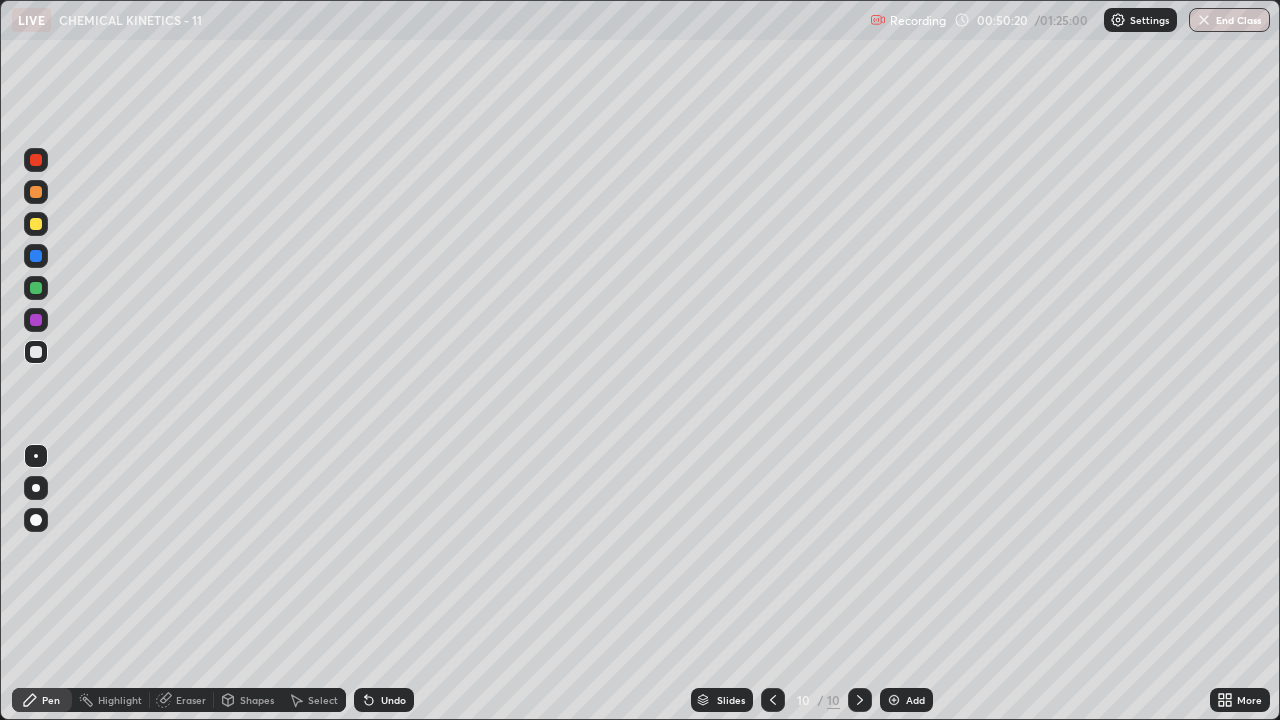 click at bounding box center (36, 224) 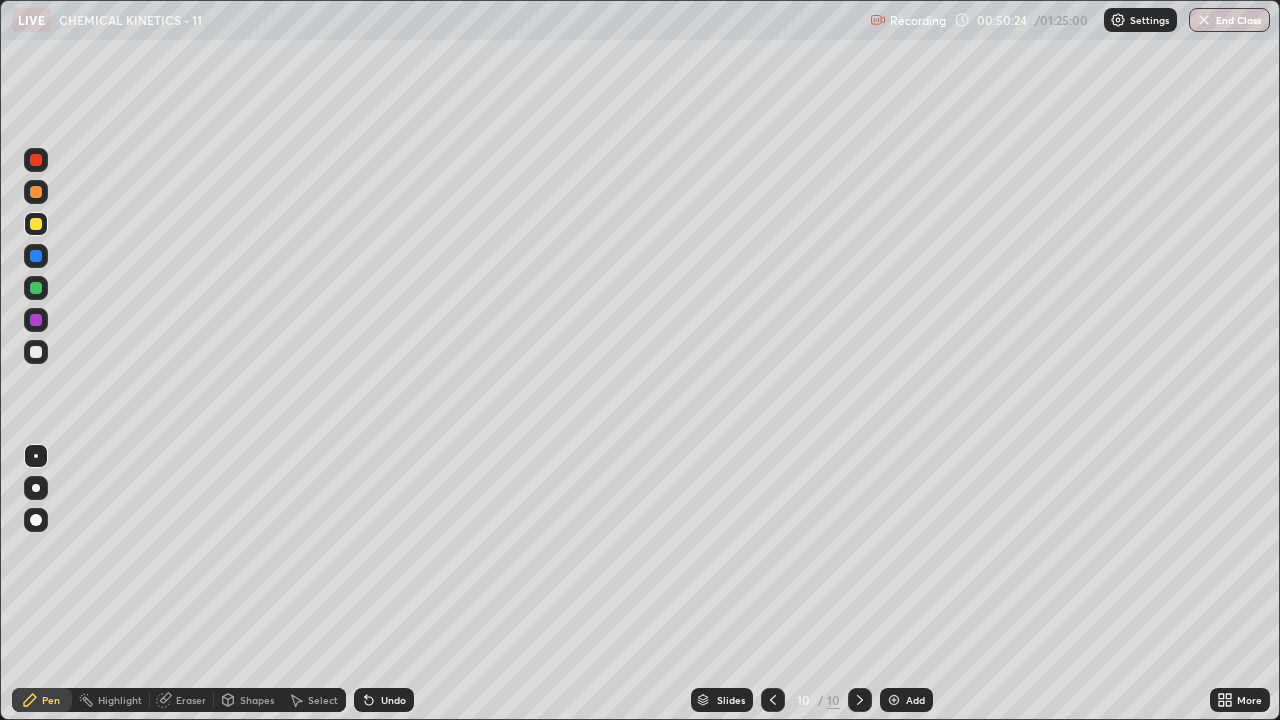 click 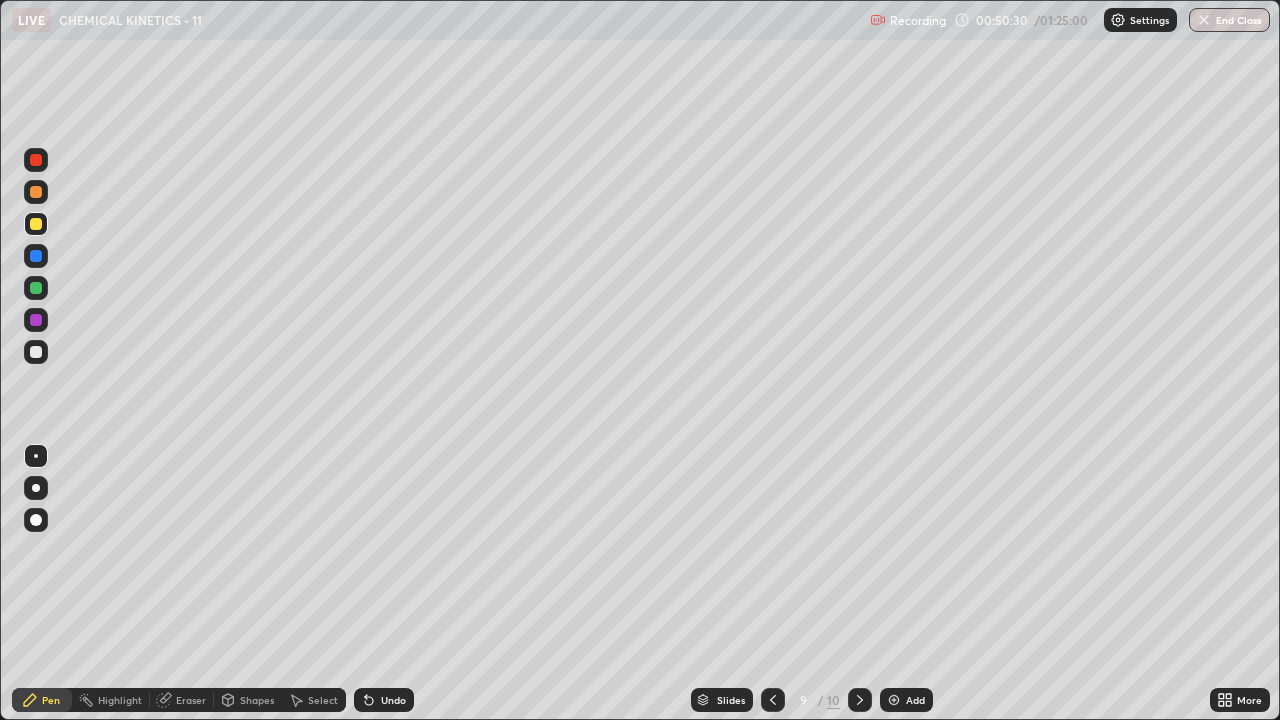 click 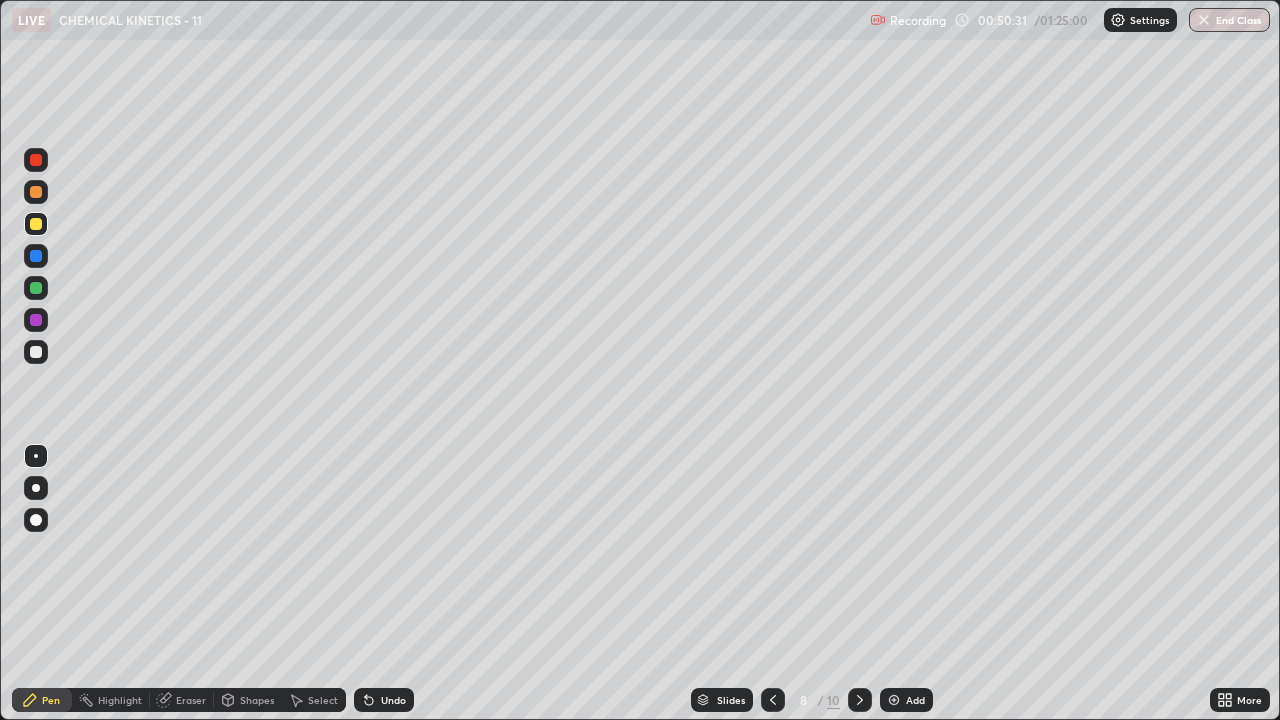 click 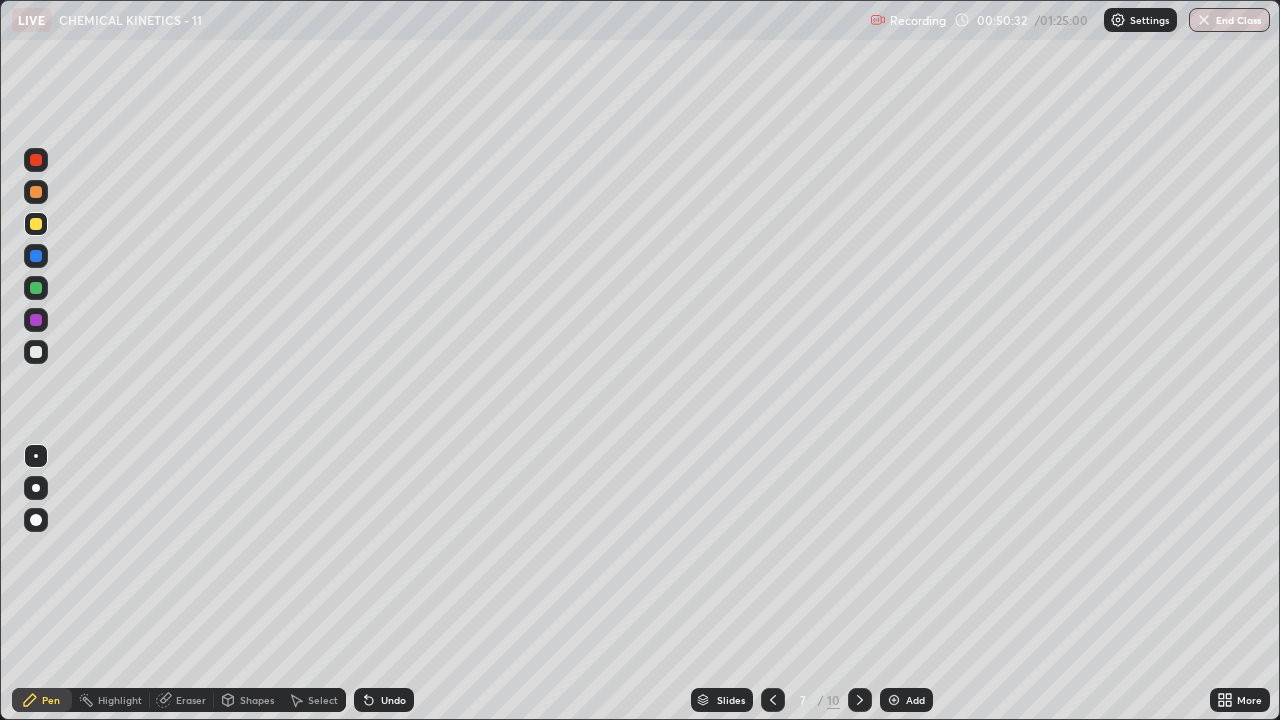 click 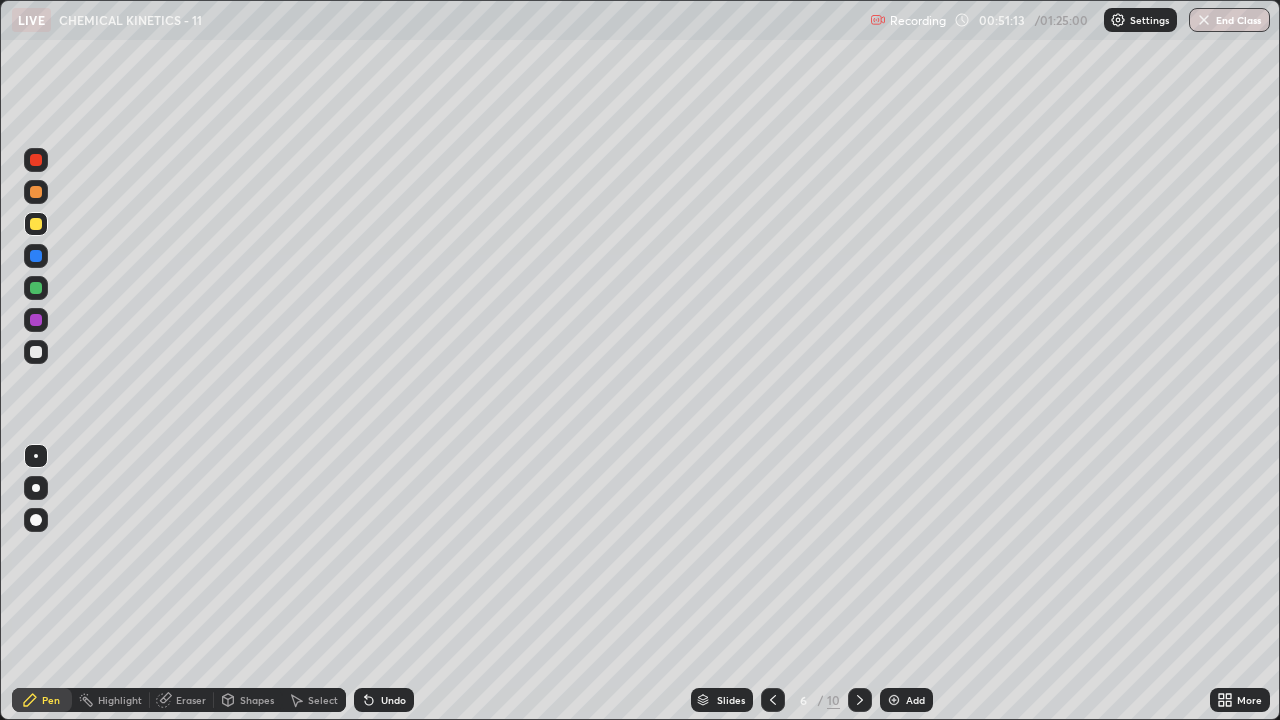 click at bounding box center [860, 700] 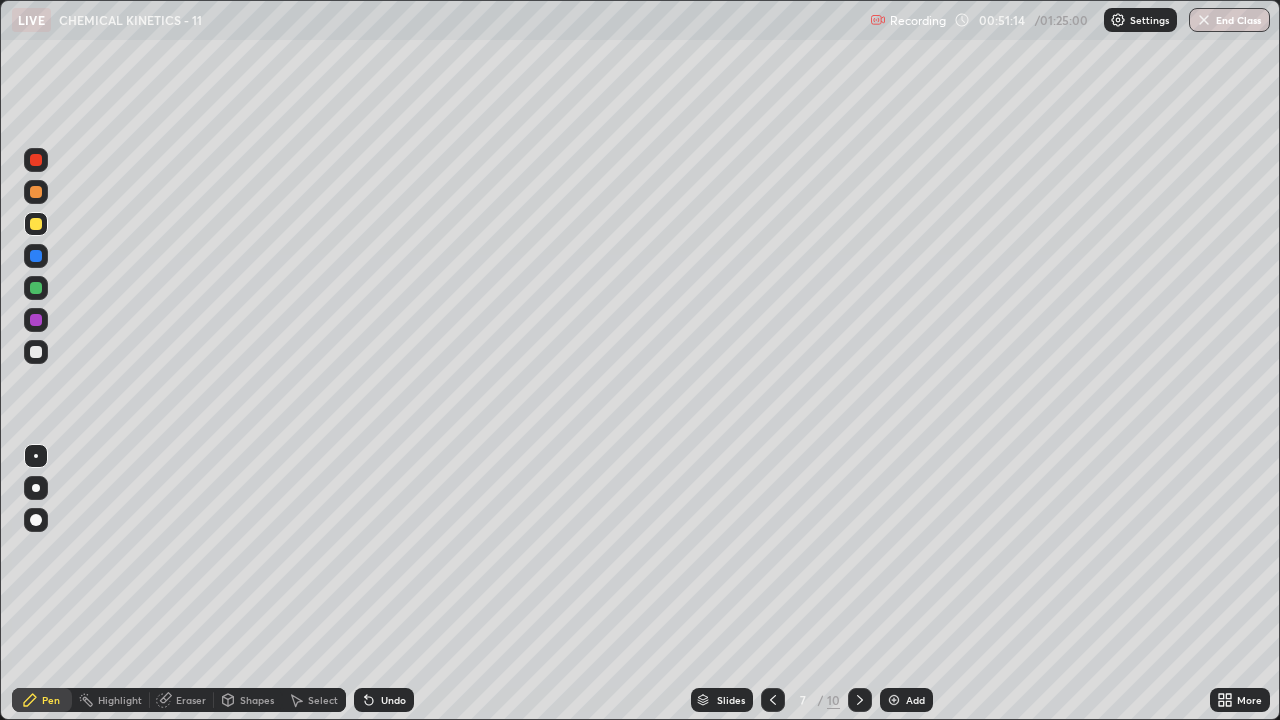 click 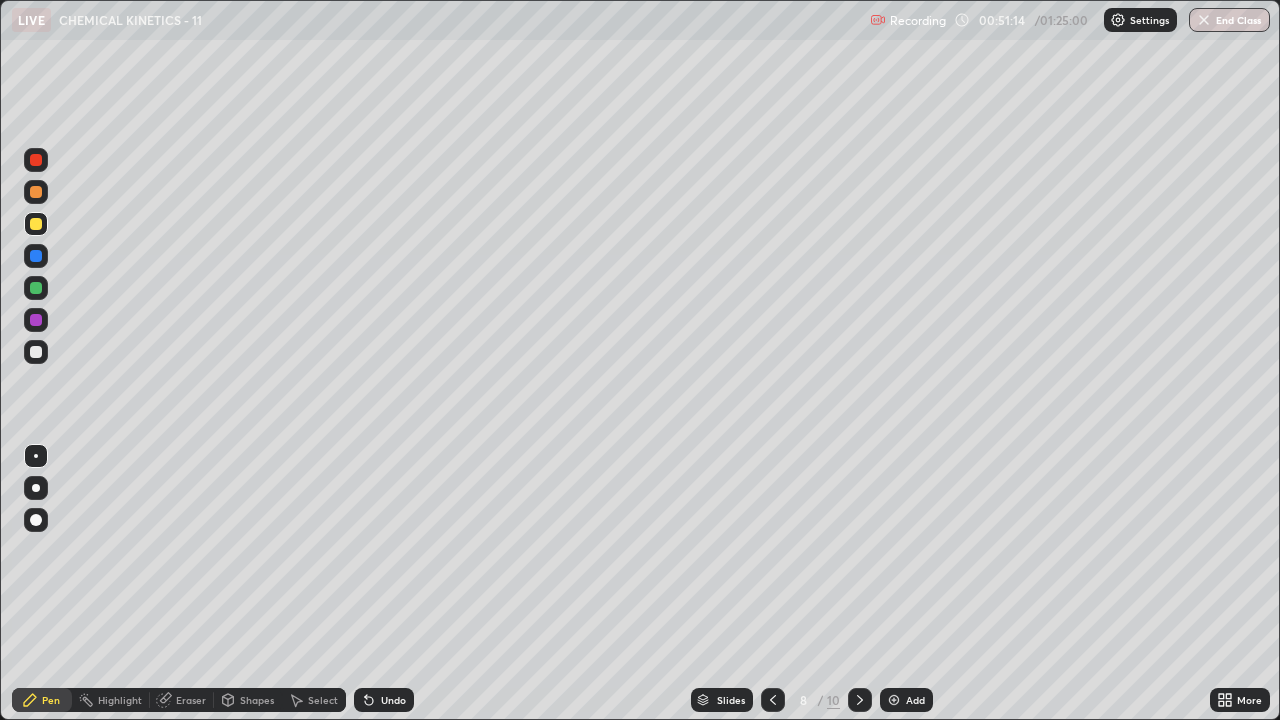click 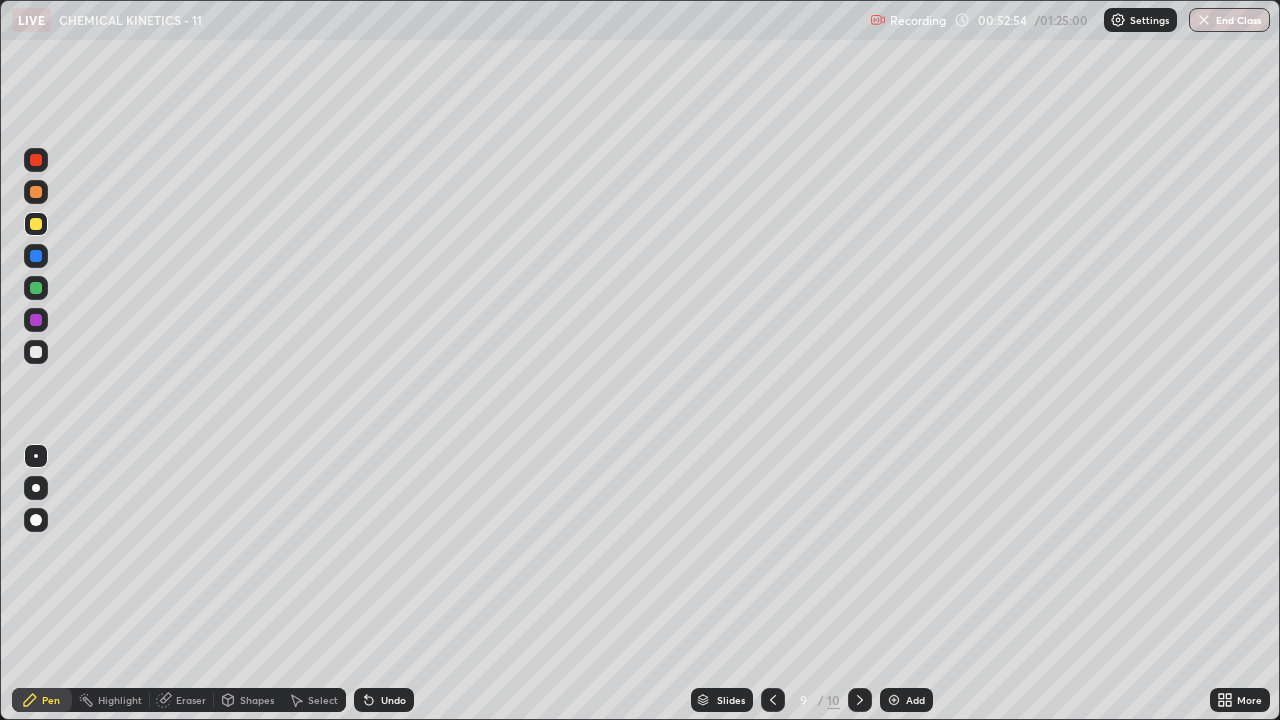 click 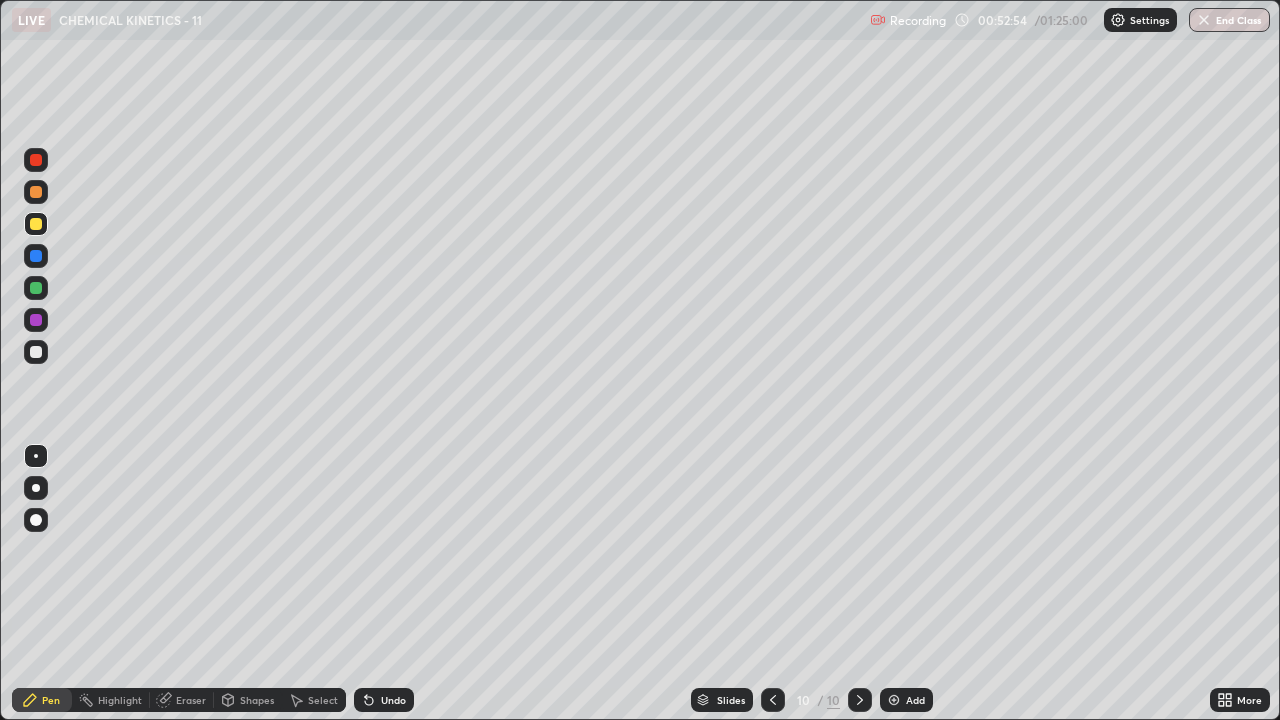 click on "Add" at bounding box center [906, 700] 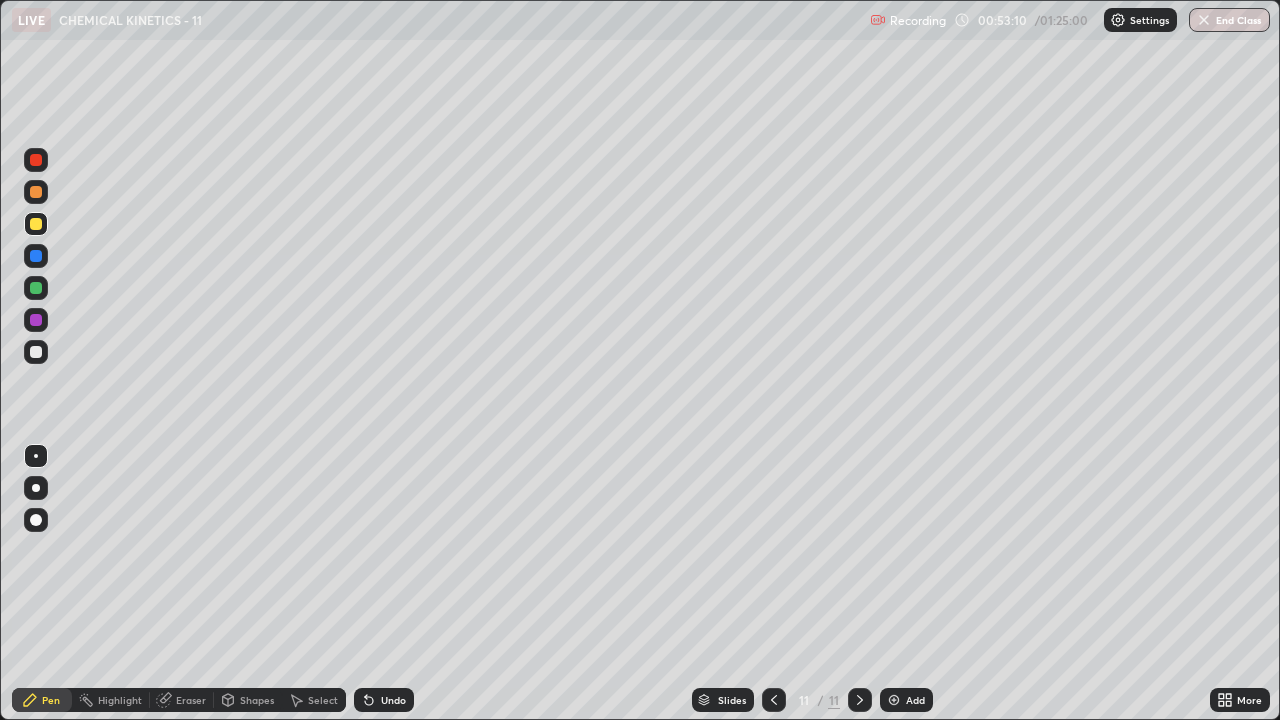 click at bounding box center [36, 352] 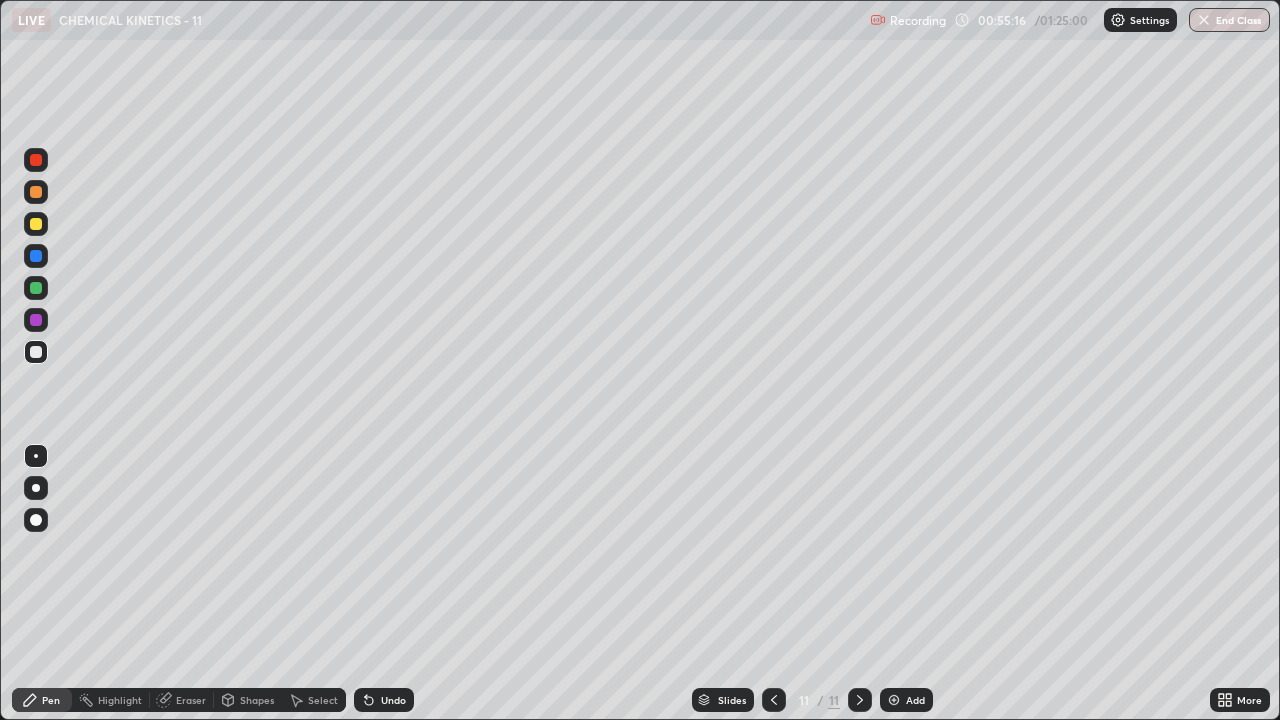 click on "Eraser" at bounding box center [191, 700] 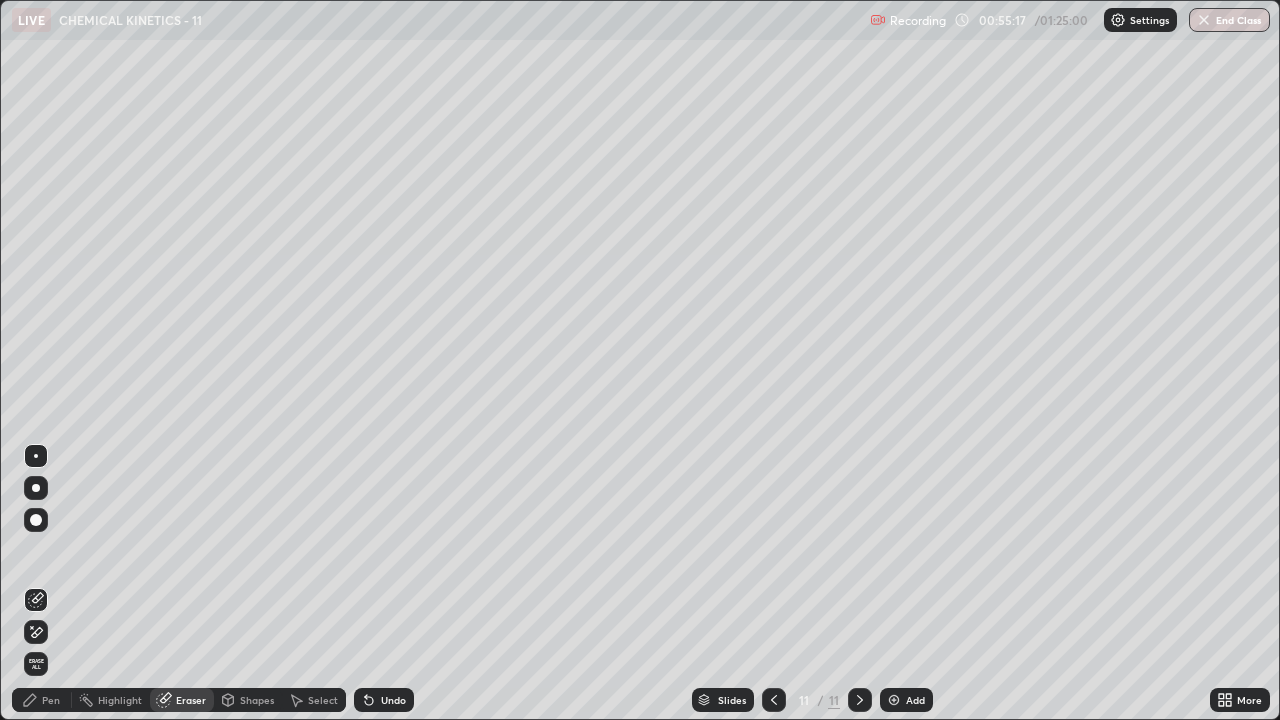 click on "Erase all" at bounding box center [36, 664] 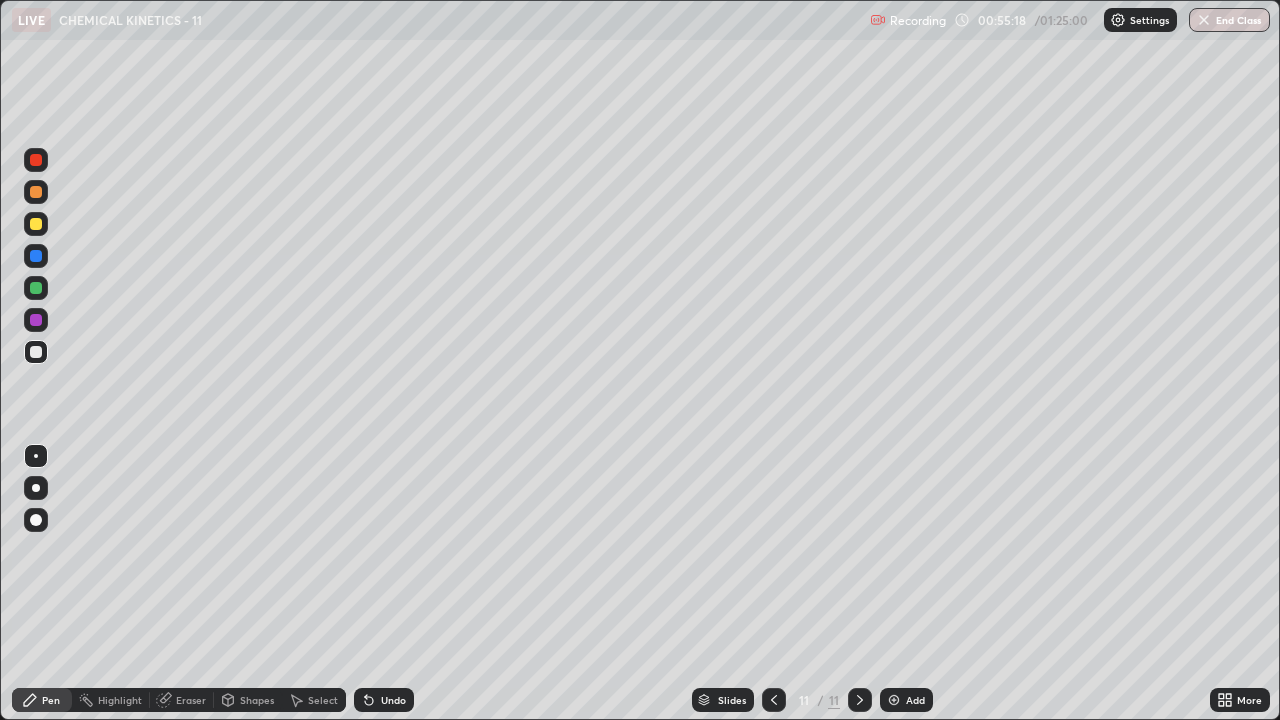 click 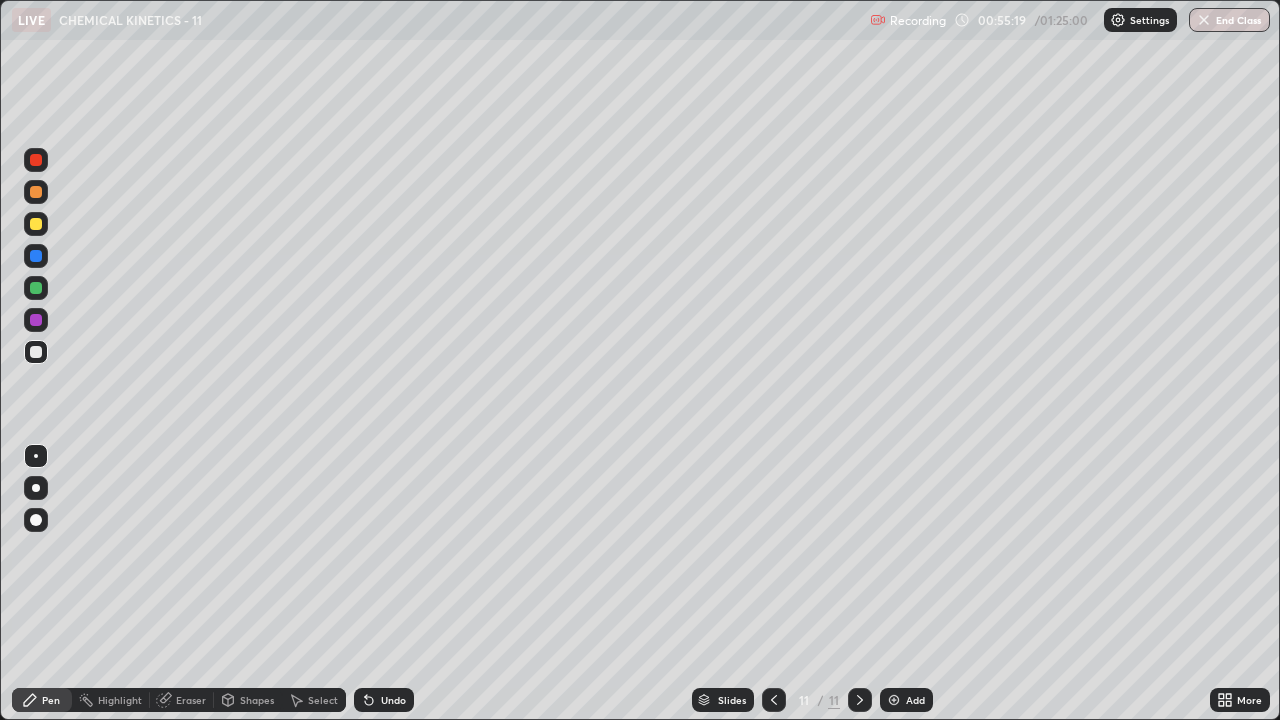 click 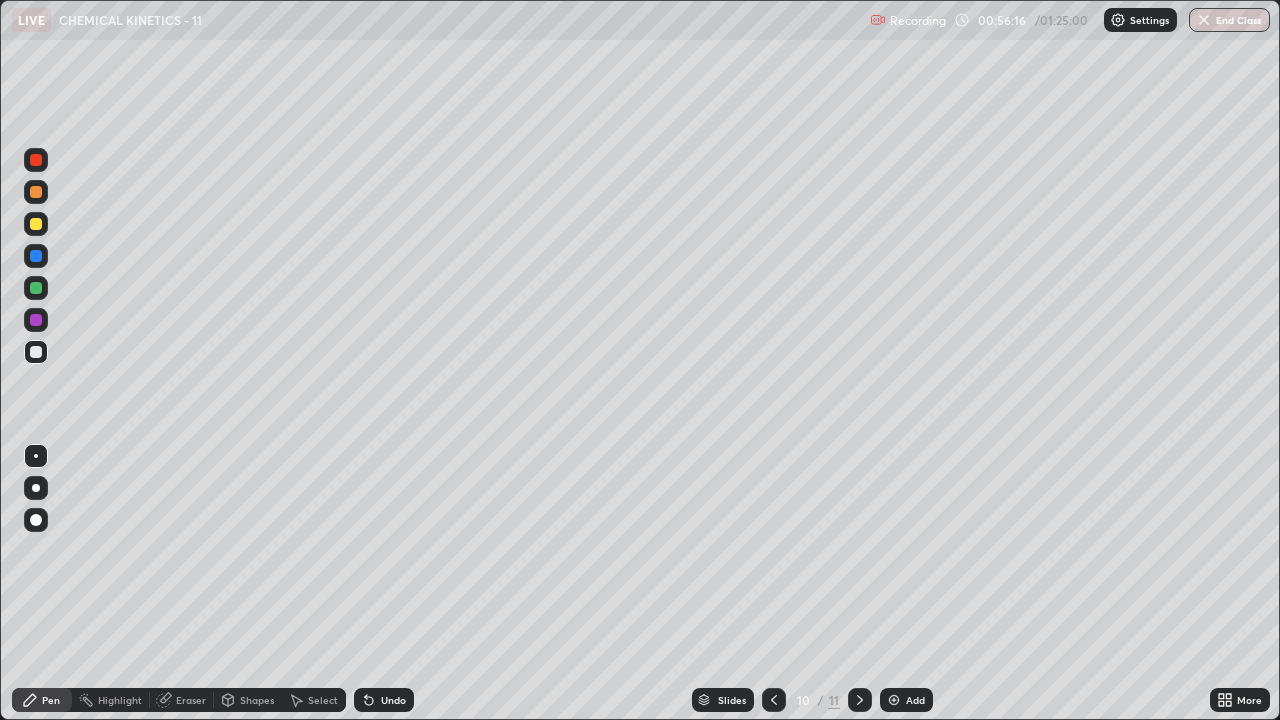 click at bounding box center [894, 700] 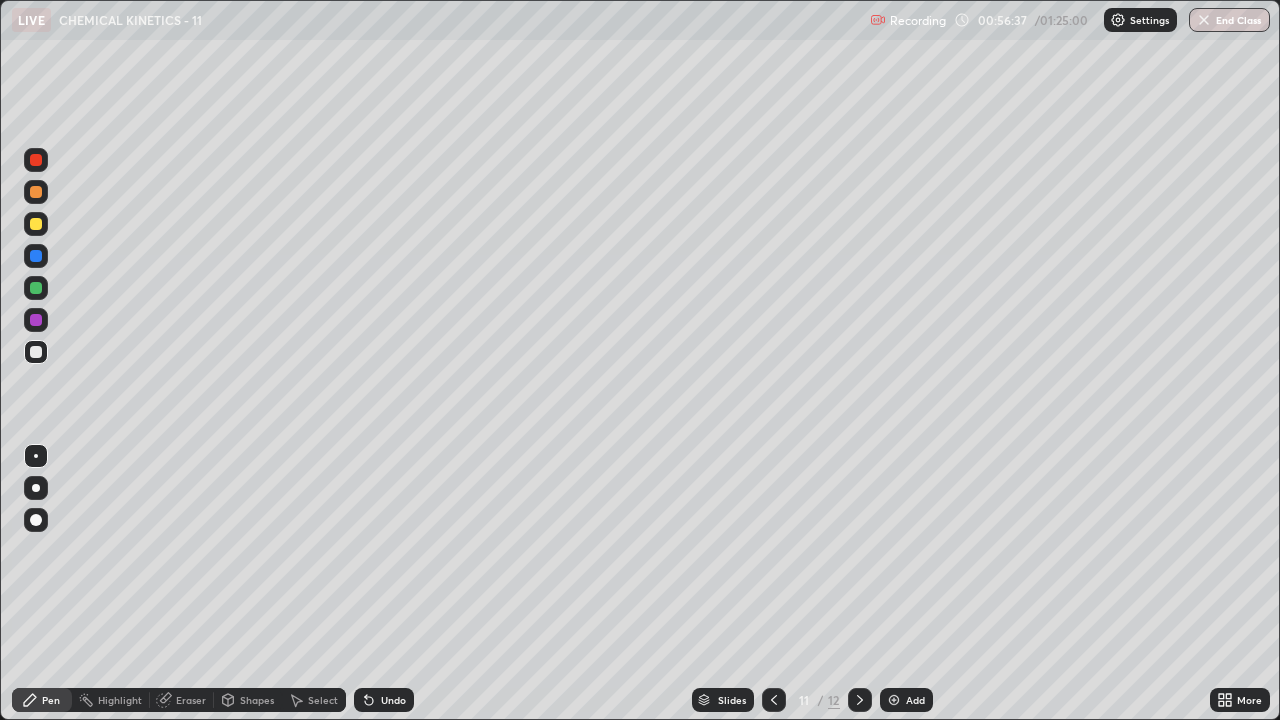 click at bounding box center [774, 700] 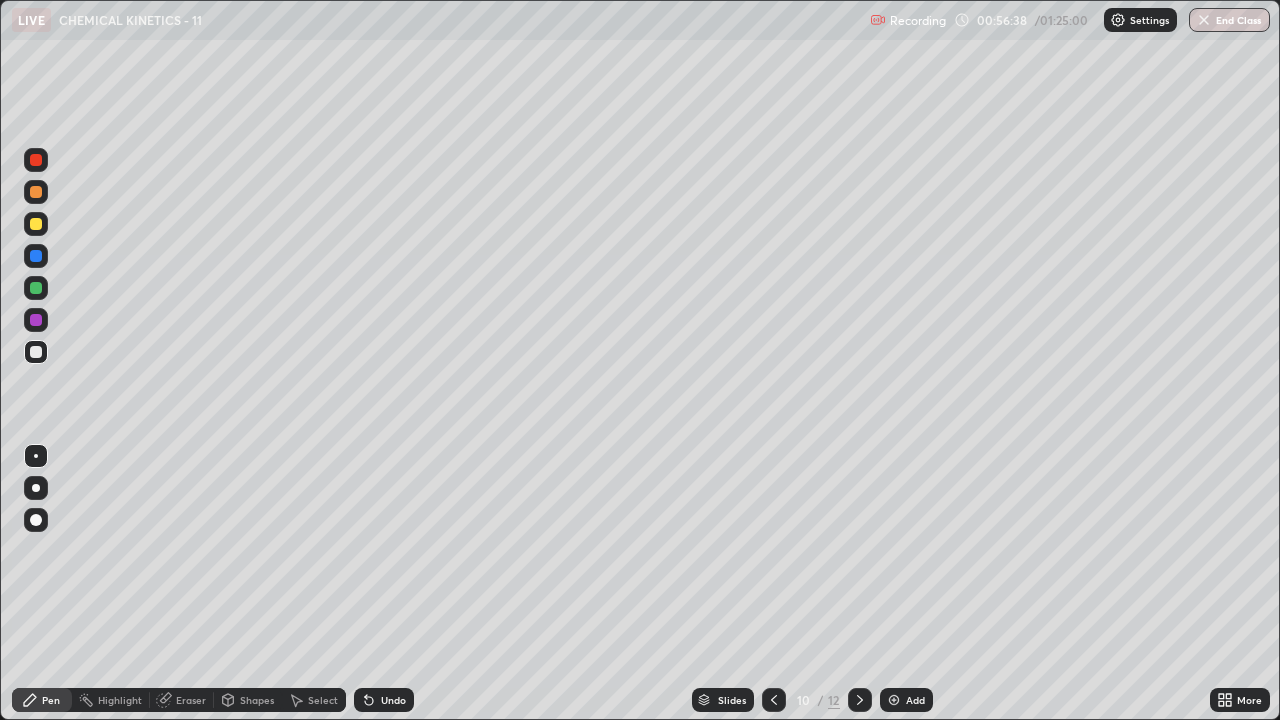 click 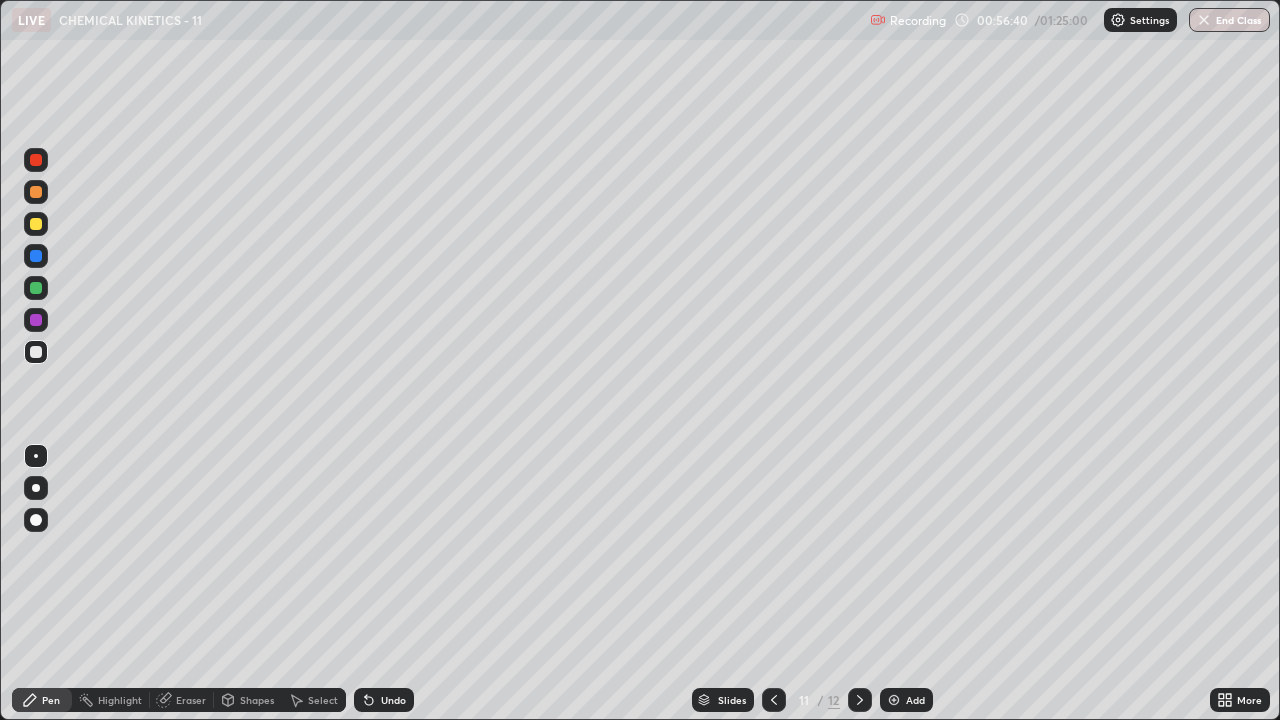 click on "Eraser" at bounding box center [191, 700] 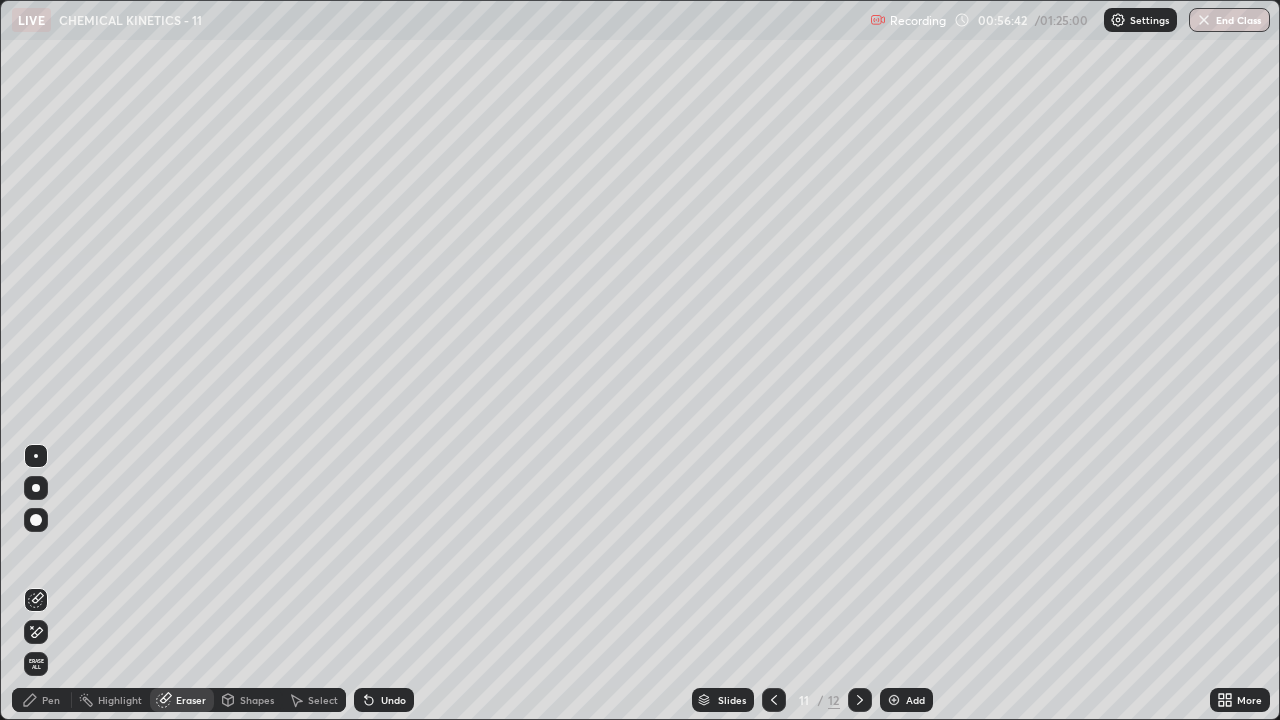 click on "Pen" at bounding box center (51, 700) 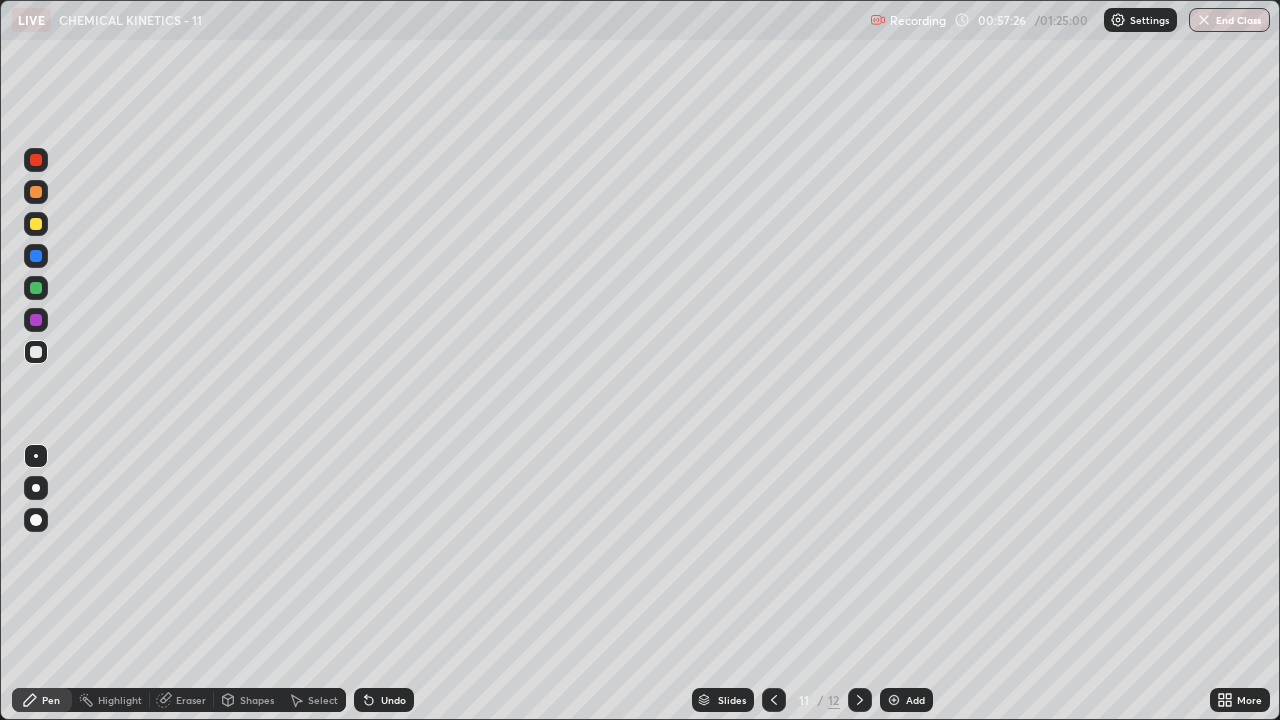 click 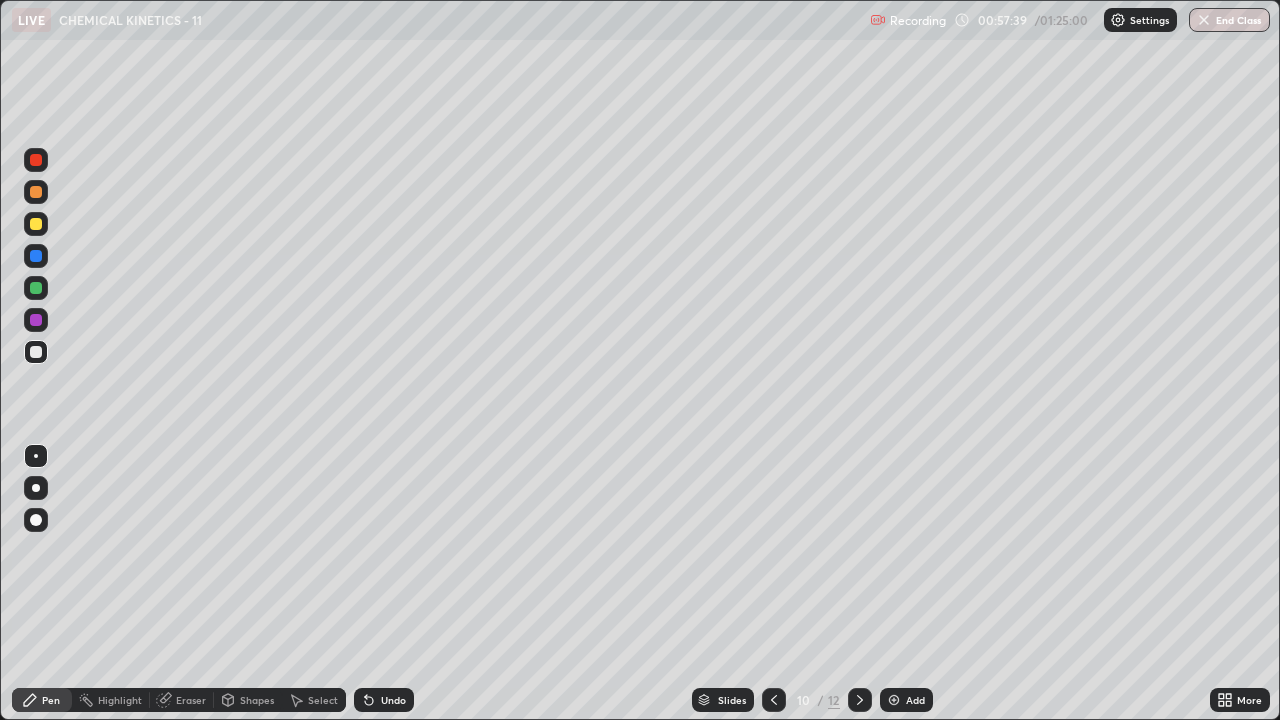 click 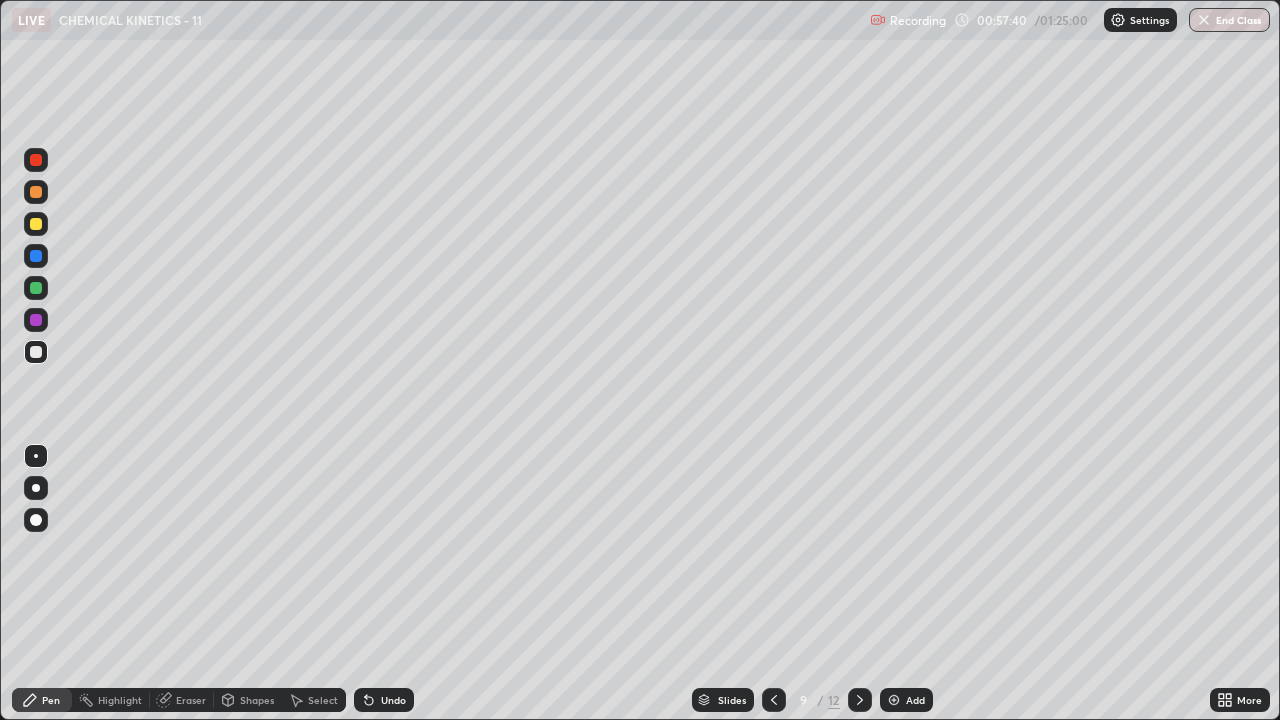 click 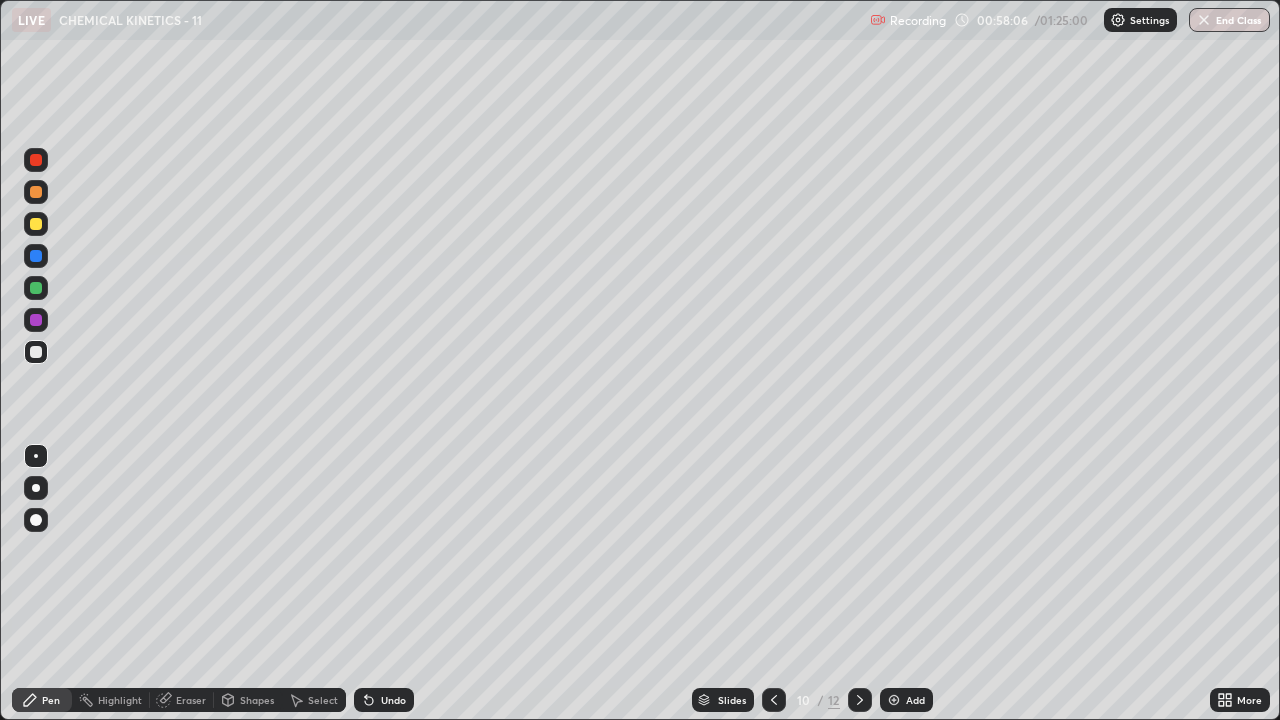 click 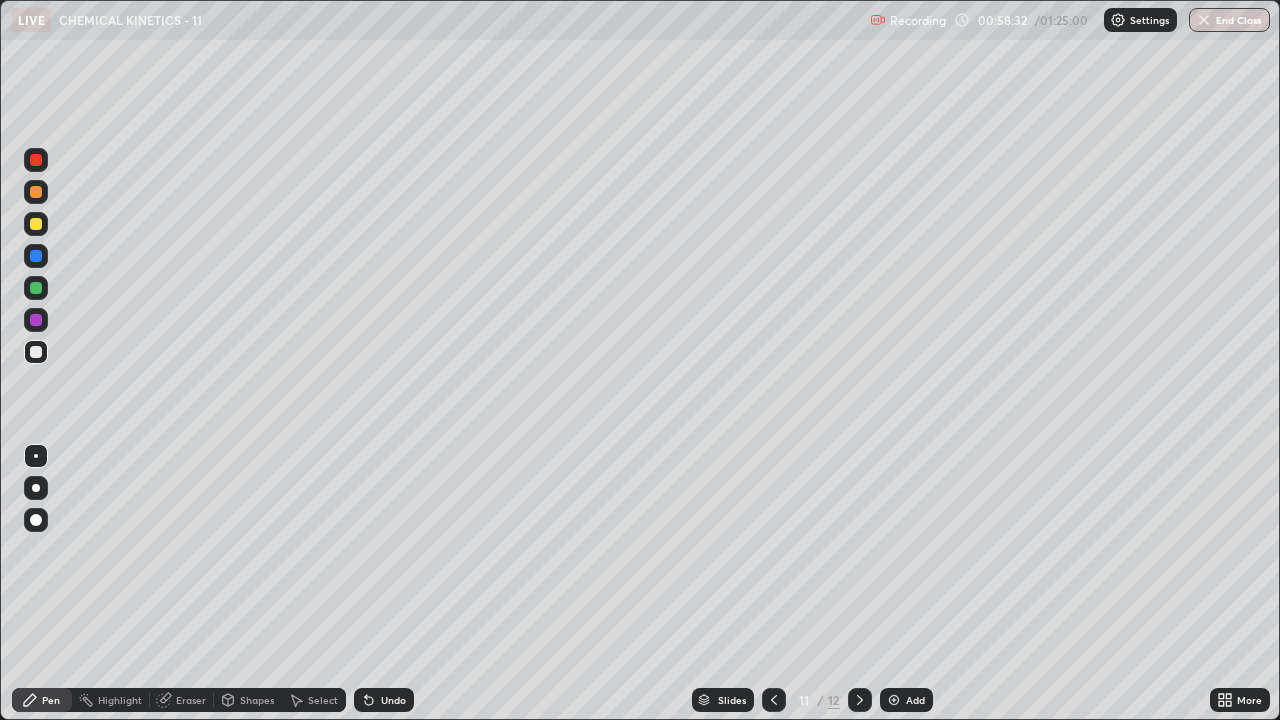 click 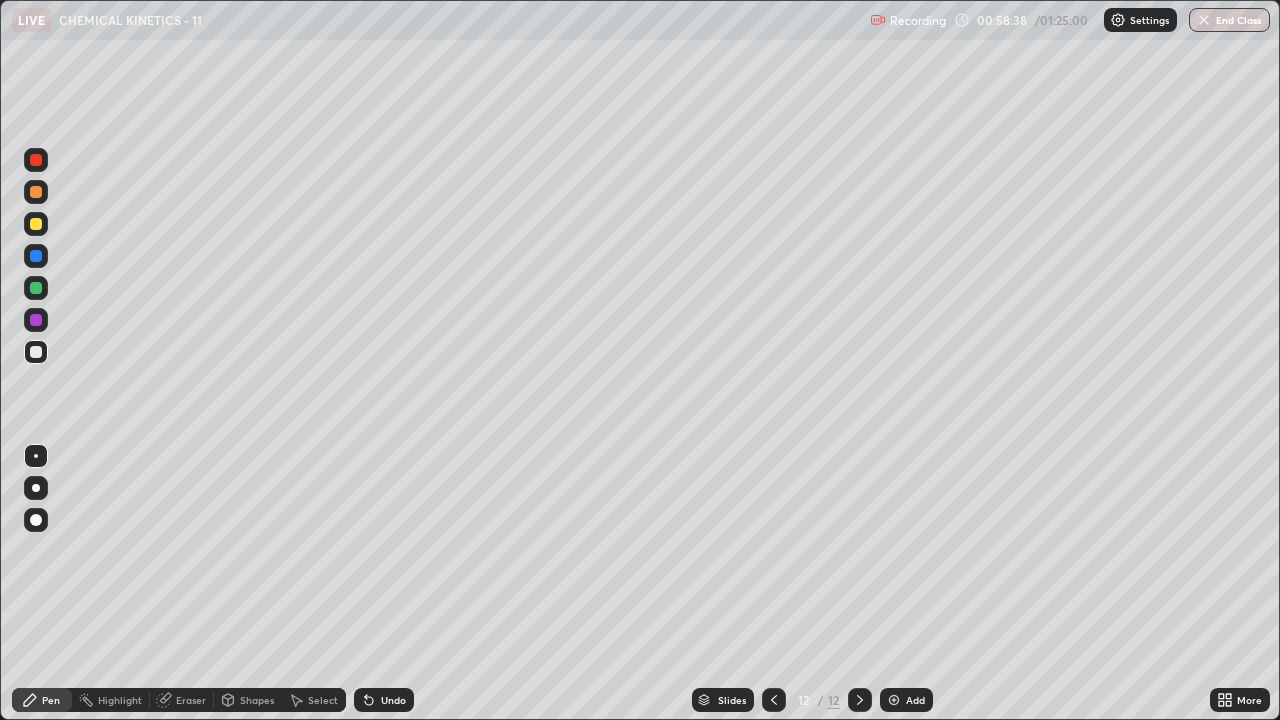 click at bounding box center [36, 224] 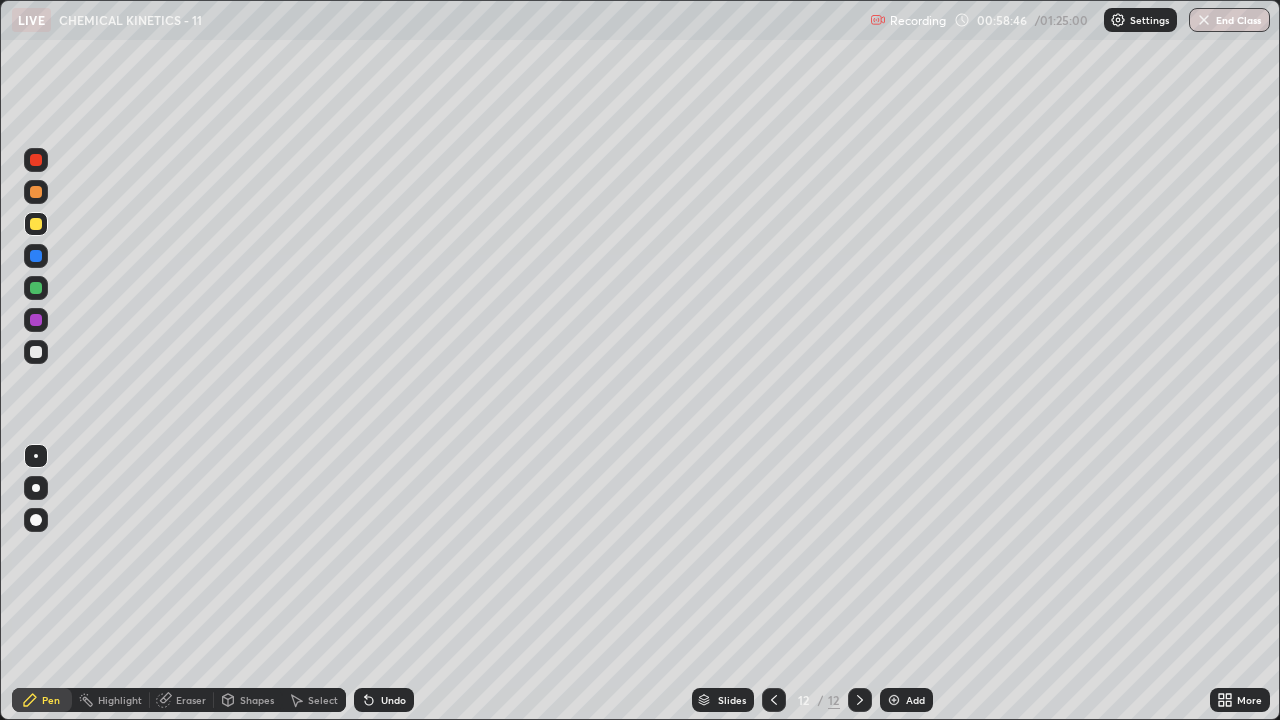 click on "Undo" at bounding box center (393, 700) 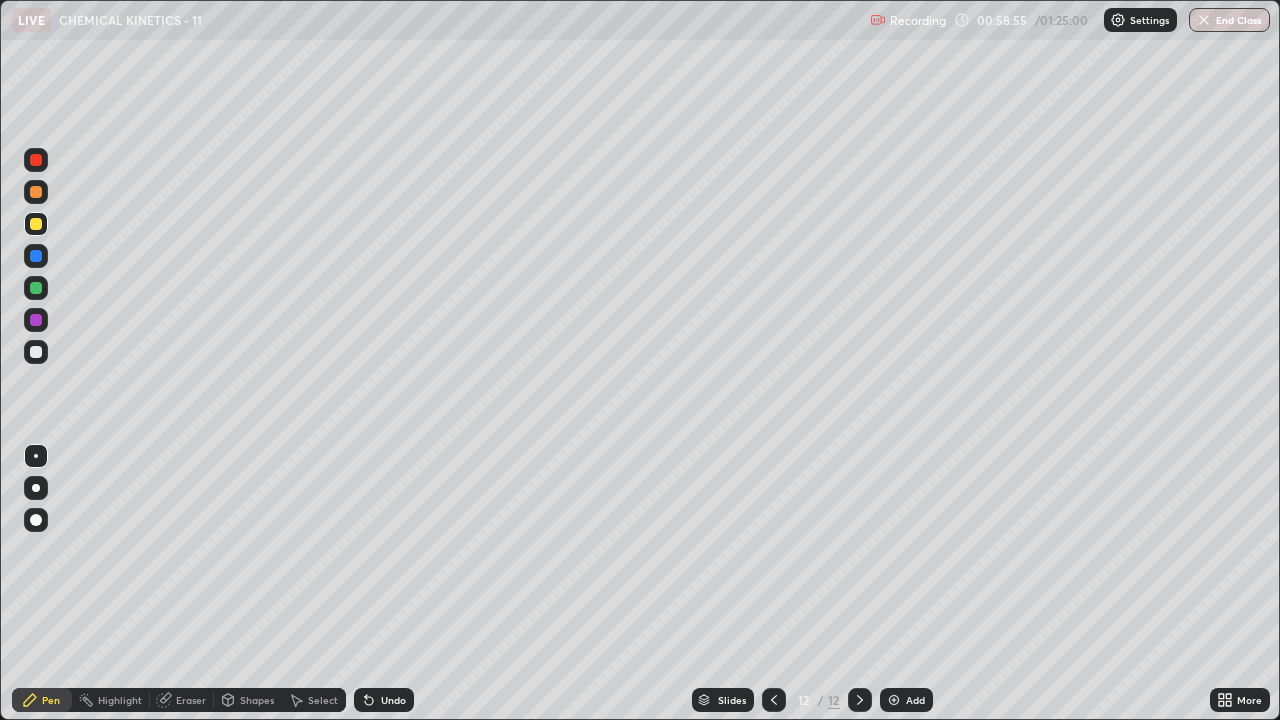 click at bounding box center (36, 352) 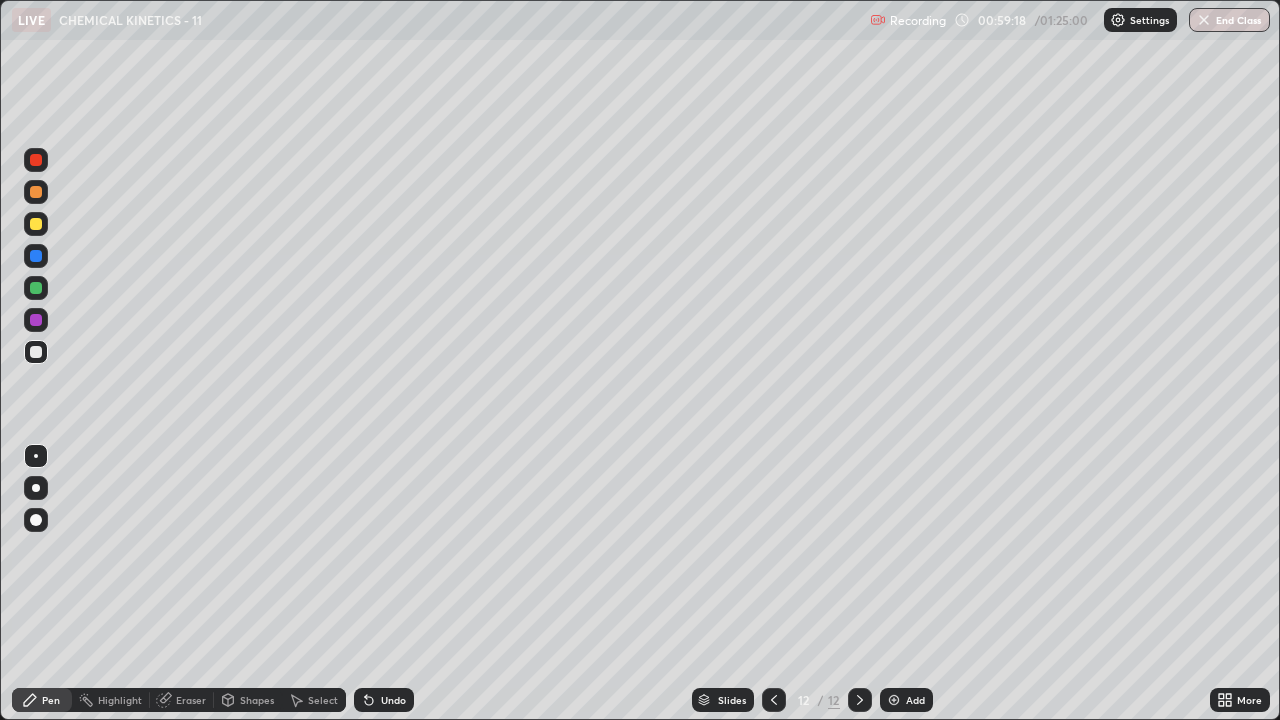 click on "Undo" at bounding box center [393, 700] 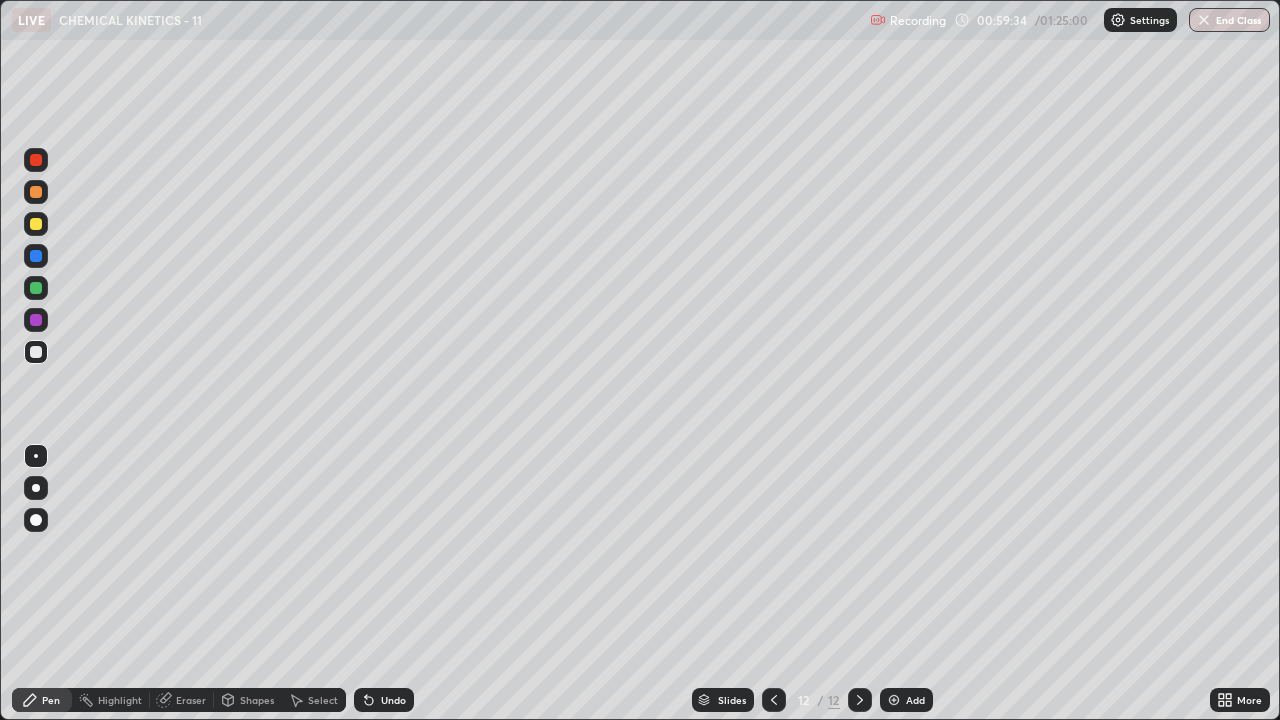 click at bounding box center (36, 288) 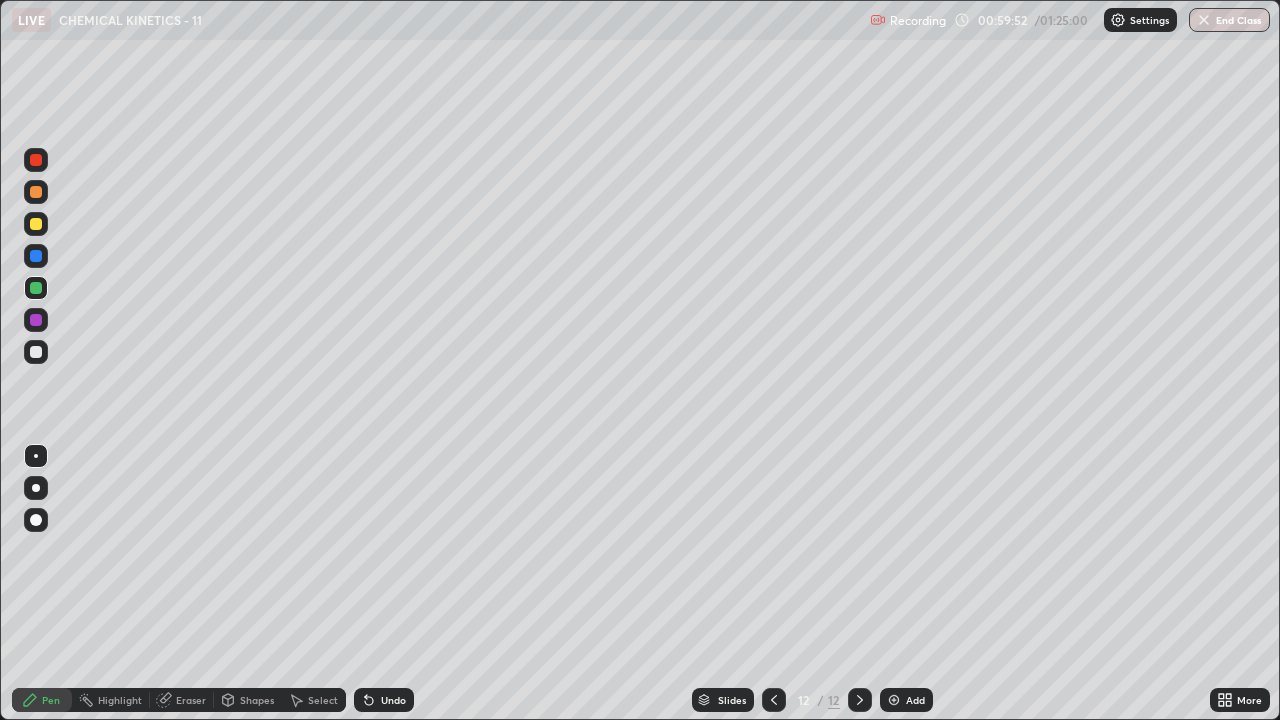 click at bounding box center (36, 224) 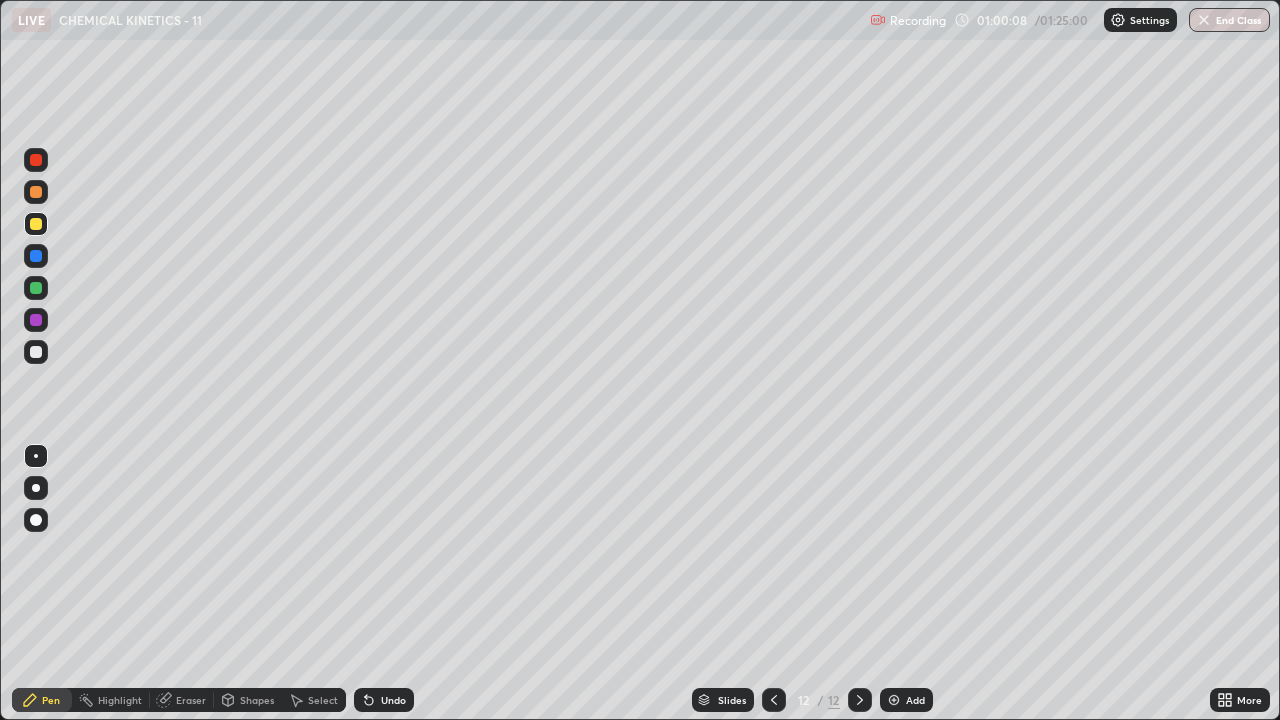 click at bounding box center [36, 352] 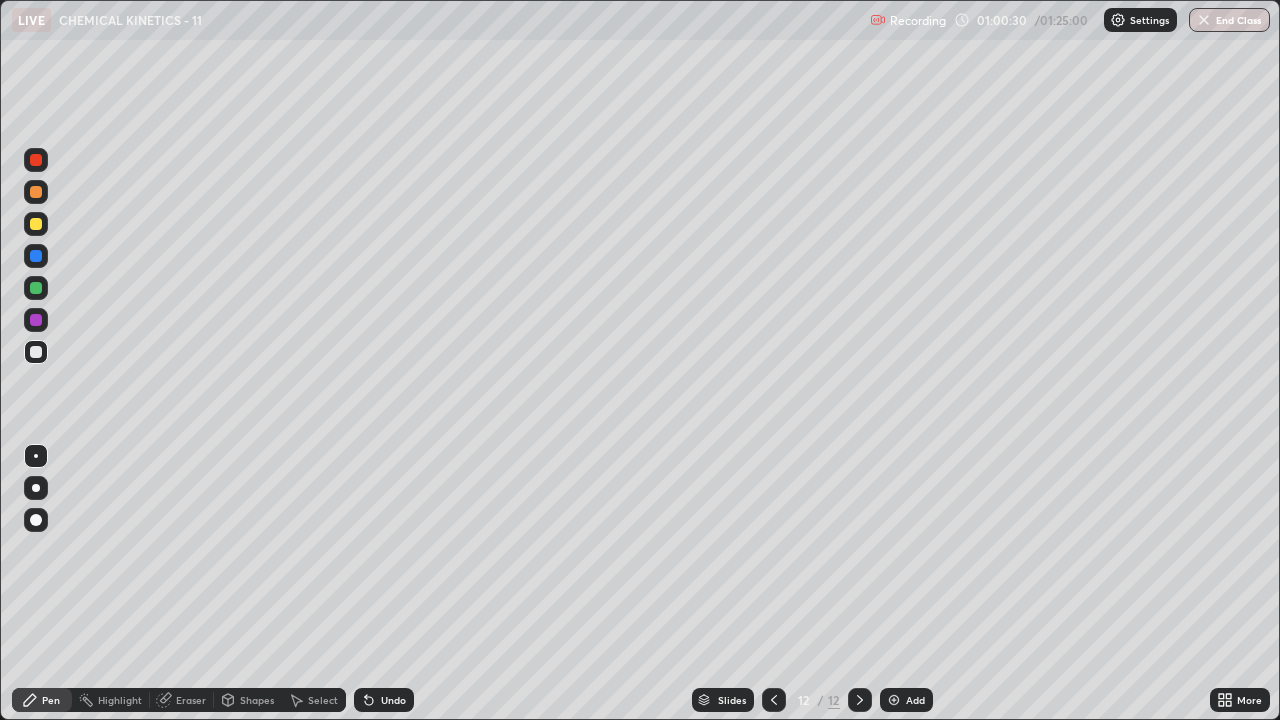 click on "Undo" at bounding box center [393, 700] 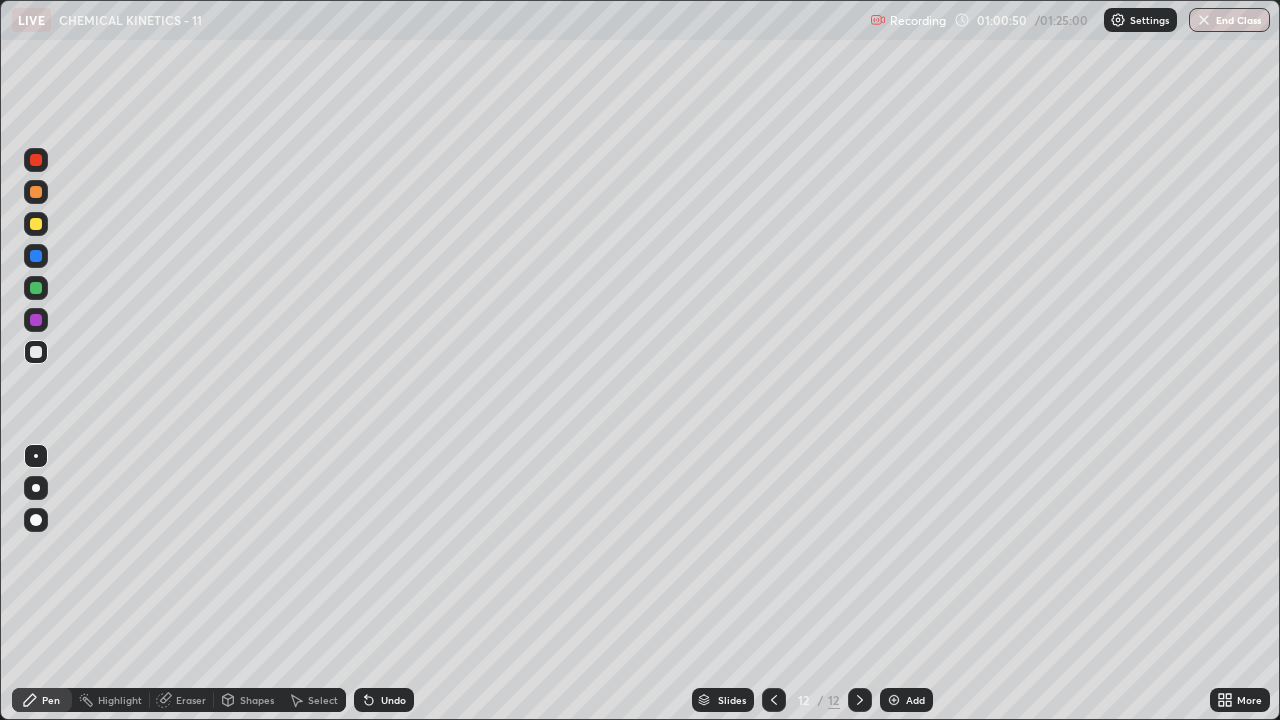 click at bounding box center [36, 320] 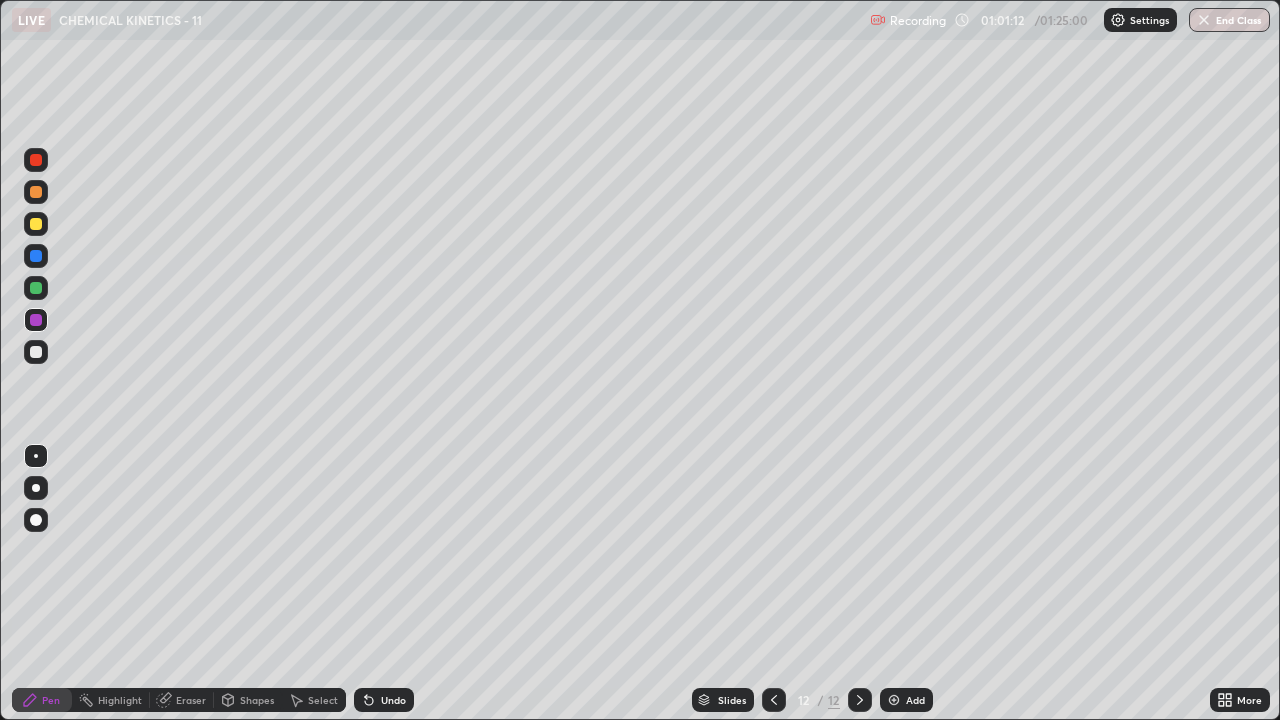 click 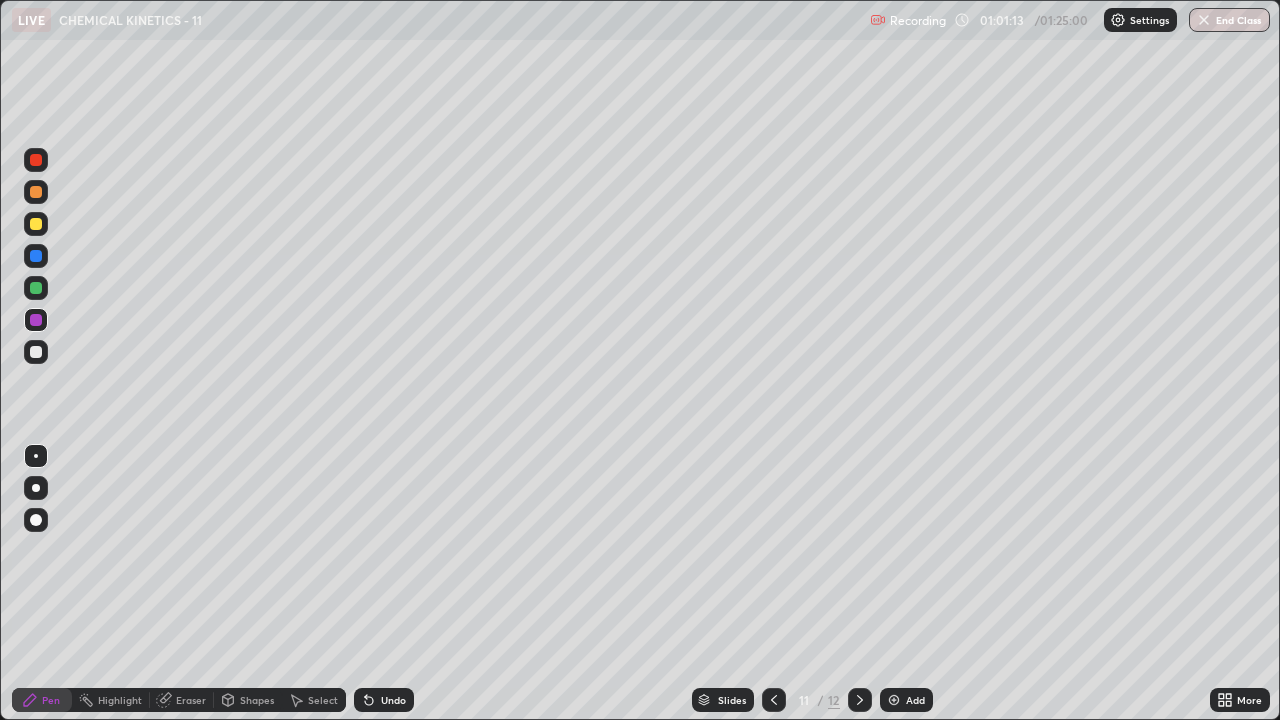 click 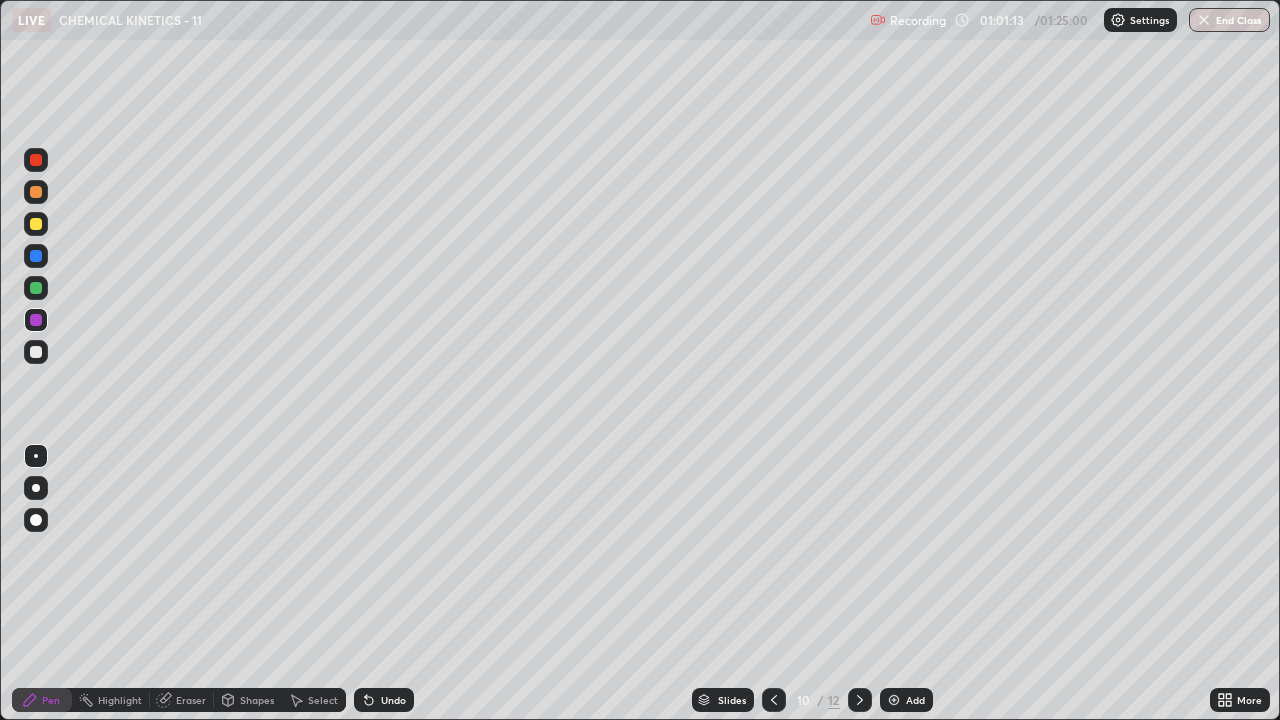 click 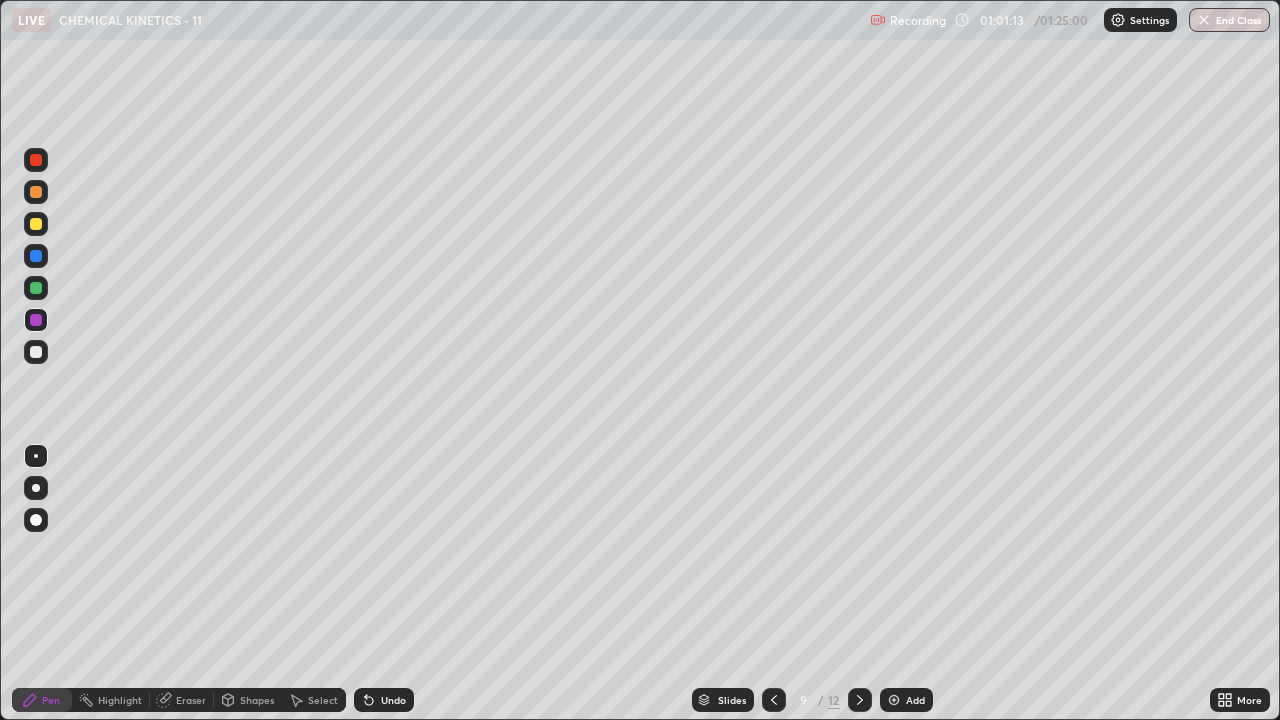 click 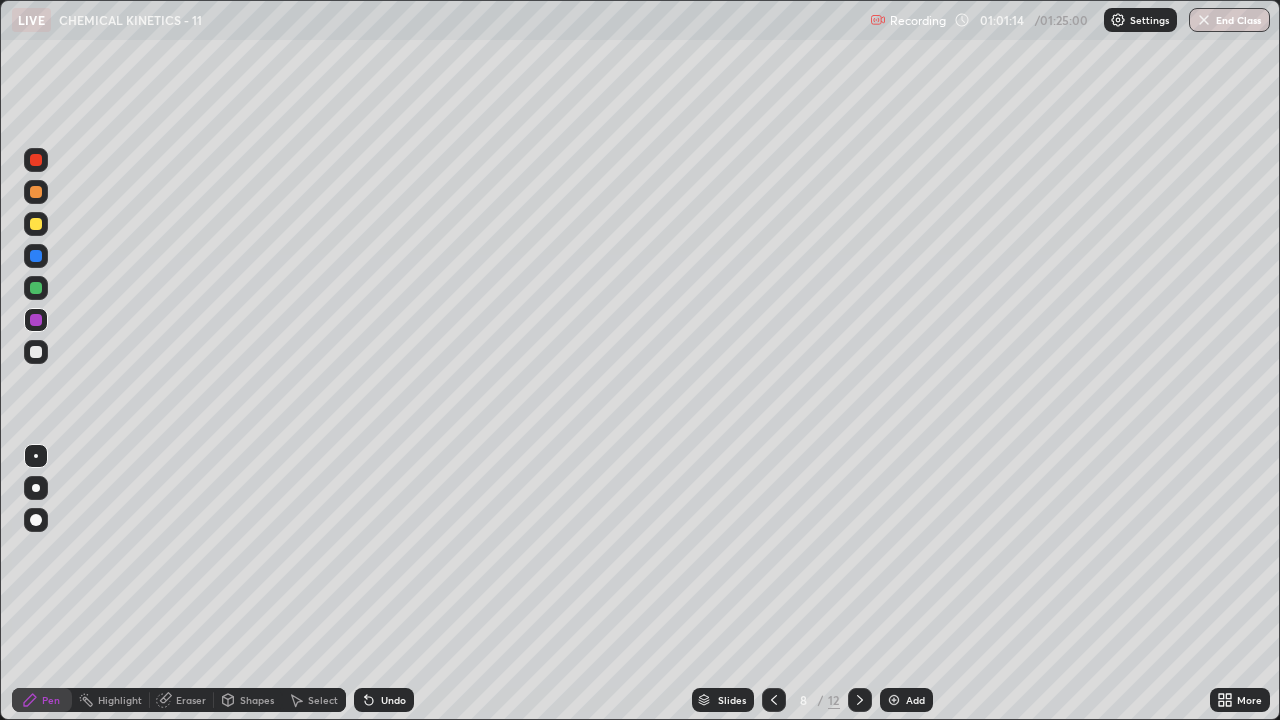 click 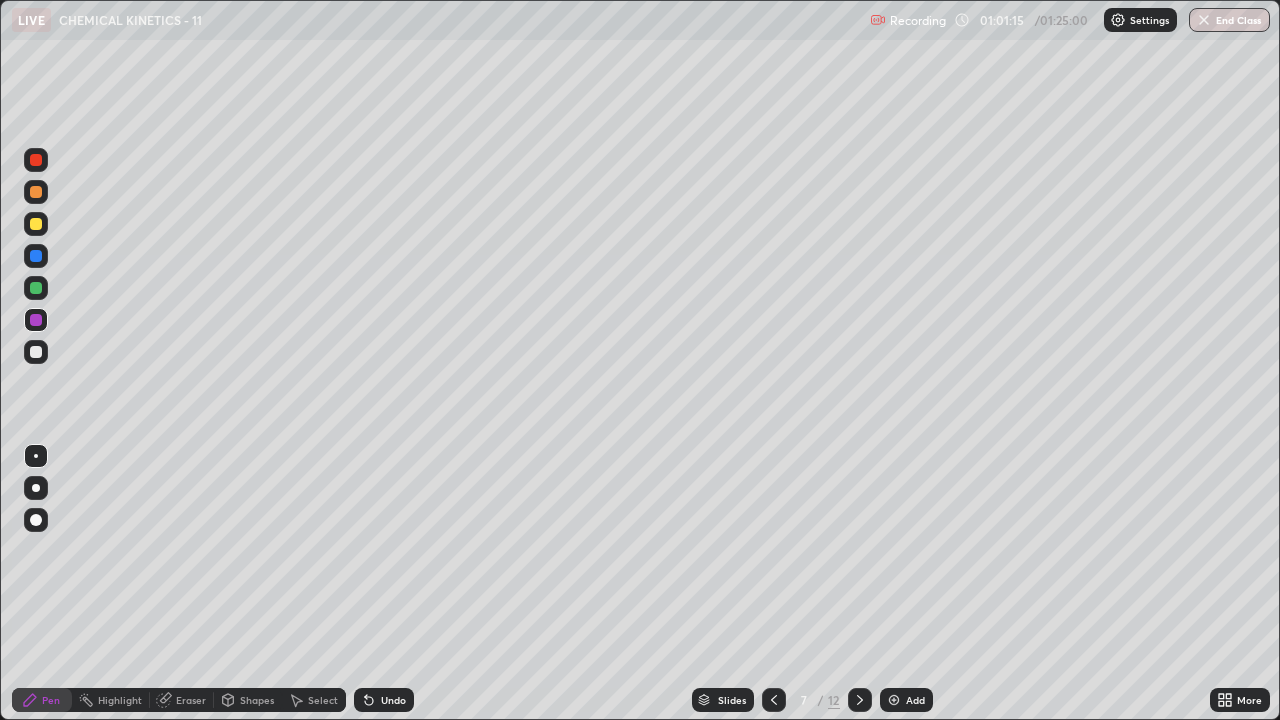 click 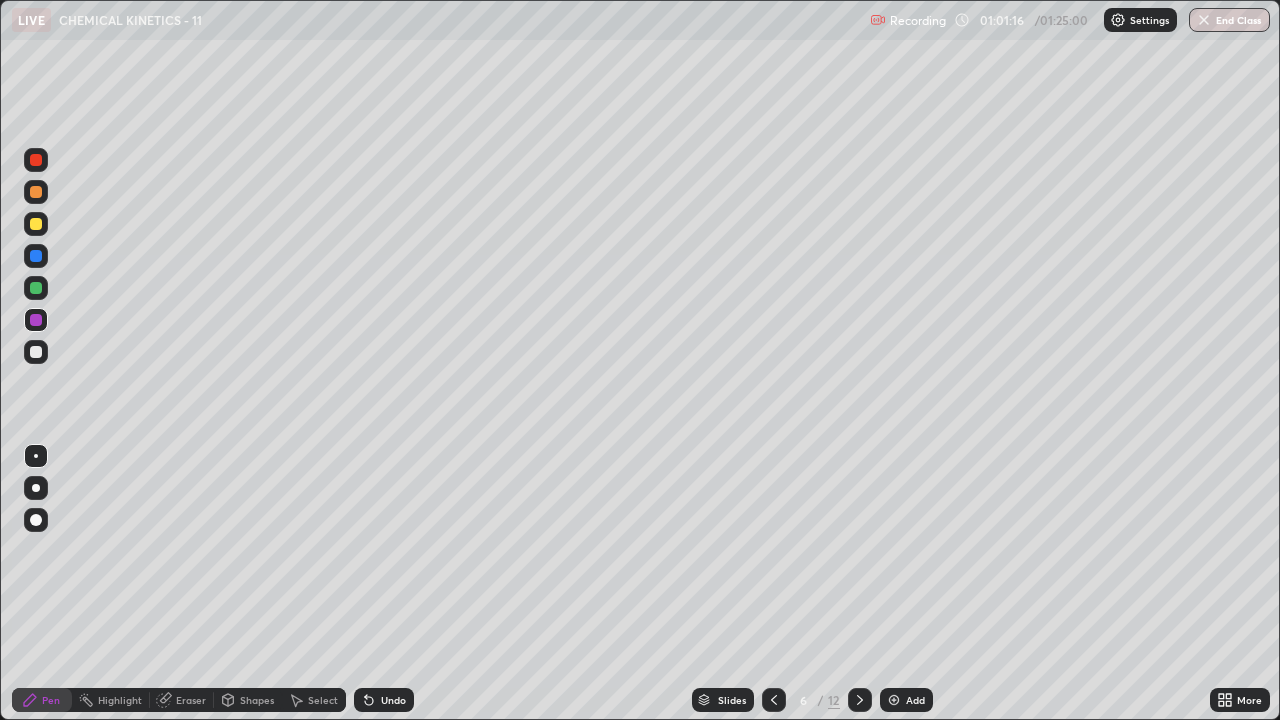 click at bounding box center [774, 700] 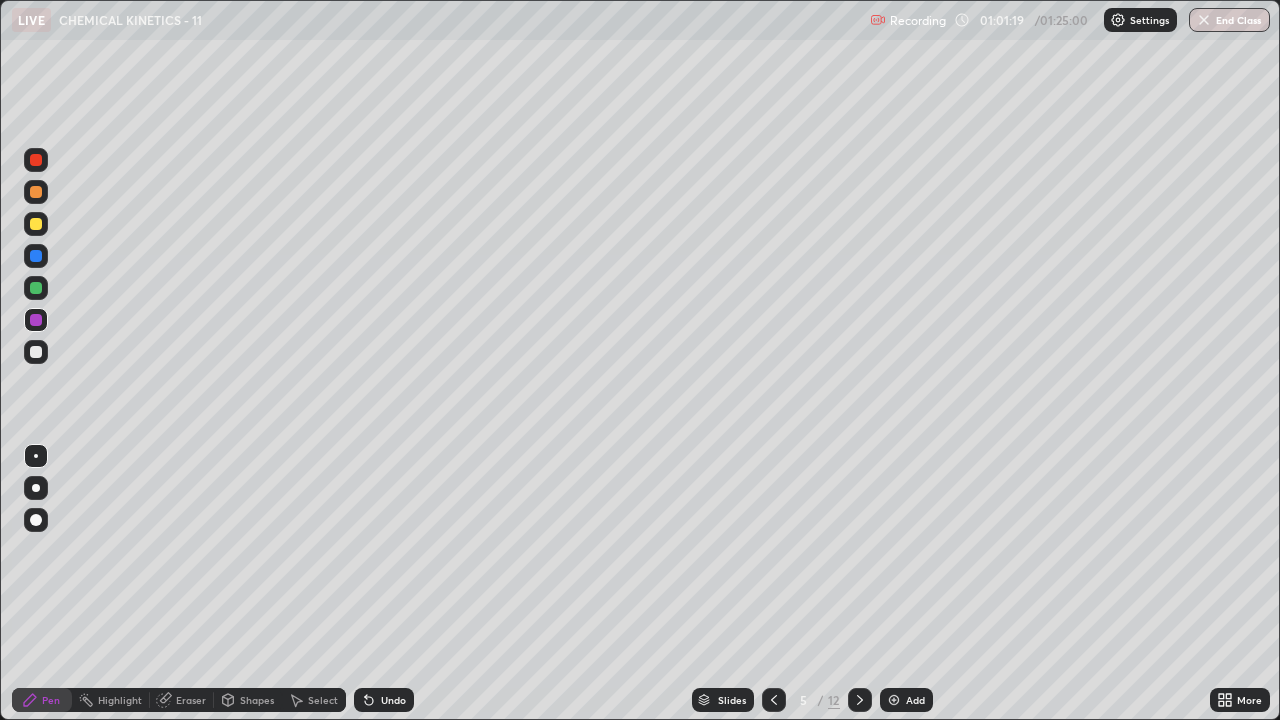 click 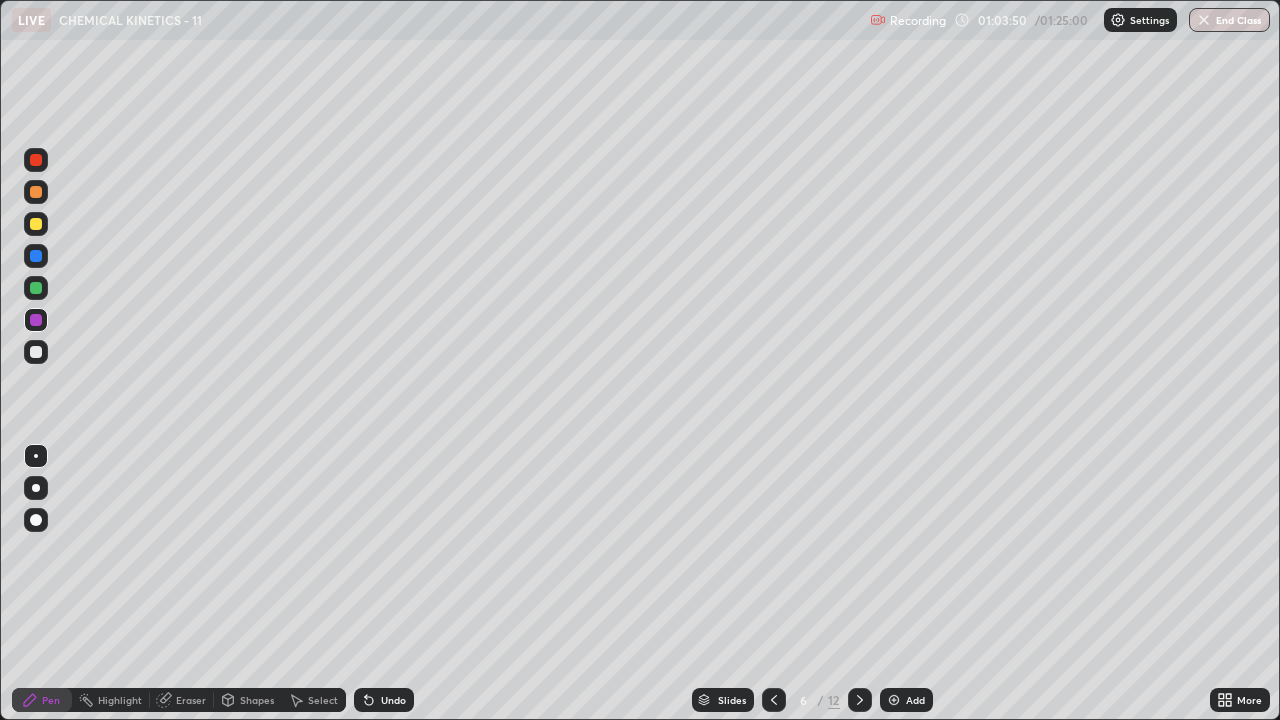 click 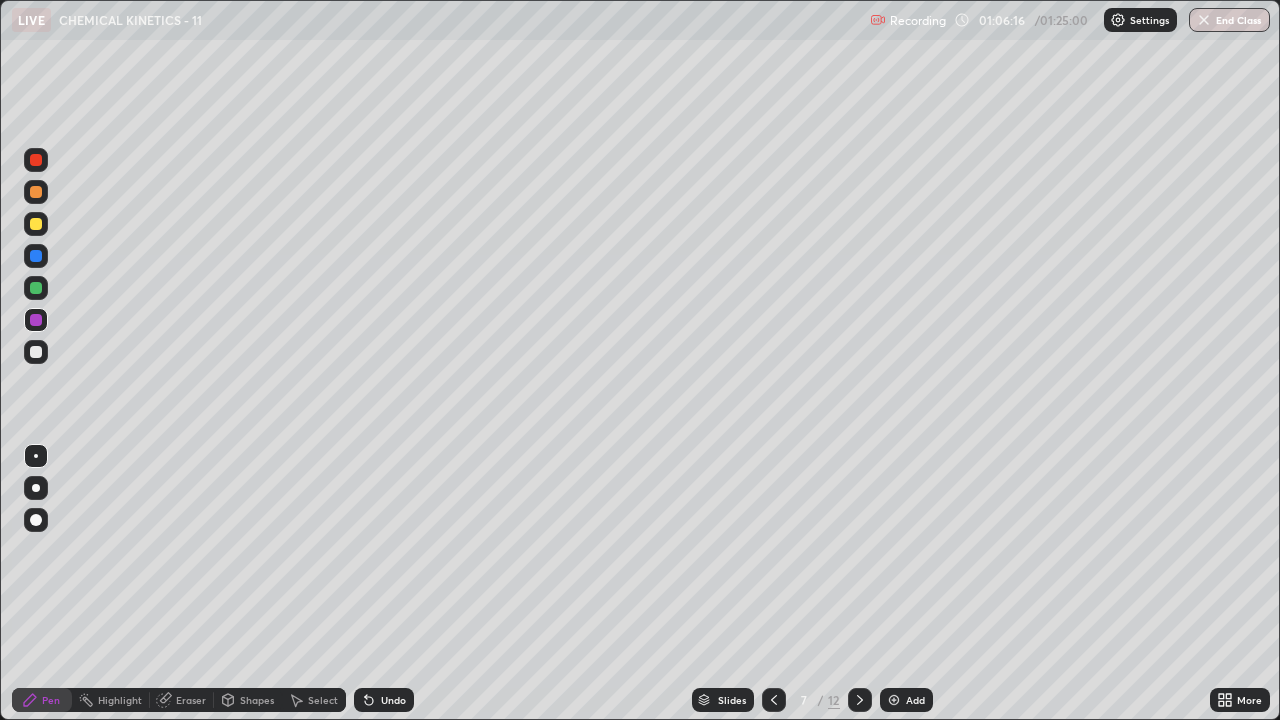 click 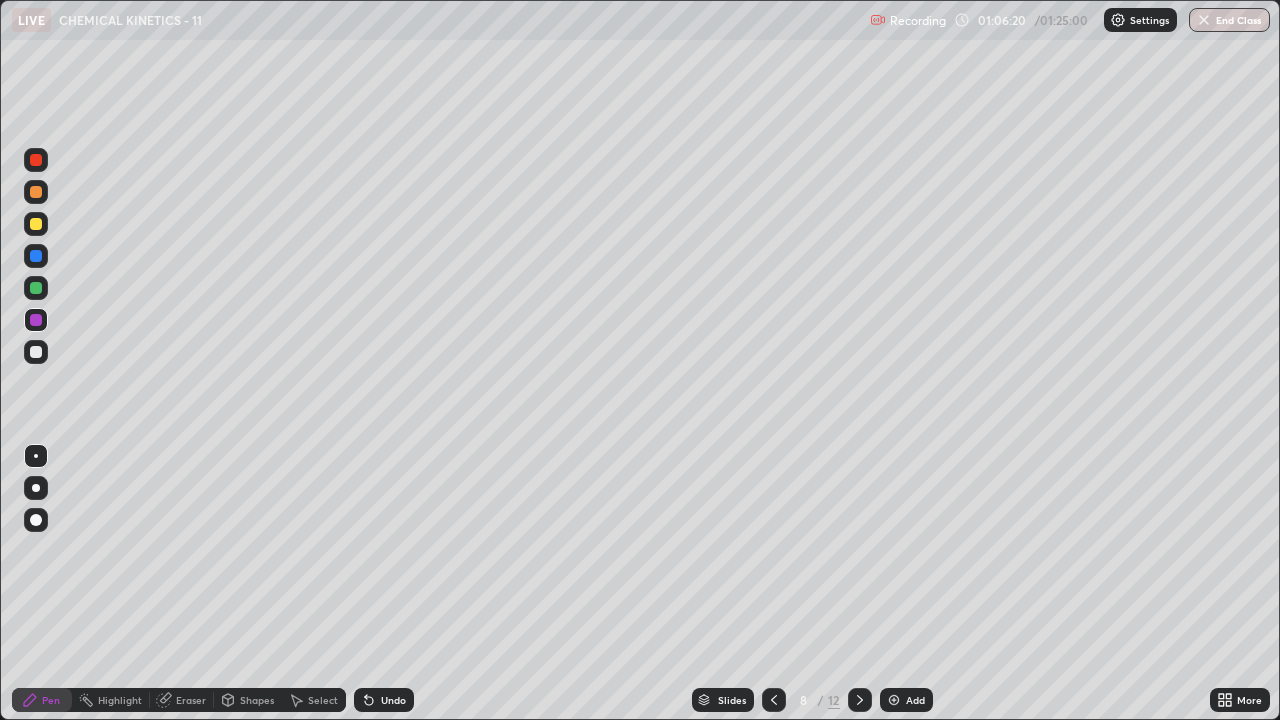 click 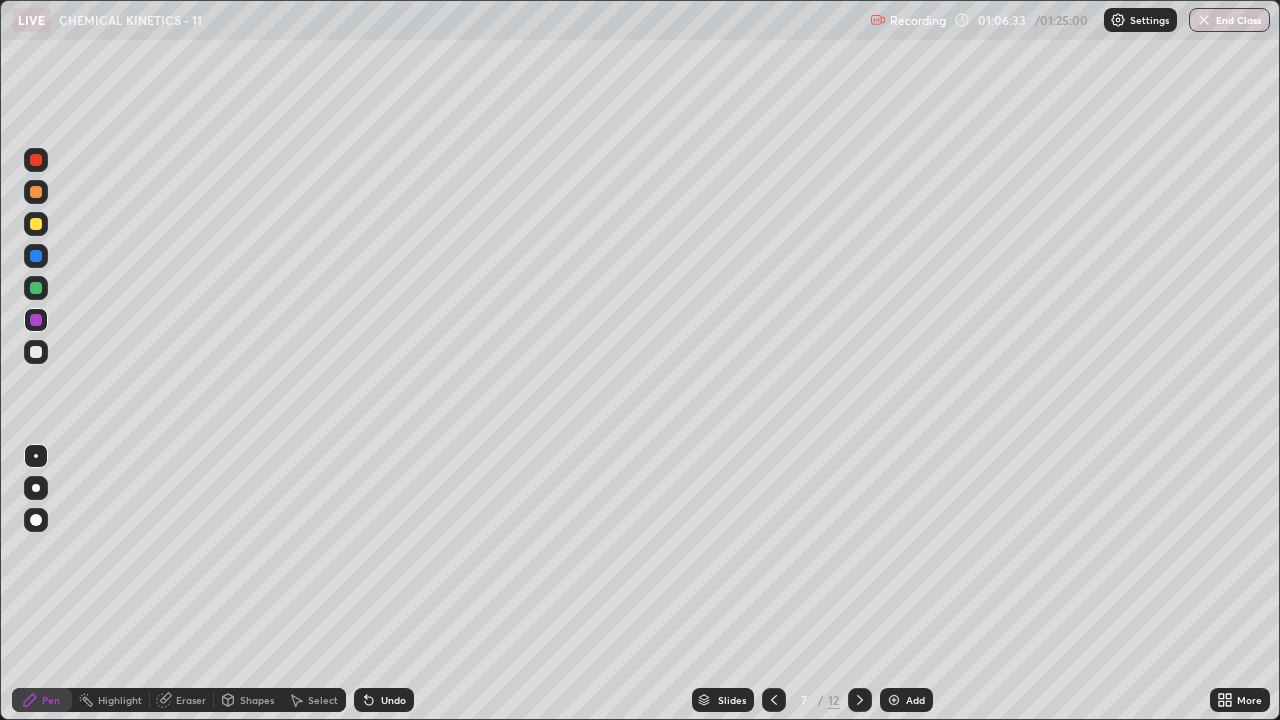 click 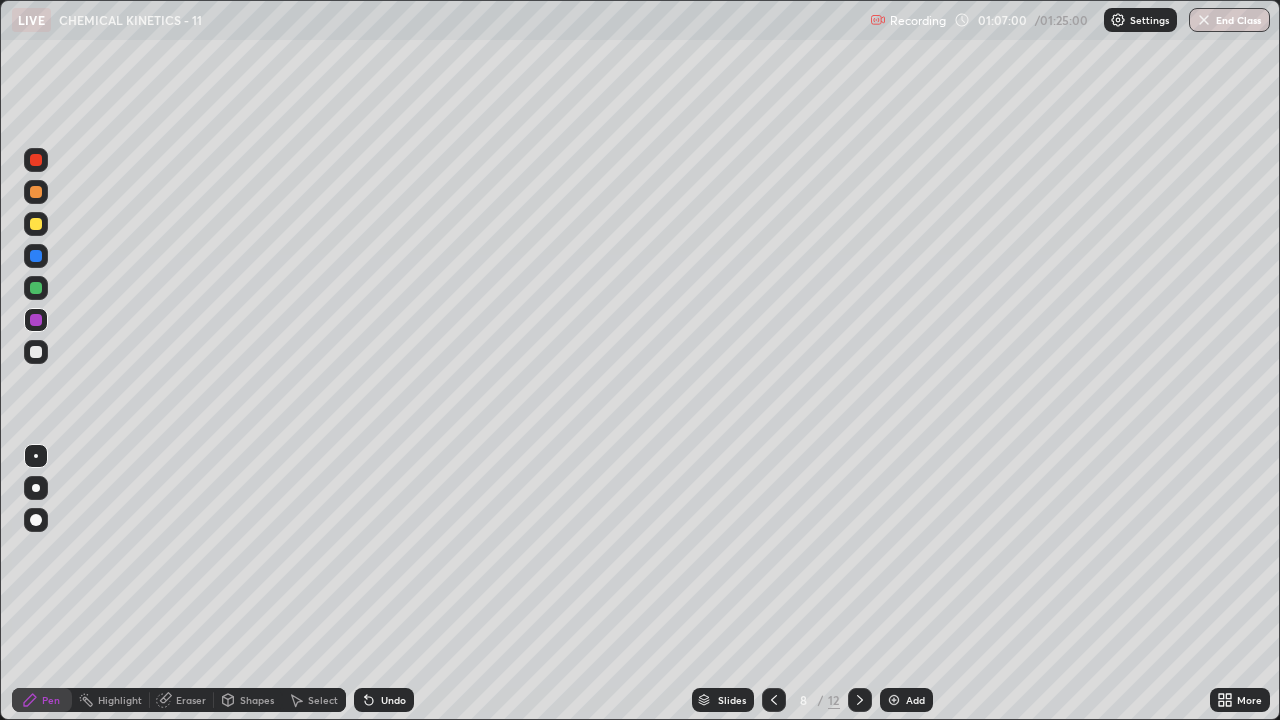 click on "Eraser" at bounding box center (191, 700) 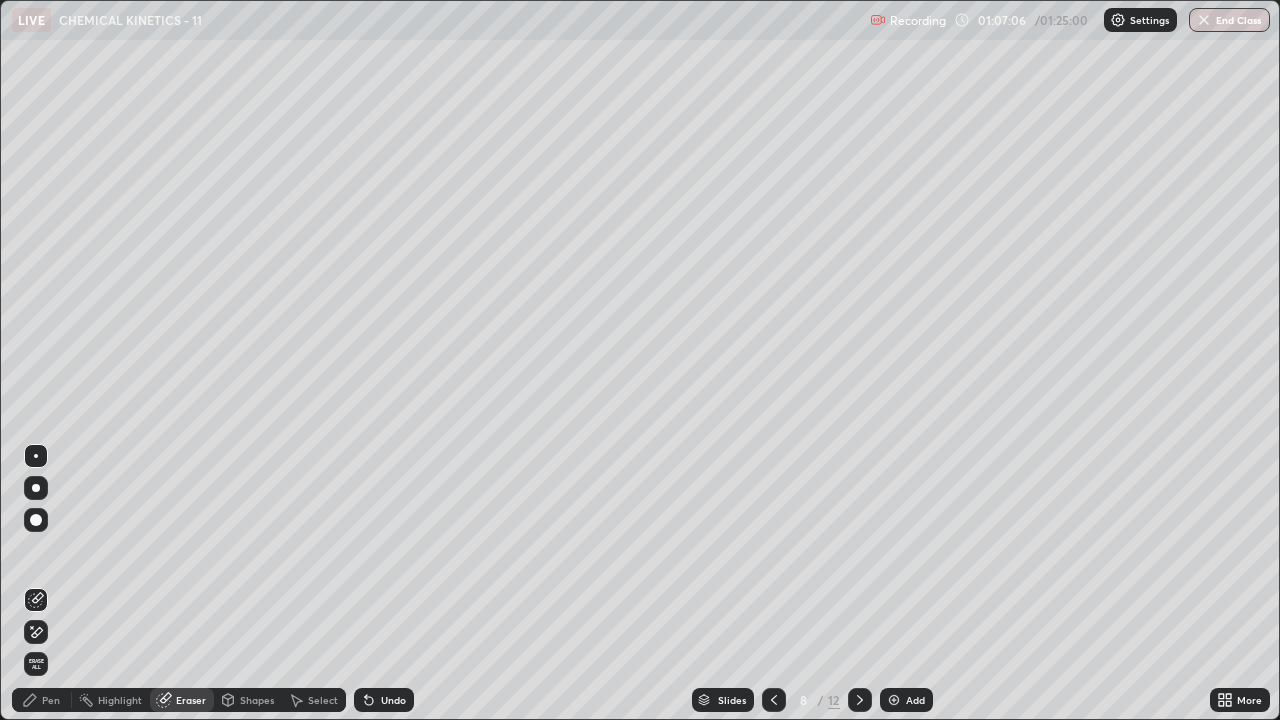 click on "Pen" at bounding box center (51, 700) 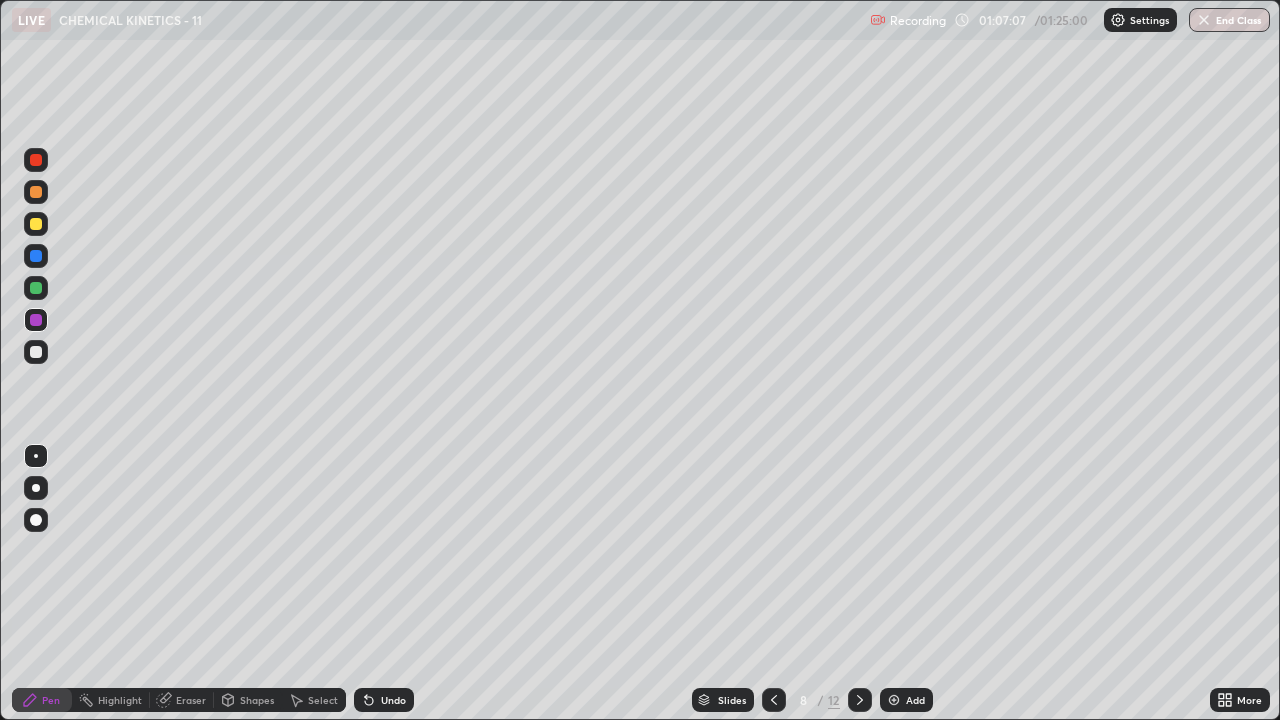 click at bounding box center [36, 352] 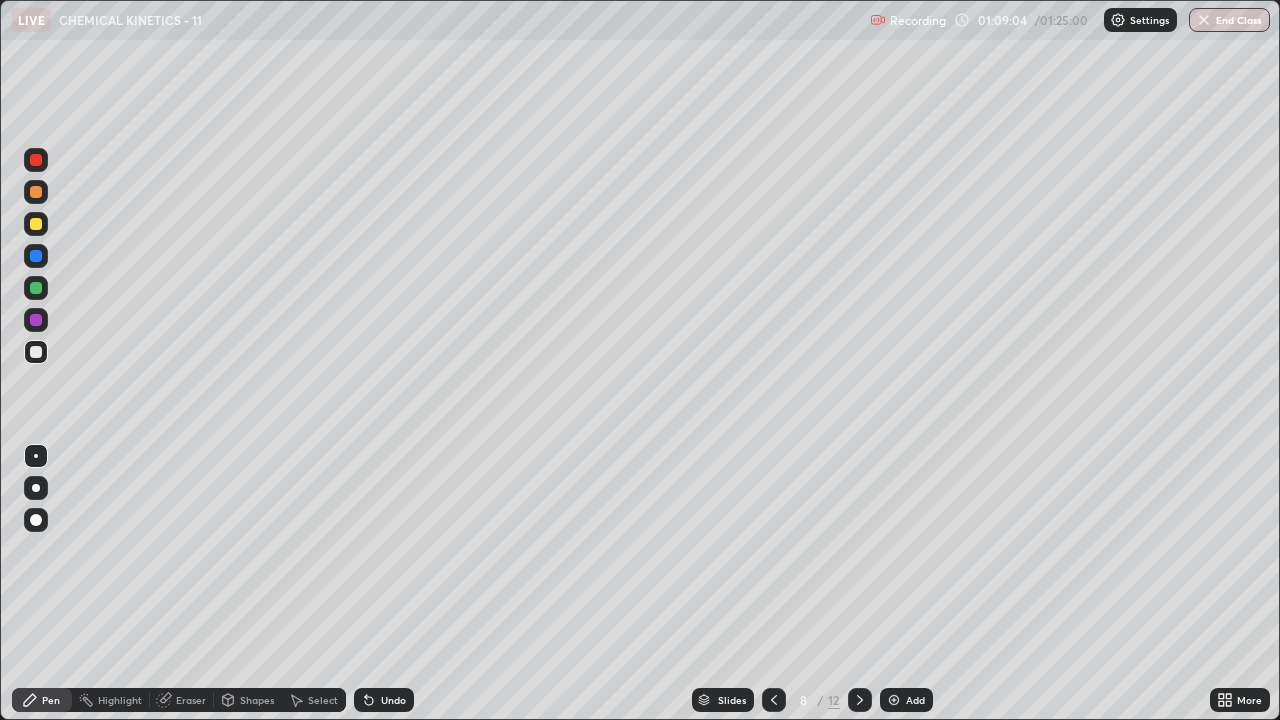 click 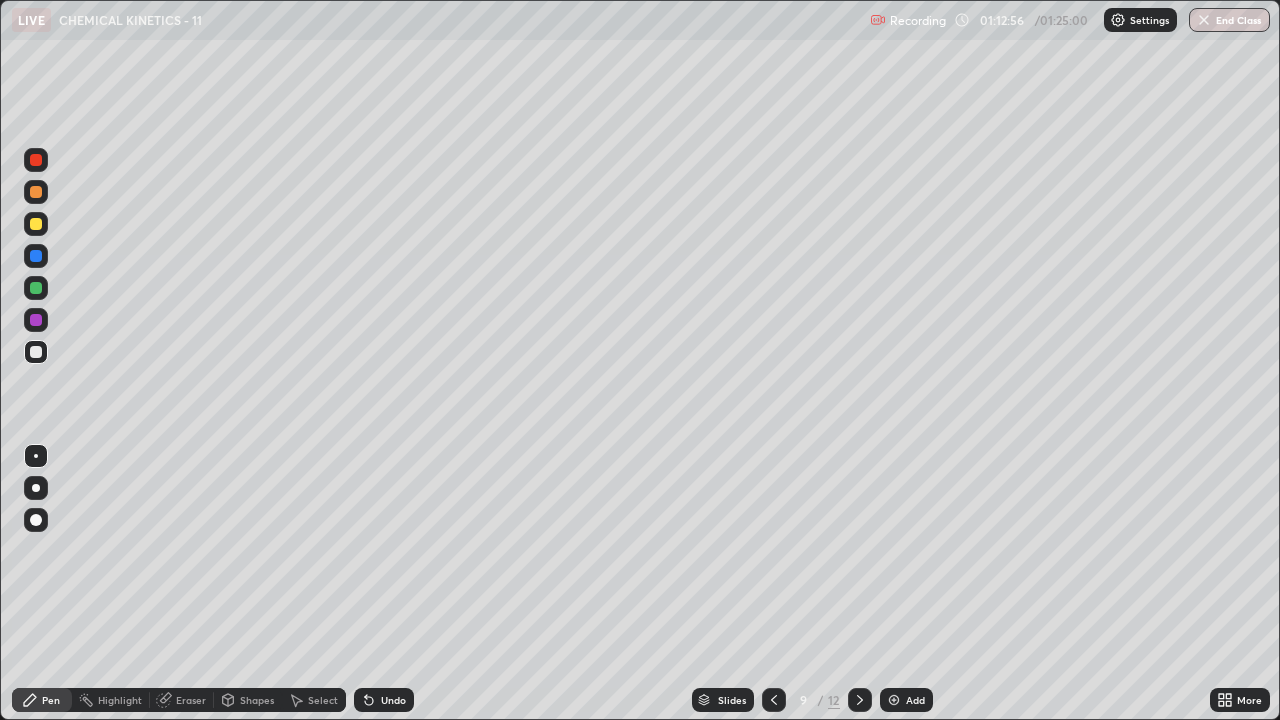 click 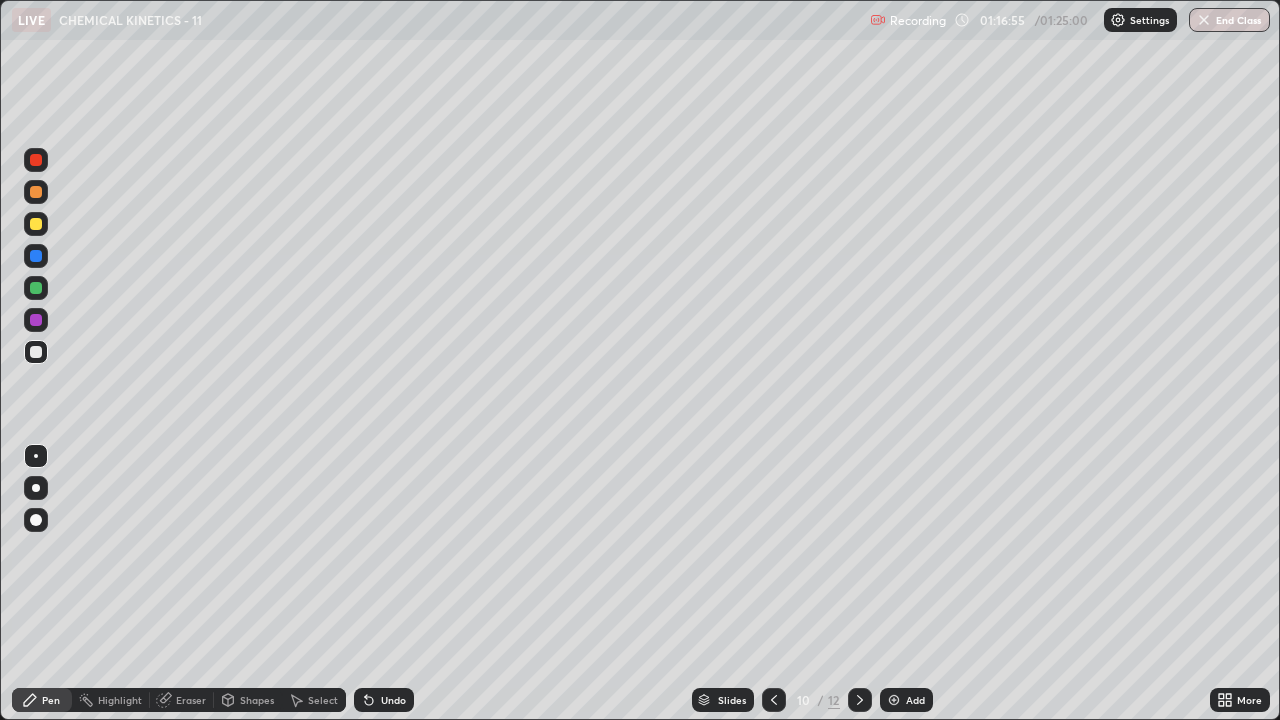 click 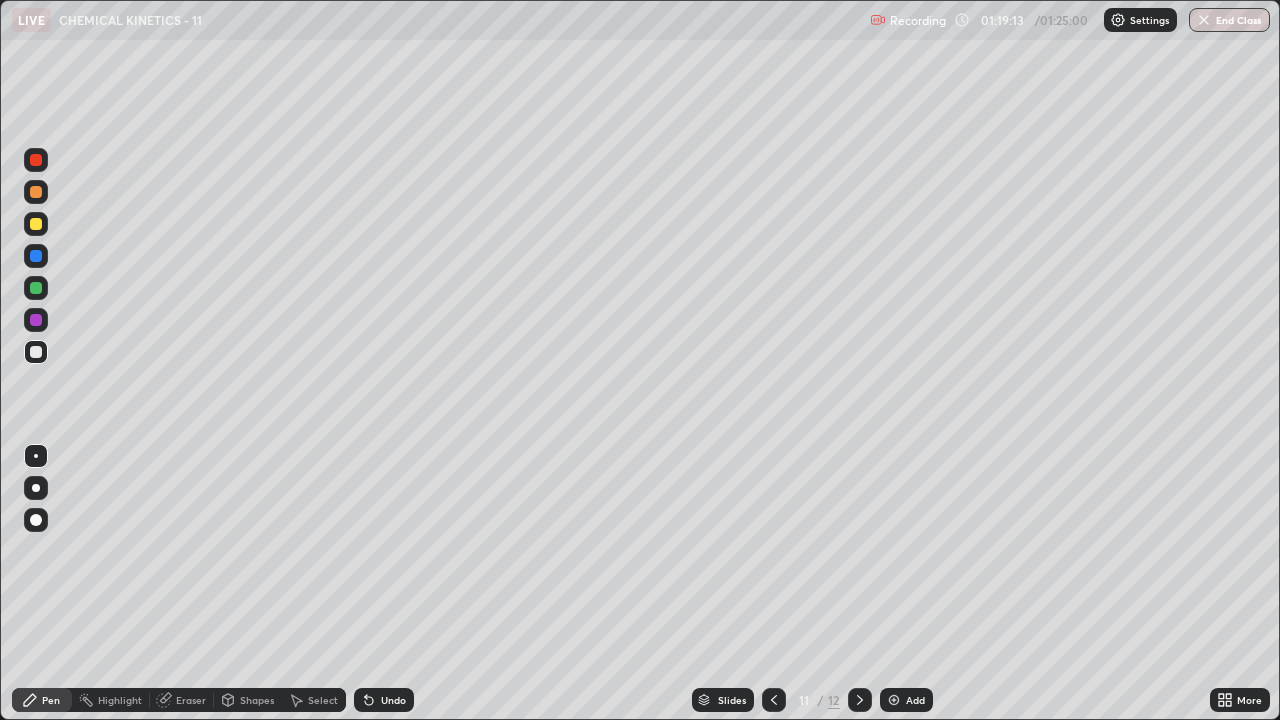 click 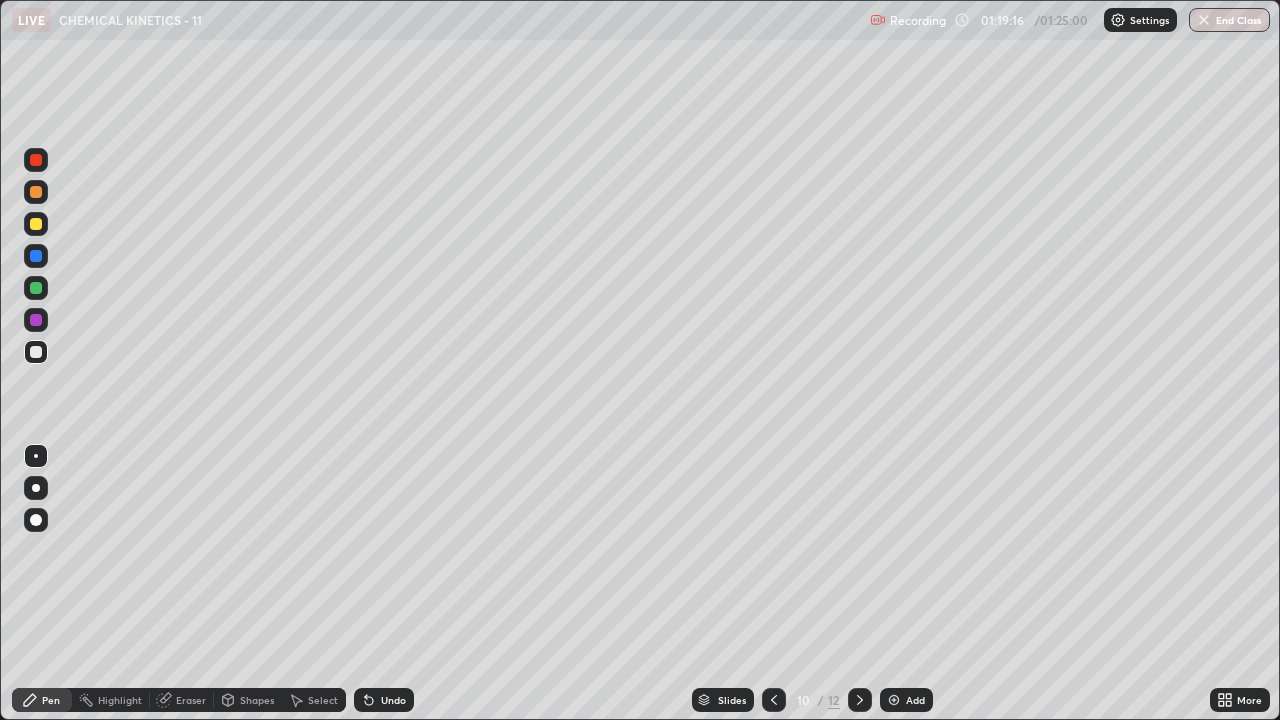 click 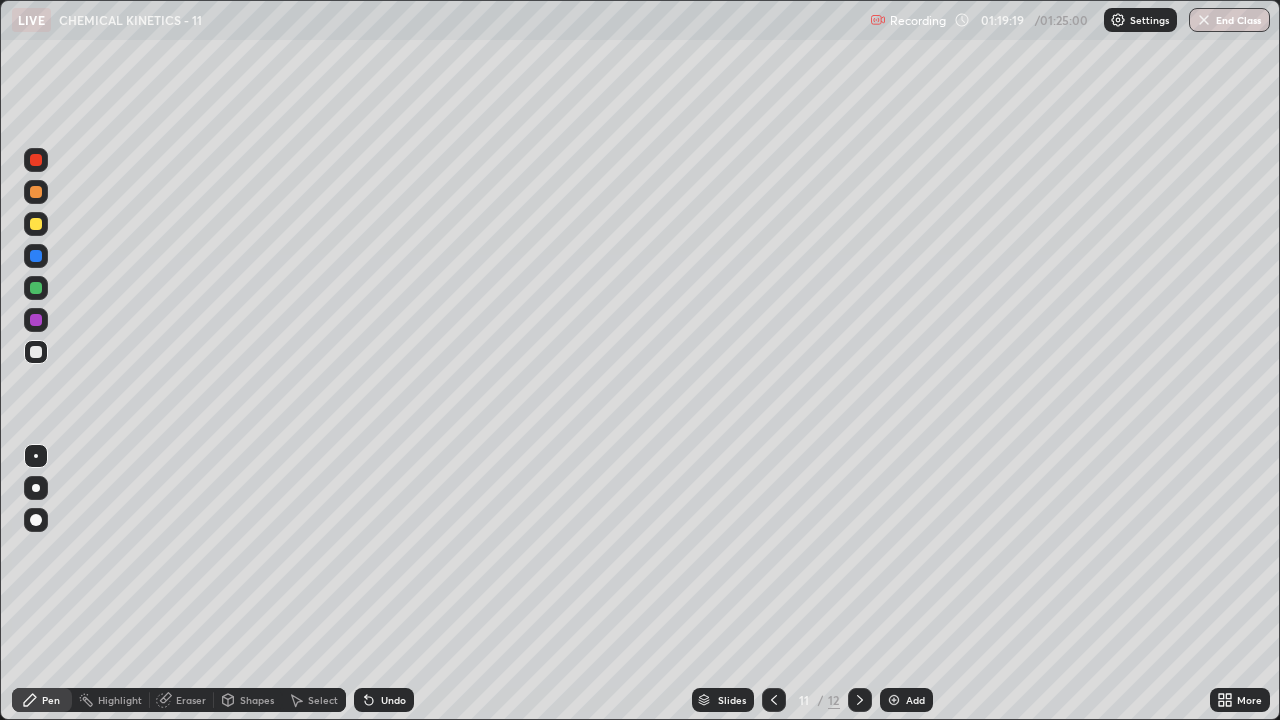 click 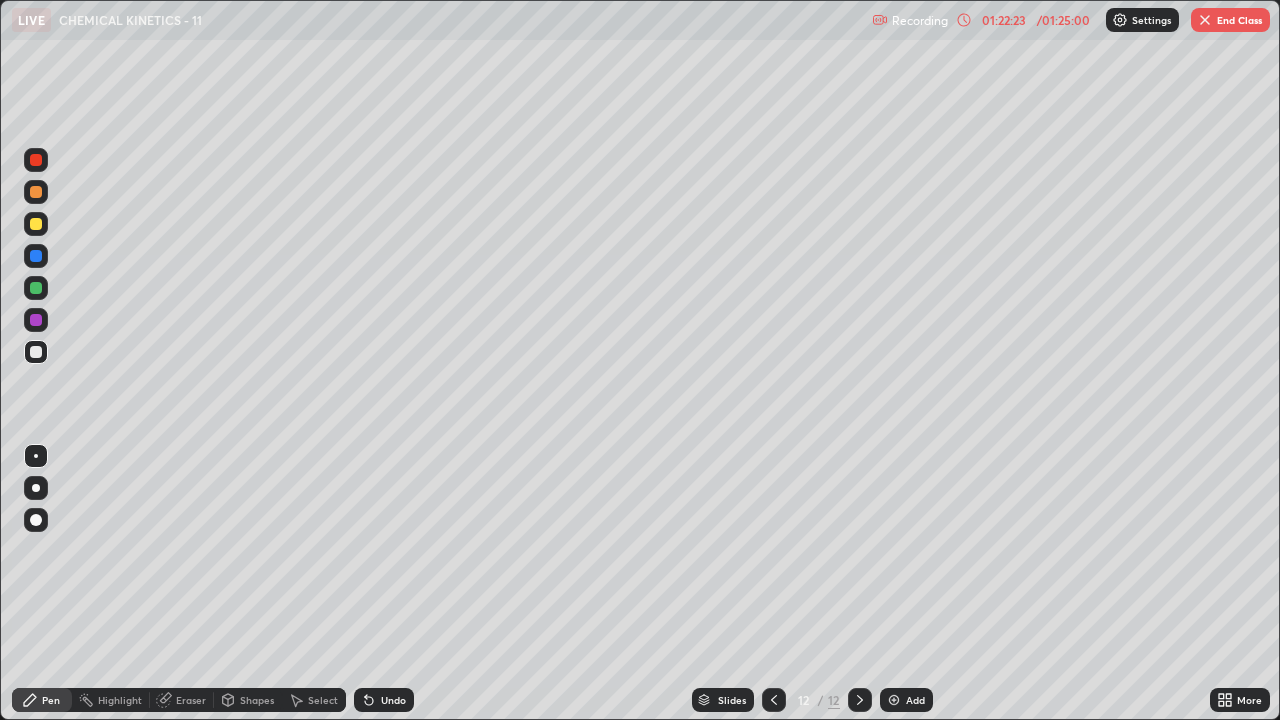 click at bounding box center (1205, 20) 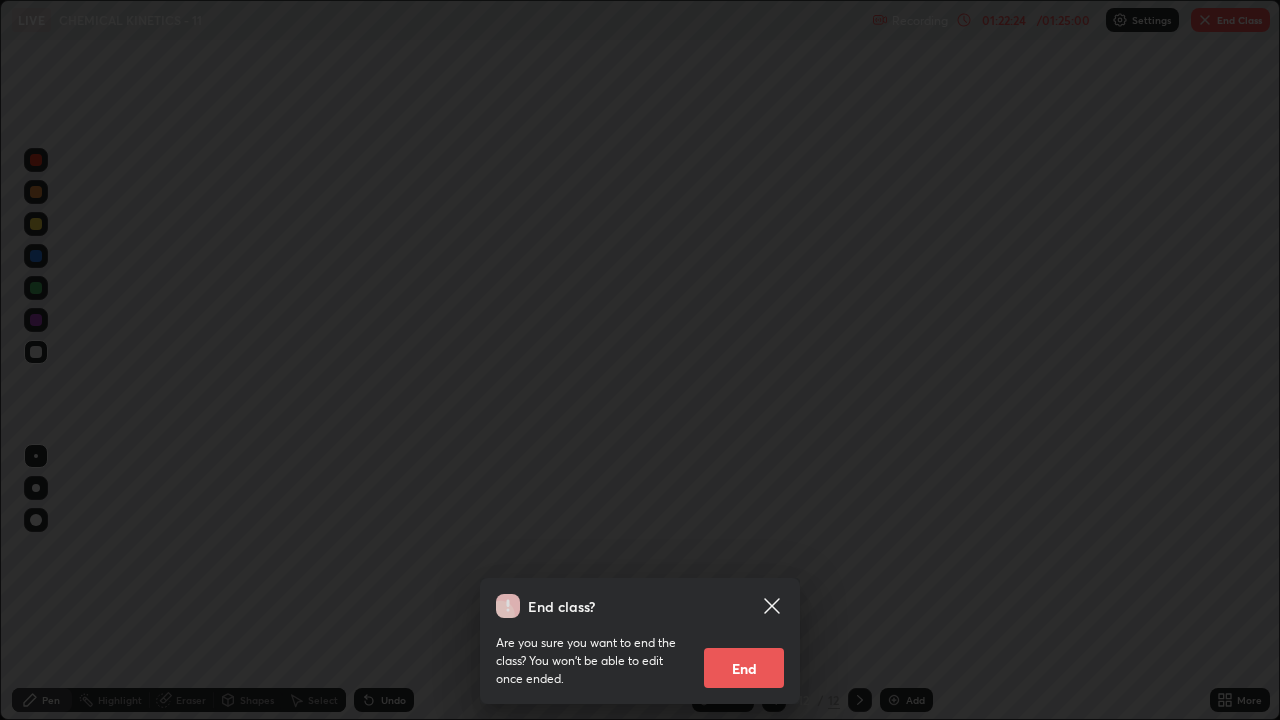 click on "End" at bounding box center (744, 668) 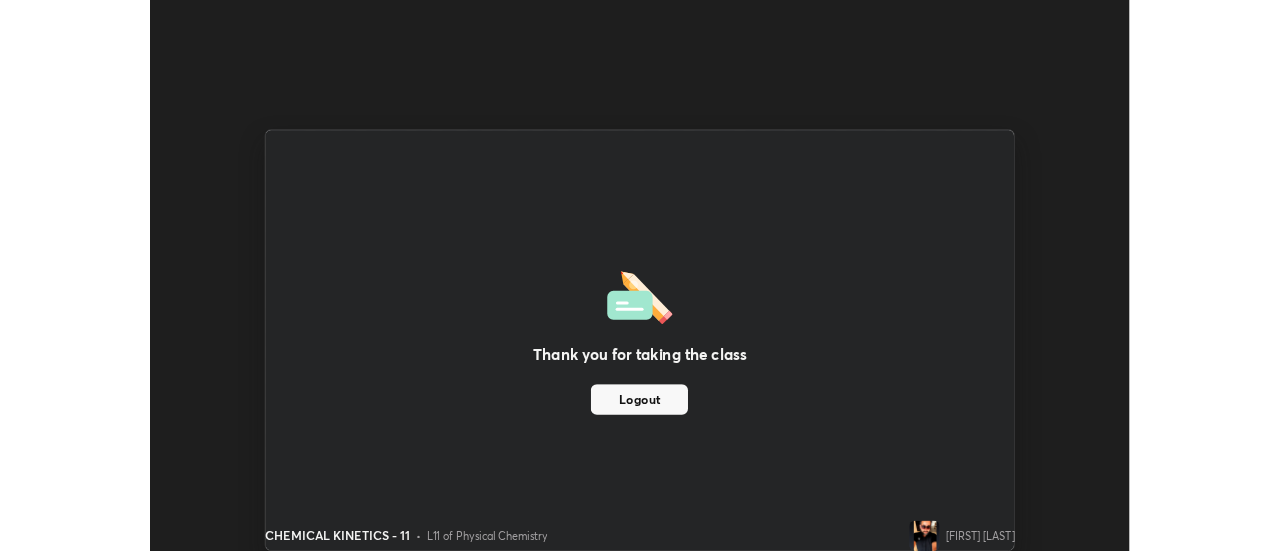 scroll, scrollTop: 551, scrollLeft: 1280, axis: both 